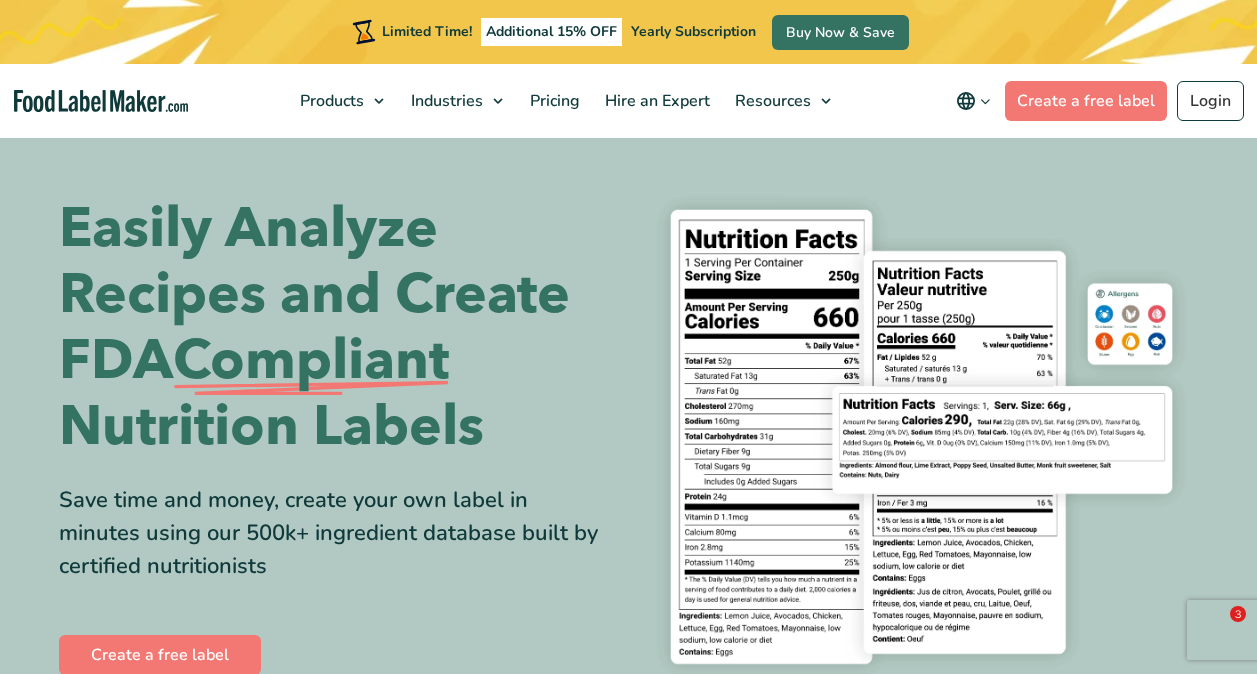 scroll, scrollTop: 0, scrollLeft: 0, axis: both 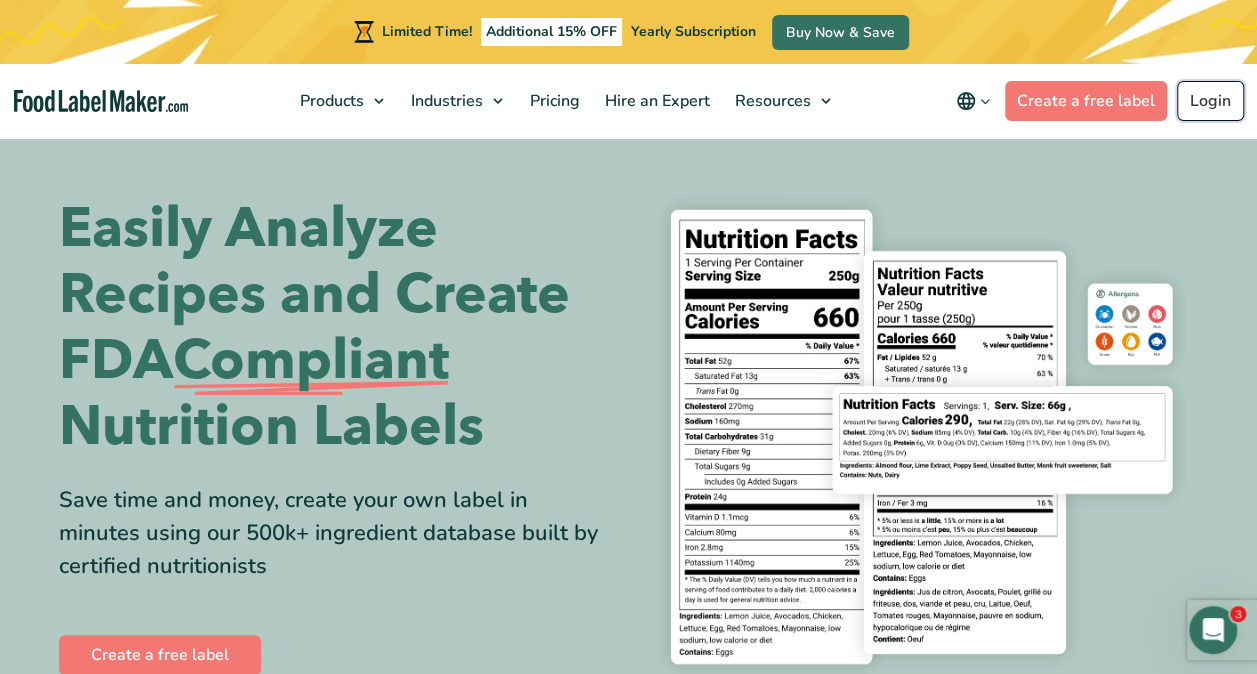 click on "Login" at bounding box center (1210, 101) 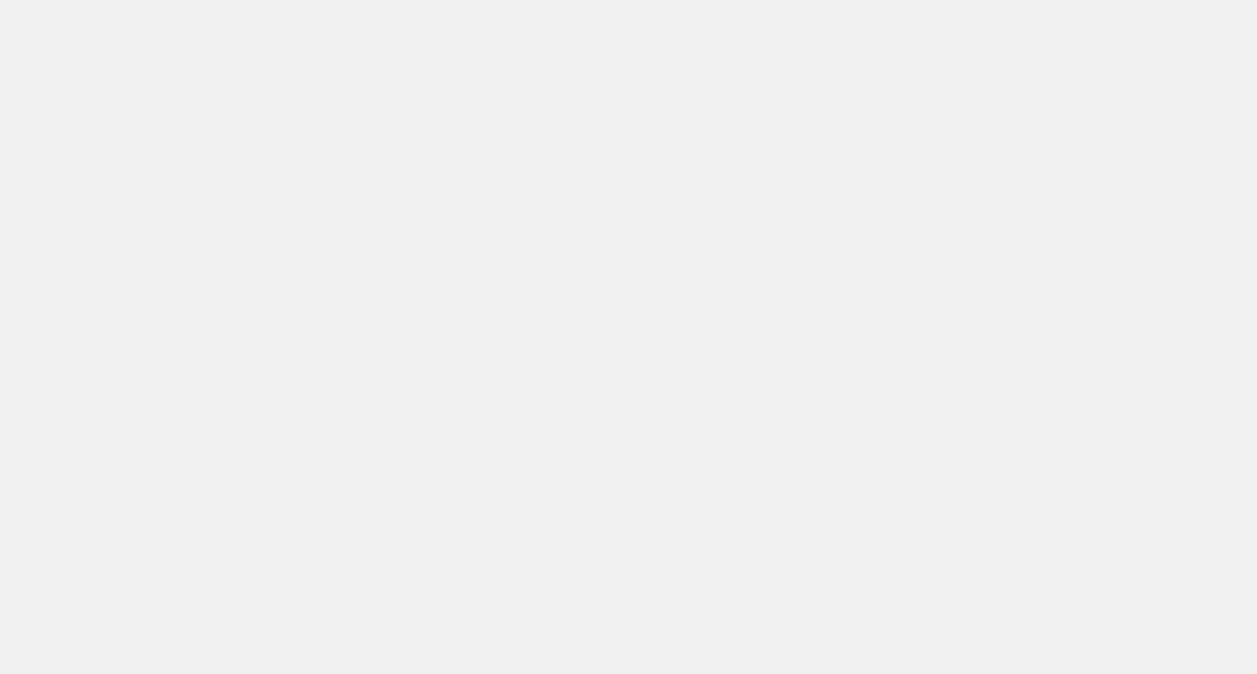 scroll, scrollTop: 0, scrollLeft: 0, axis: both 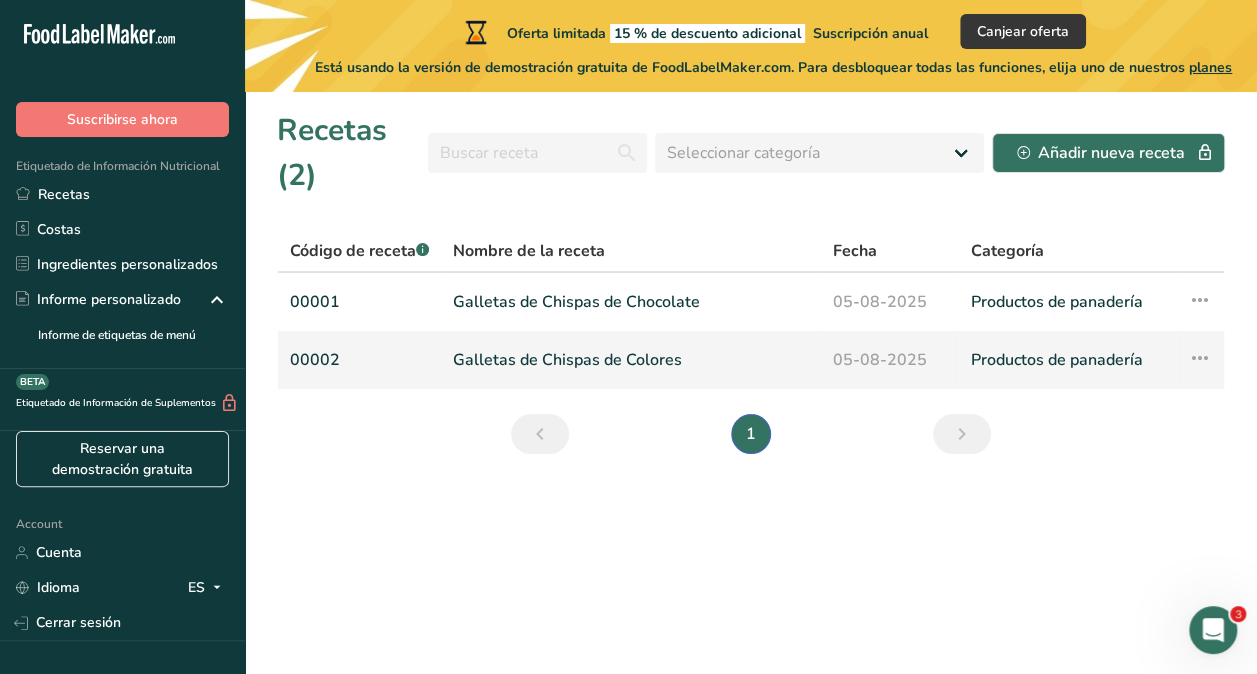 click on "Galletas de Chispas de Colores" at bounding box center [631, 360] 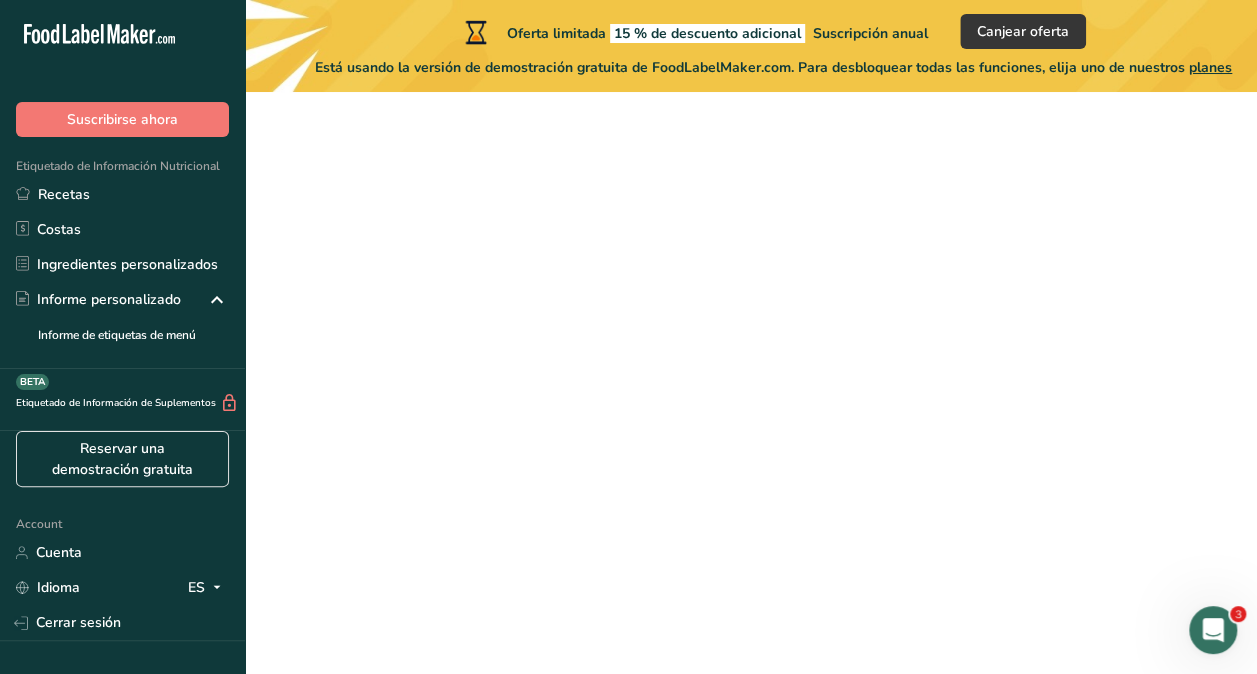 click on "Galletas de Chispas de Colores" at bounding box center (631, 360) 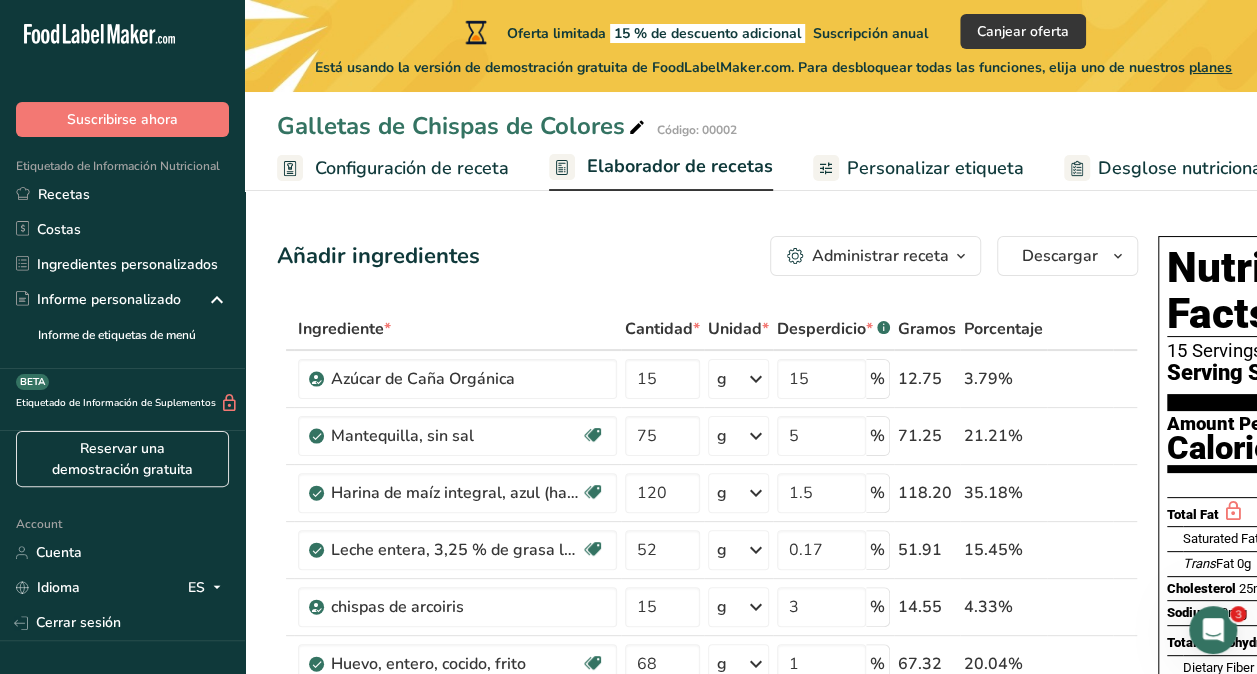 click on "Elaborador de recetas" at bounding box center [680, 166] 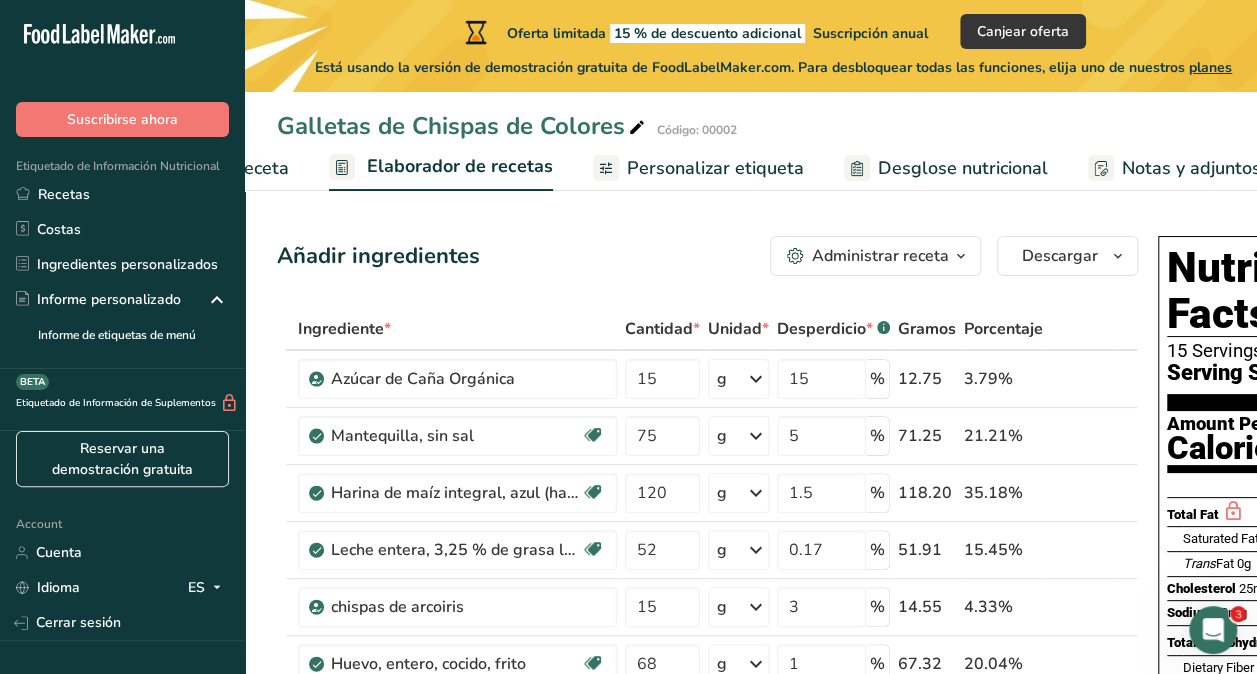 scroll, scrollTop: 0, scrollLeft: 278, axis: horizontal 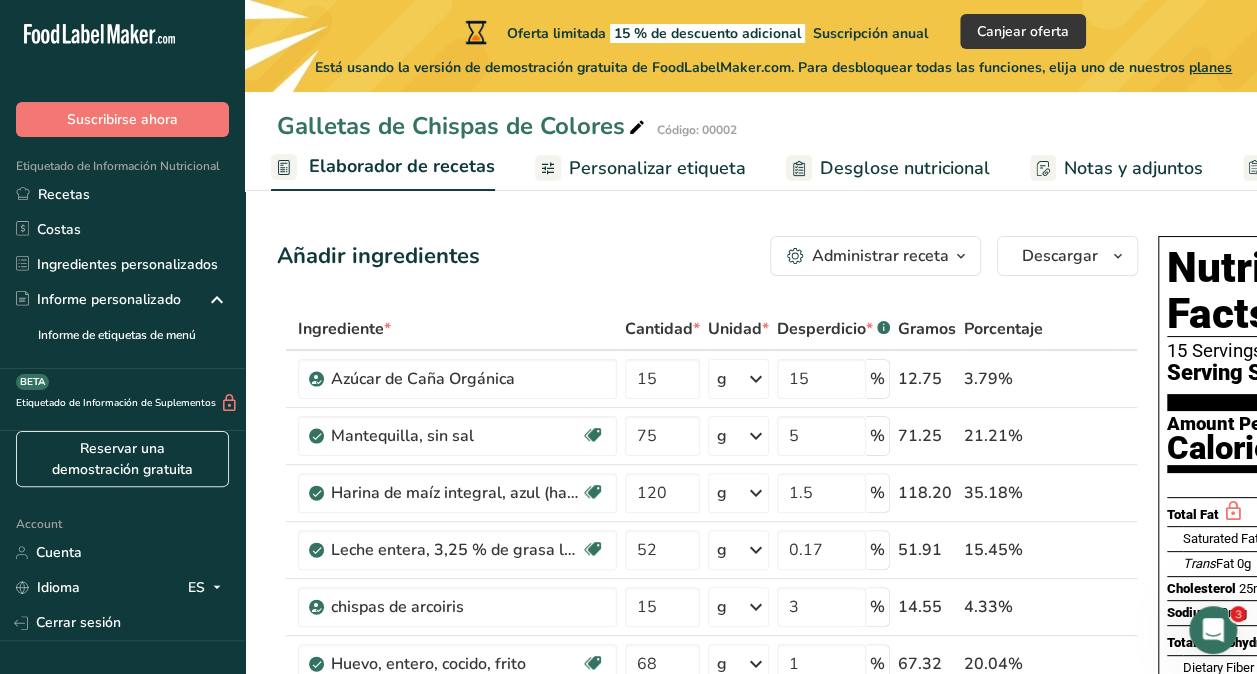 click on "Personalizar etiqueta" at bounding box center (640, 168) 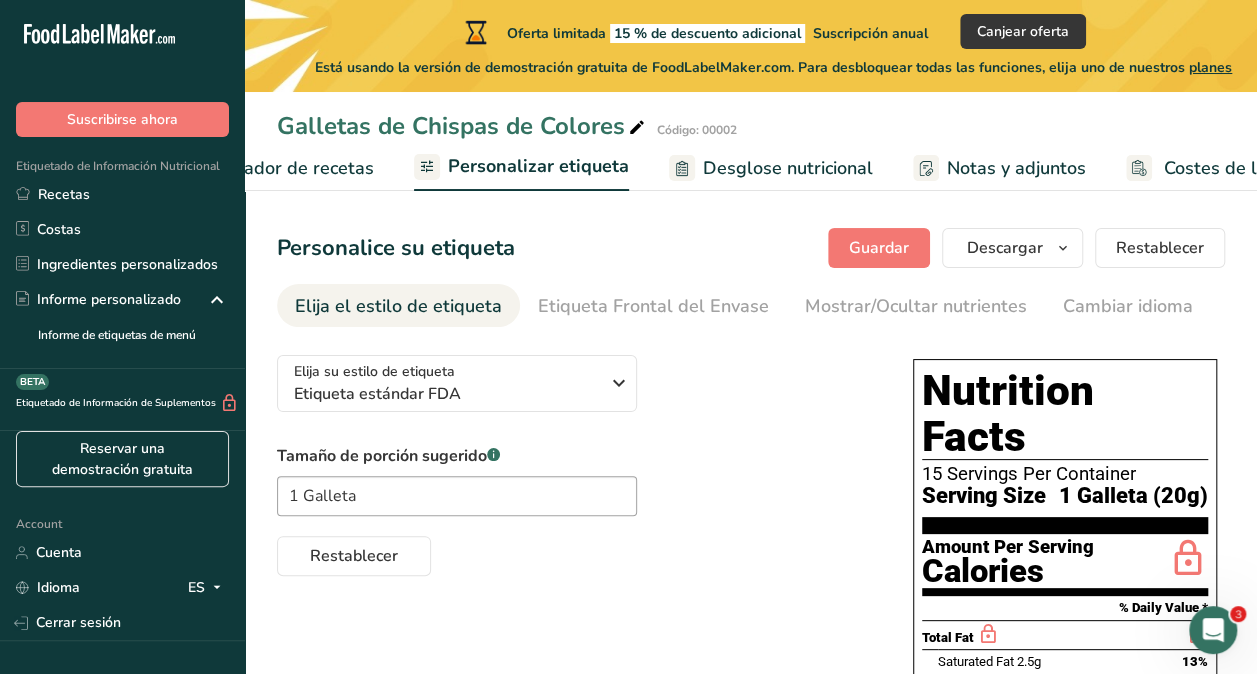 scroll, scrollTop: 0, scrollLeft: 487, axis: horizontal 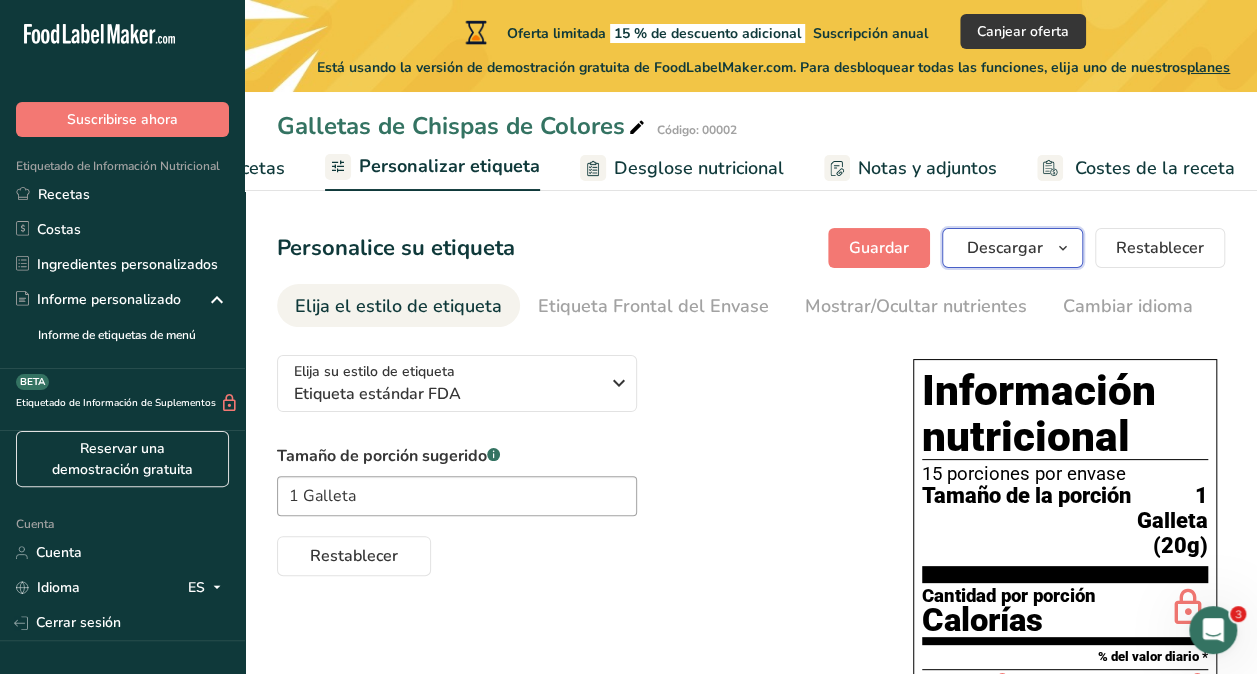 click on "Descargar" at bounding box center [1005, 248] 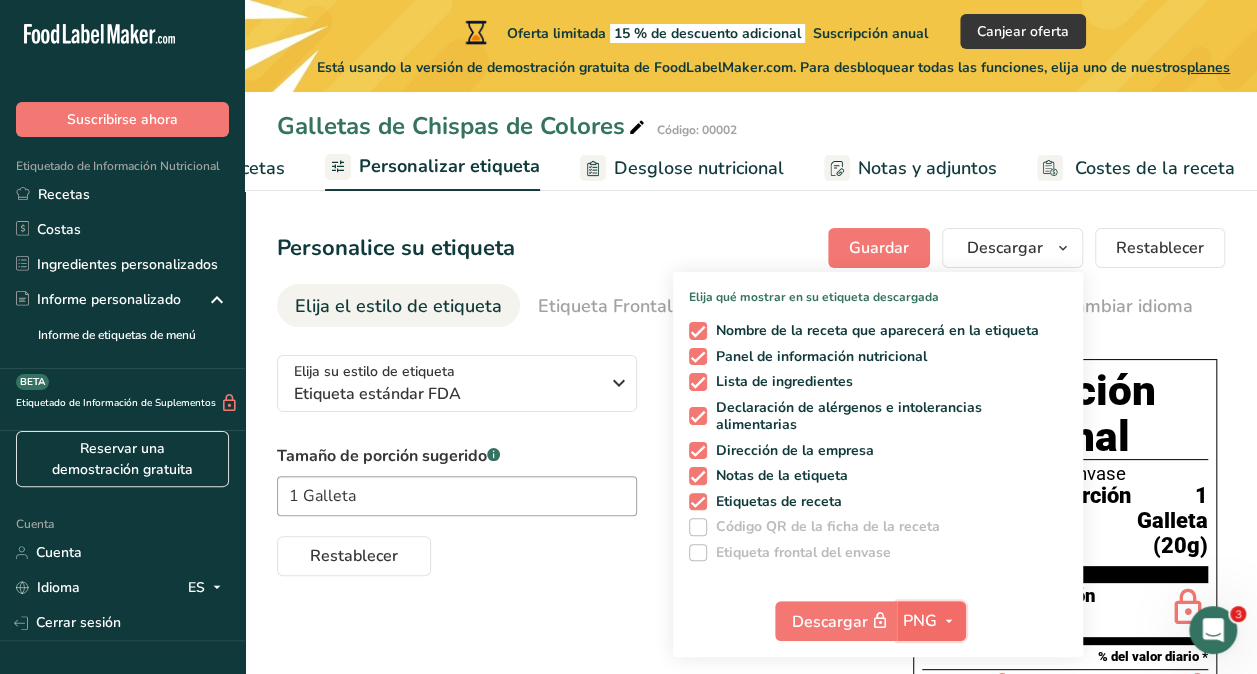 click on "PNG" at bounding box center [920, 621] 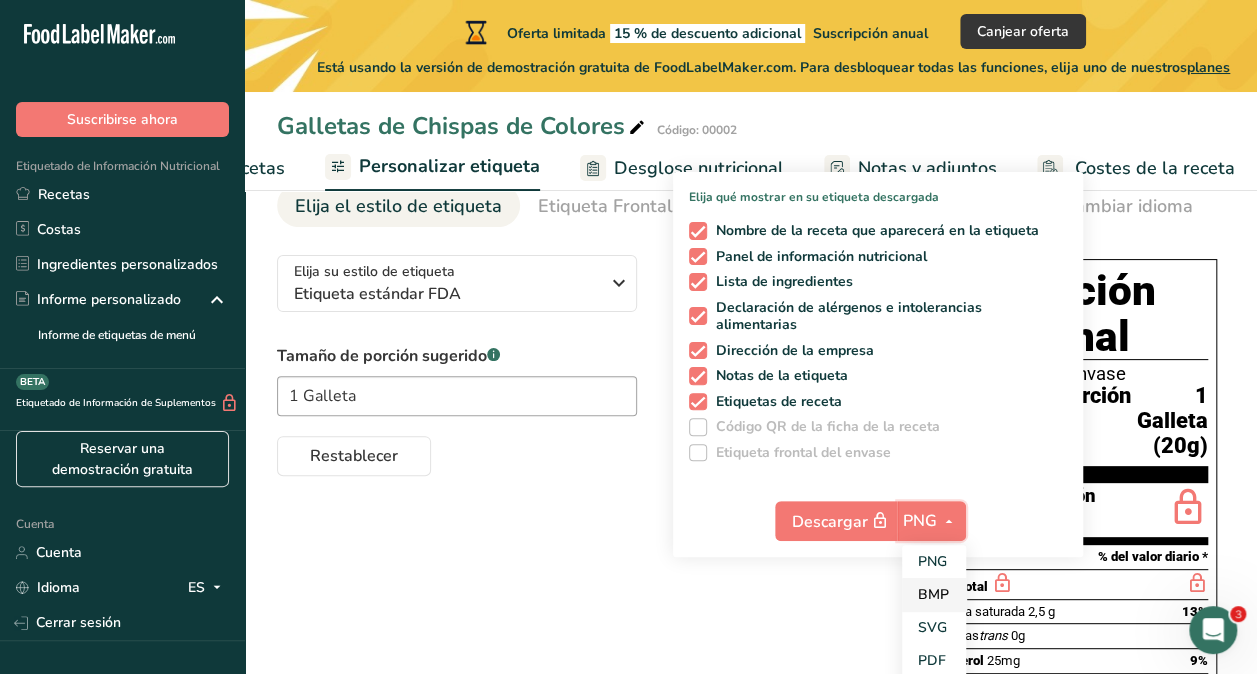 scroll, scrollTop: 200, scrollLeft: 0, axis: vertical 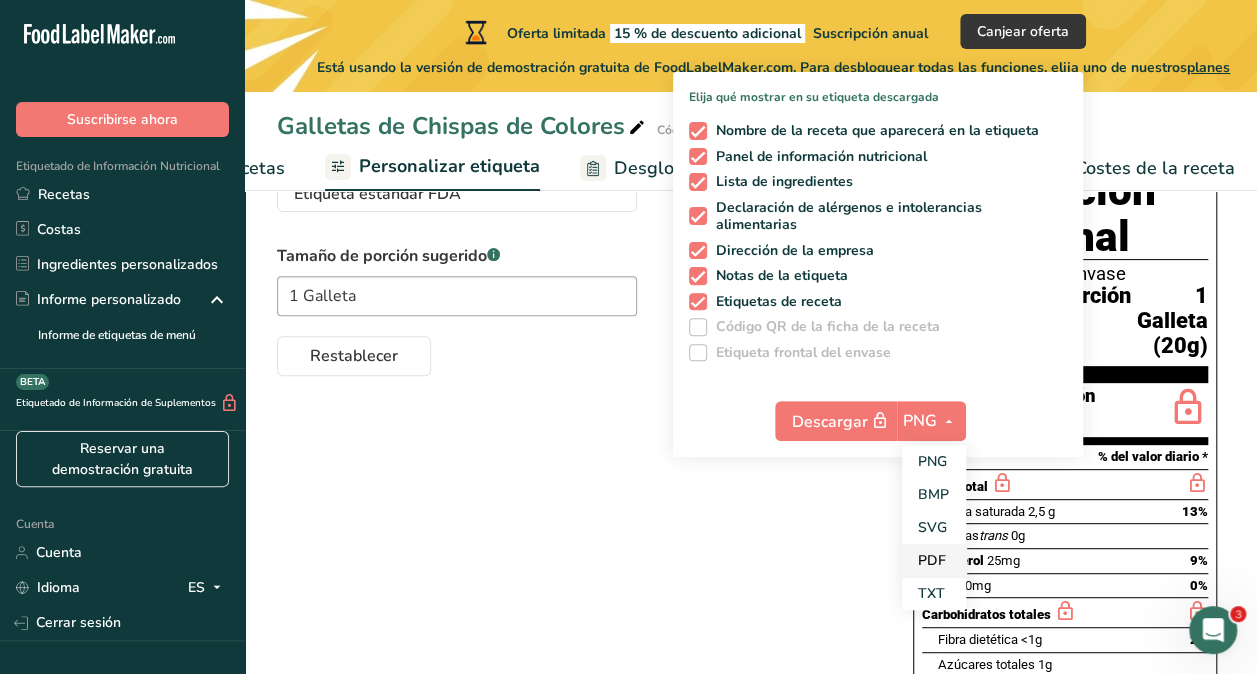 click on "PDF" at bounding box center [934, 560] 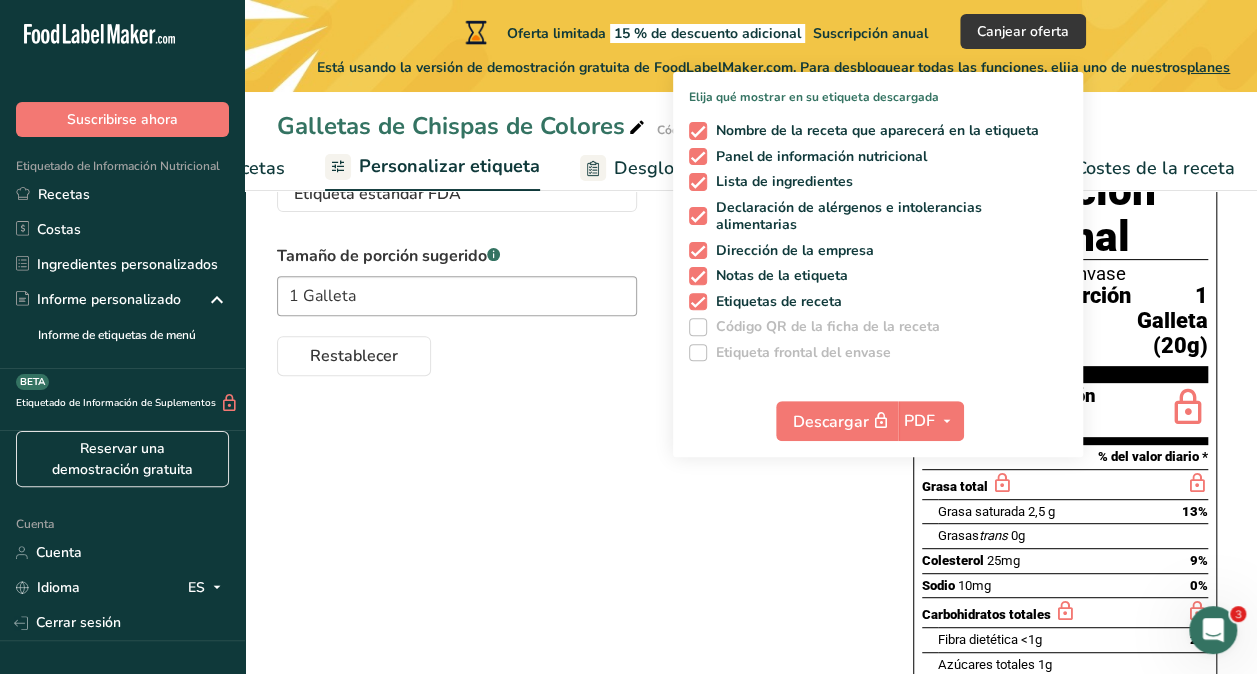 scroll, scrollTop: 0, scrollLeft: 0, axis: both 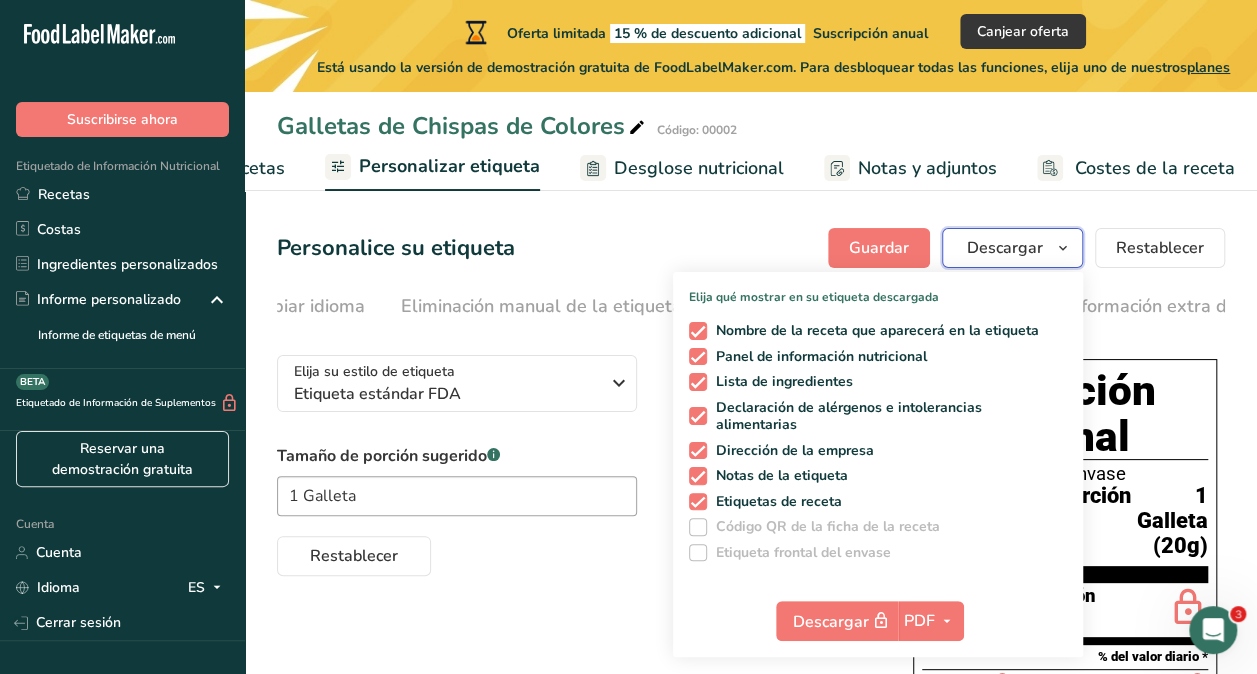 click on "Descargar" at bounding box center [1005, 248] 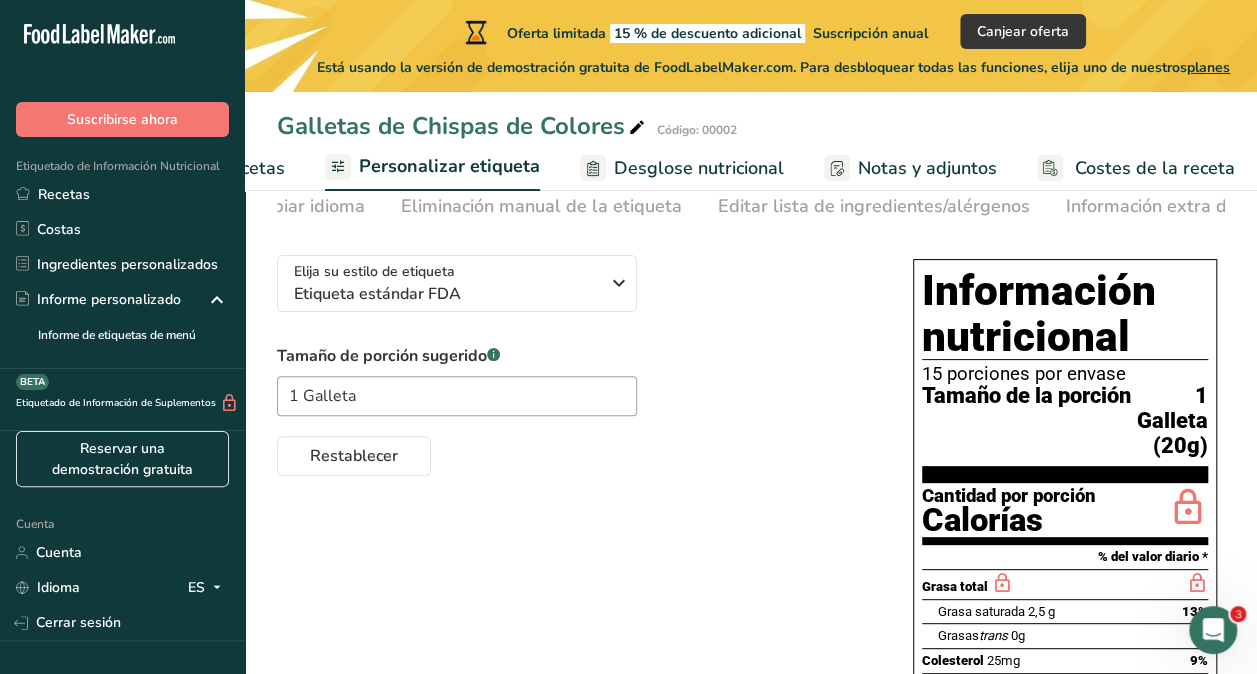 scroll, scrollTop: 200, scrollLeft: 0, axis: vertical 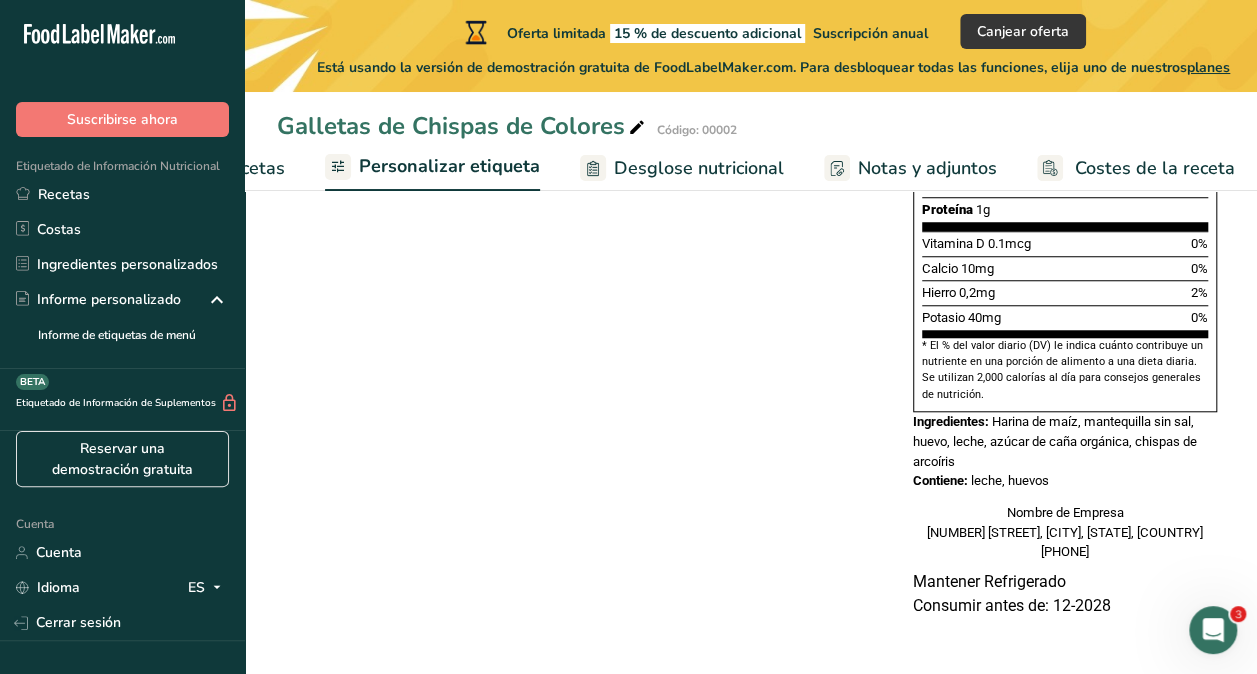 click on "Nombre de Empresa
2233 Lincoln Drive, Harrisburg, Pensilvania, Estados Unidos
+1717-652-6146" at bounding box center (1065, 532) 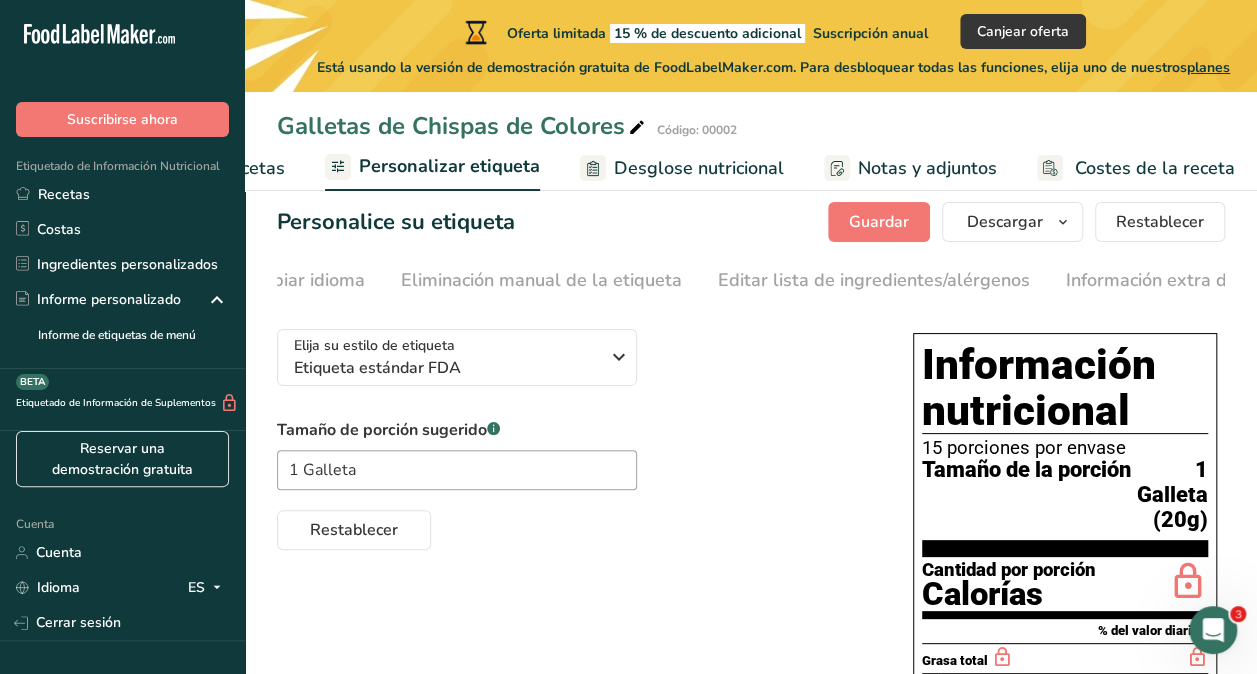scroll, scrollTop: 20, scrollLeft: 0, axis: vertical 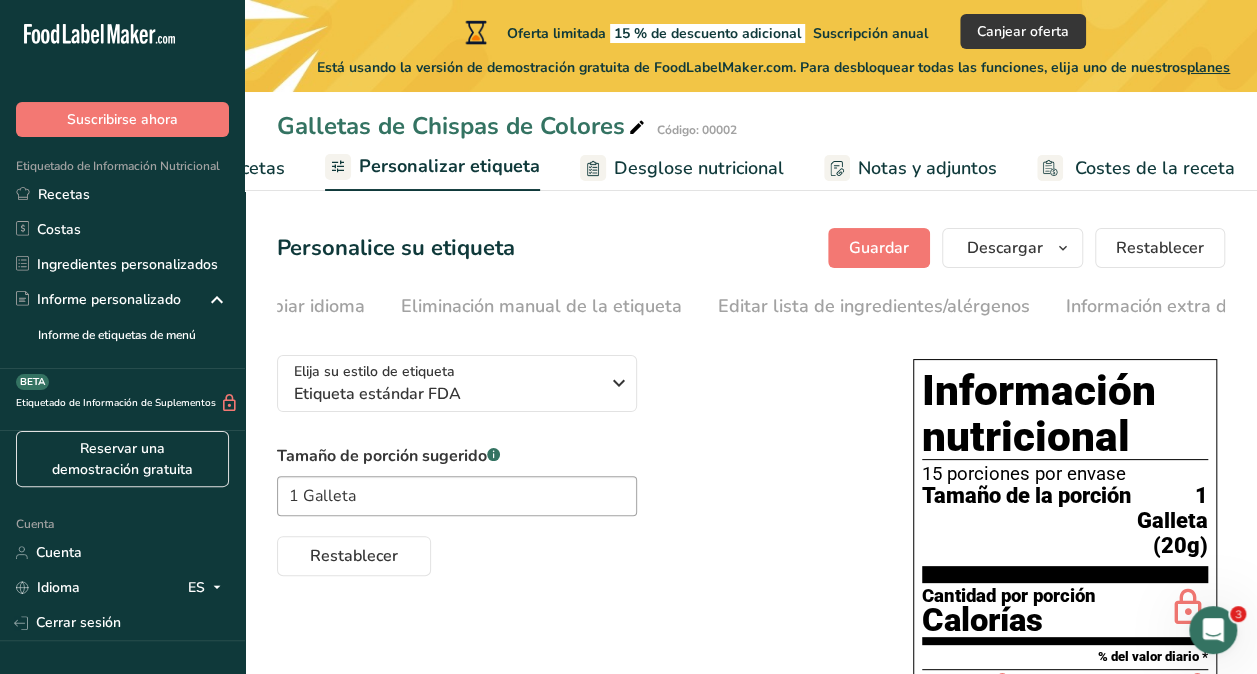 drag, startPoint x: 1203, startPoint y: 616, endPoint x: 585, endPoint y: 150, distance: 774.00256 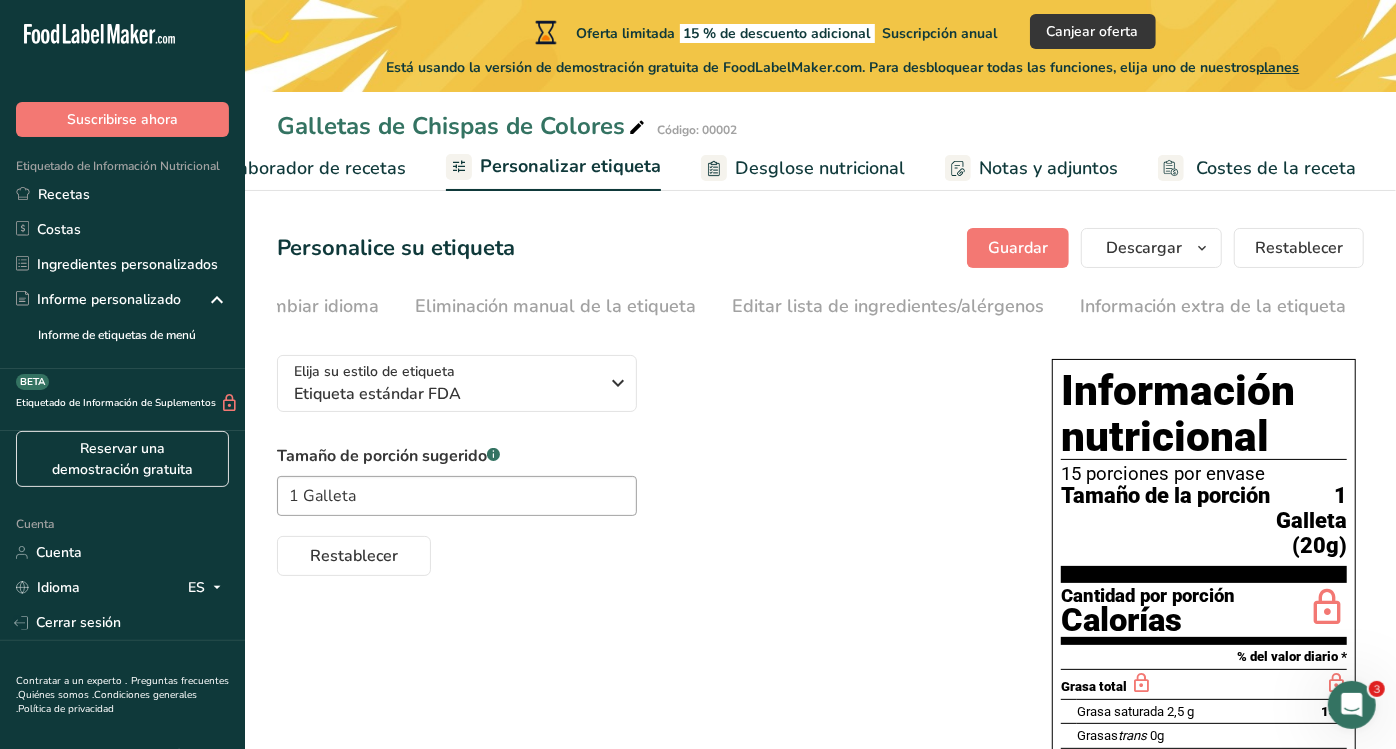 scroll, scrollTop: 0, scrollLeft: 348, axis: horizontal 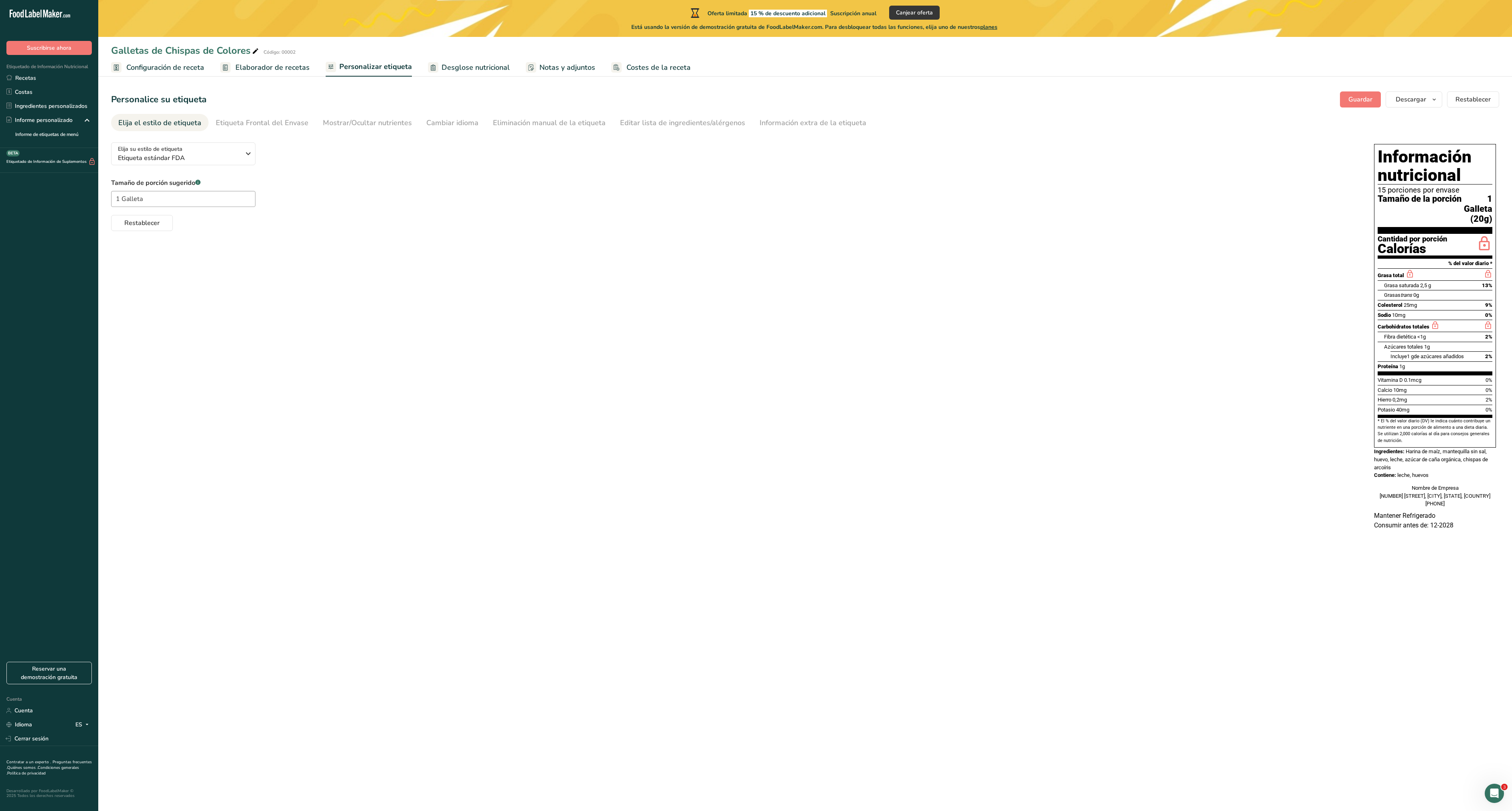 drag, startPoint x: 466, startPoint y: 0, endPoint x: 910, endPoint y: 272, distance: 520.6918 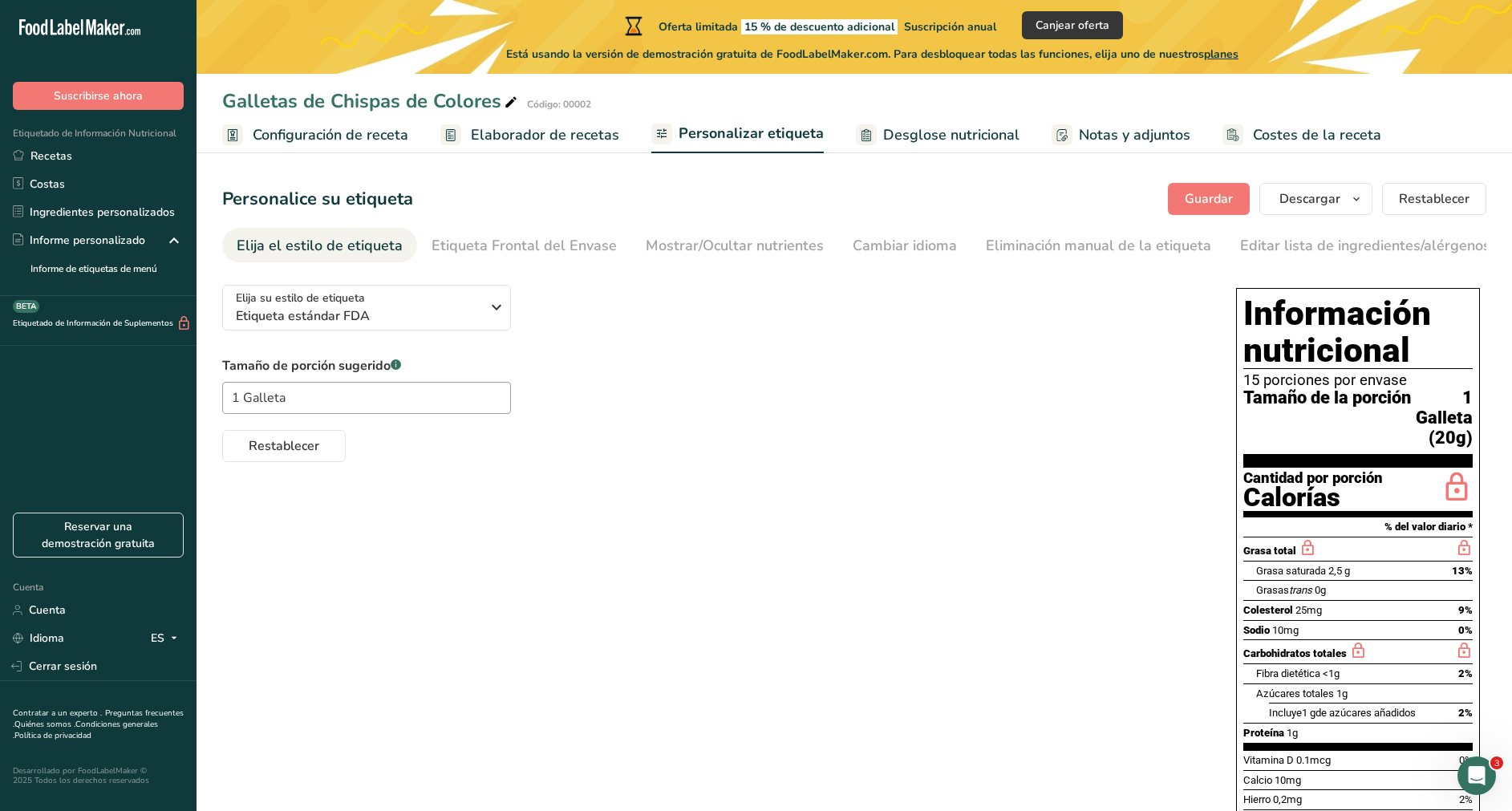 drag, startPoint x: 2663, startPoint y: 0, endPoint x: 861, endPoint y: 377, distance: 1841.0141 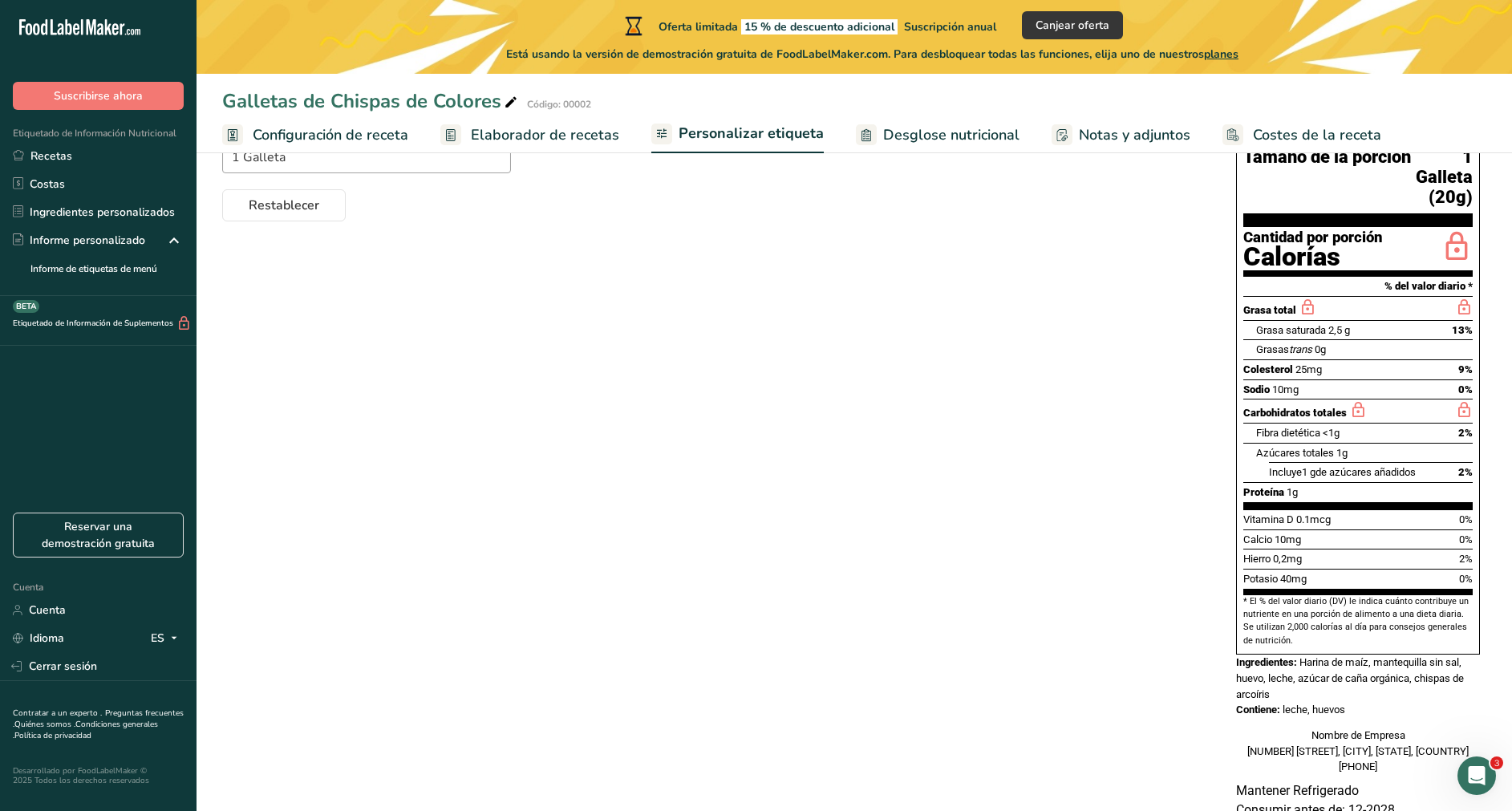 scroll, scrollTop: 120, scrollLeft: 0, axis: vertical 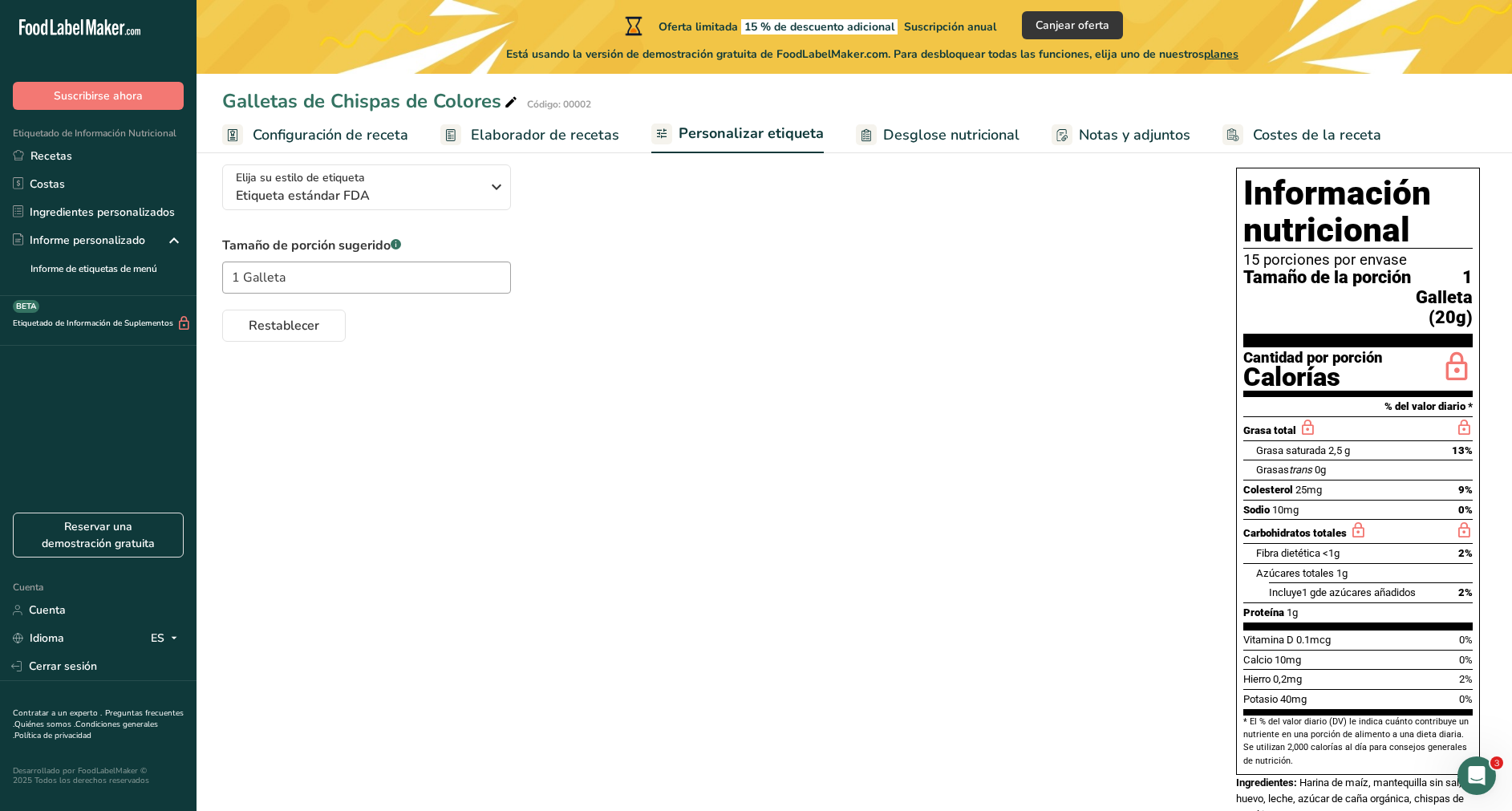 click at bounding box center (1477, 776) 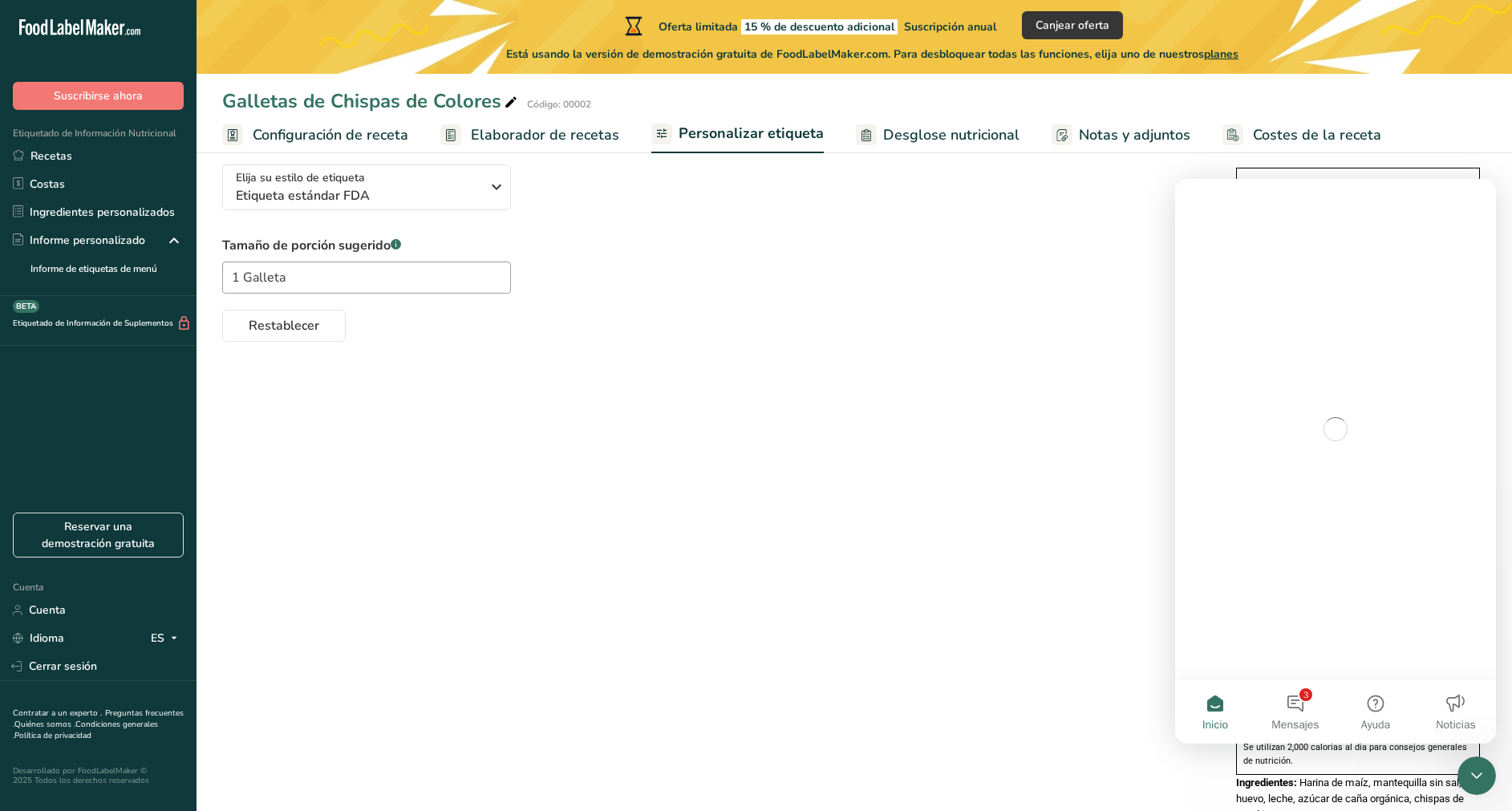 scroll, scrollTop: 0, scrollLeft: 0, axis: both 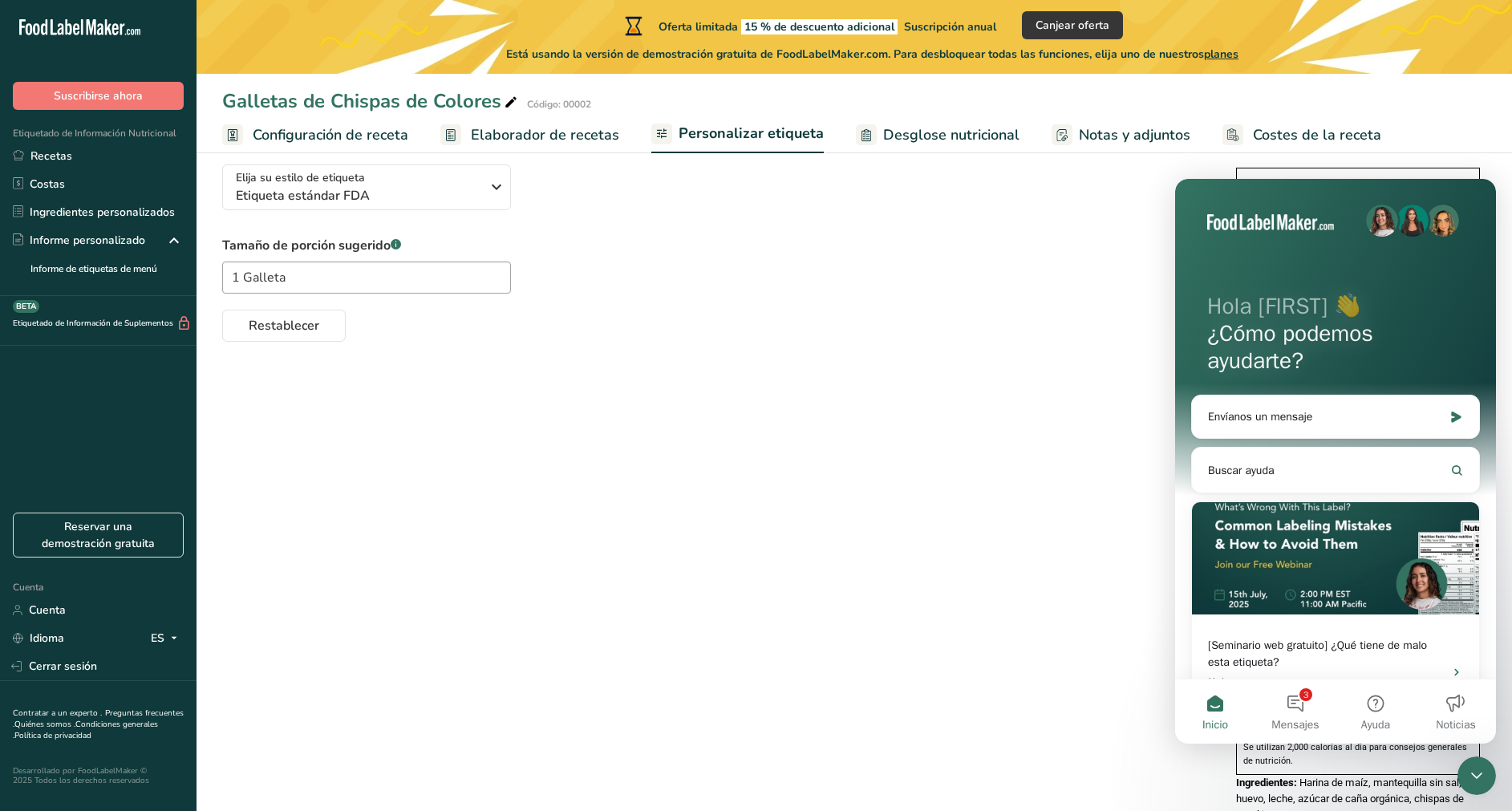 click 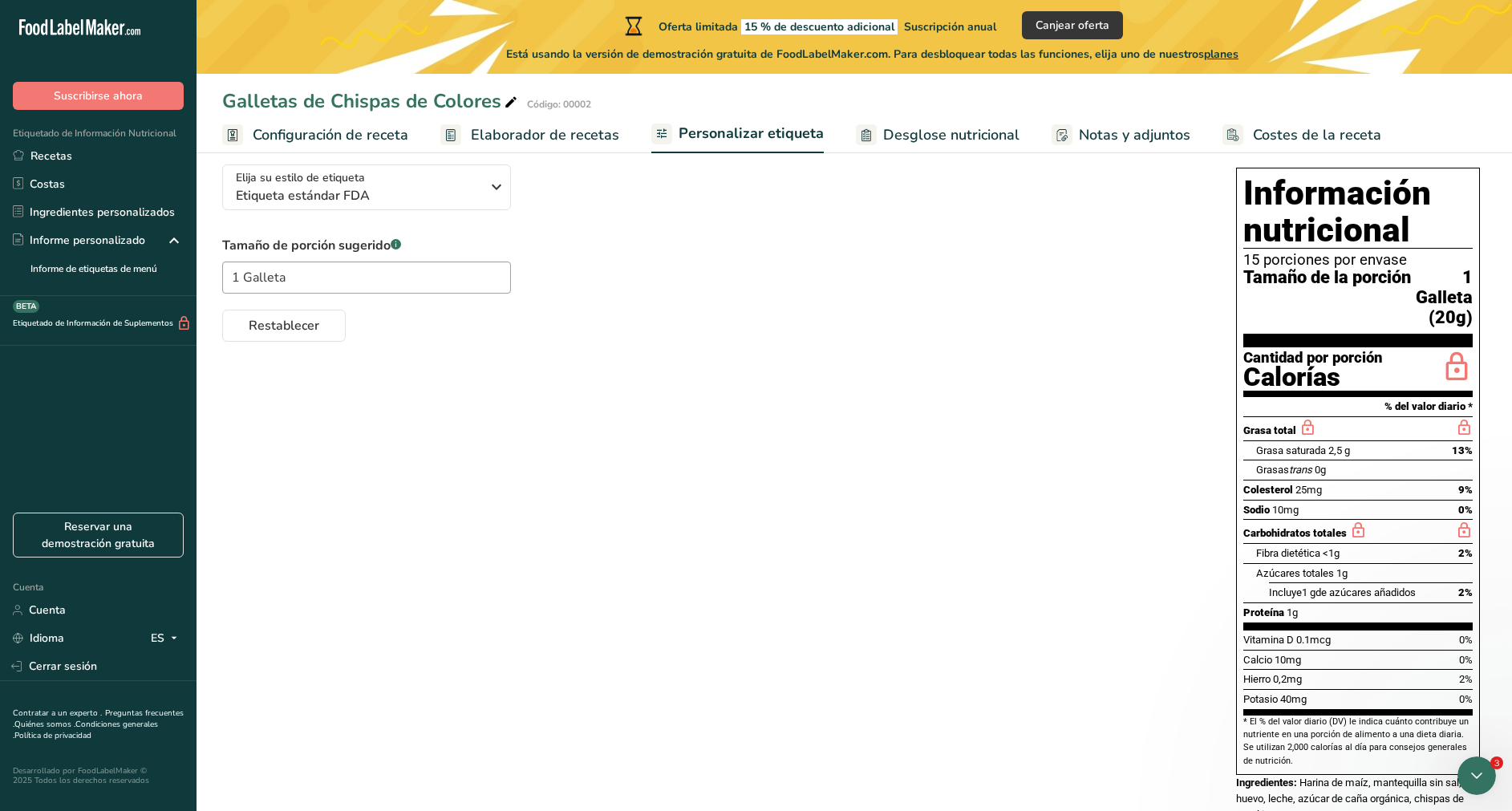 scroll, scrollTop: 0, scrollLeft: 0, axis: both 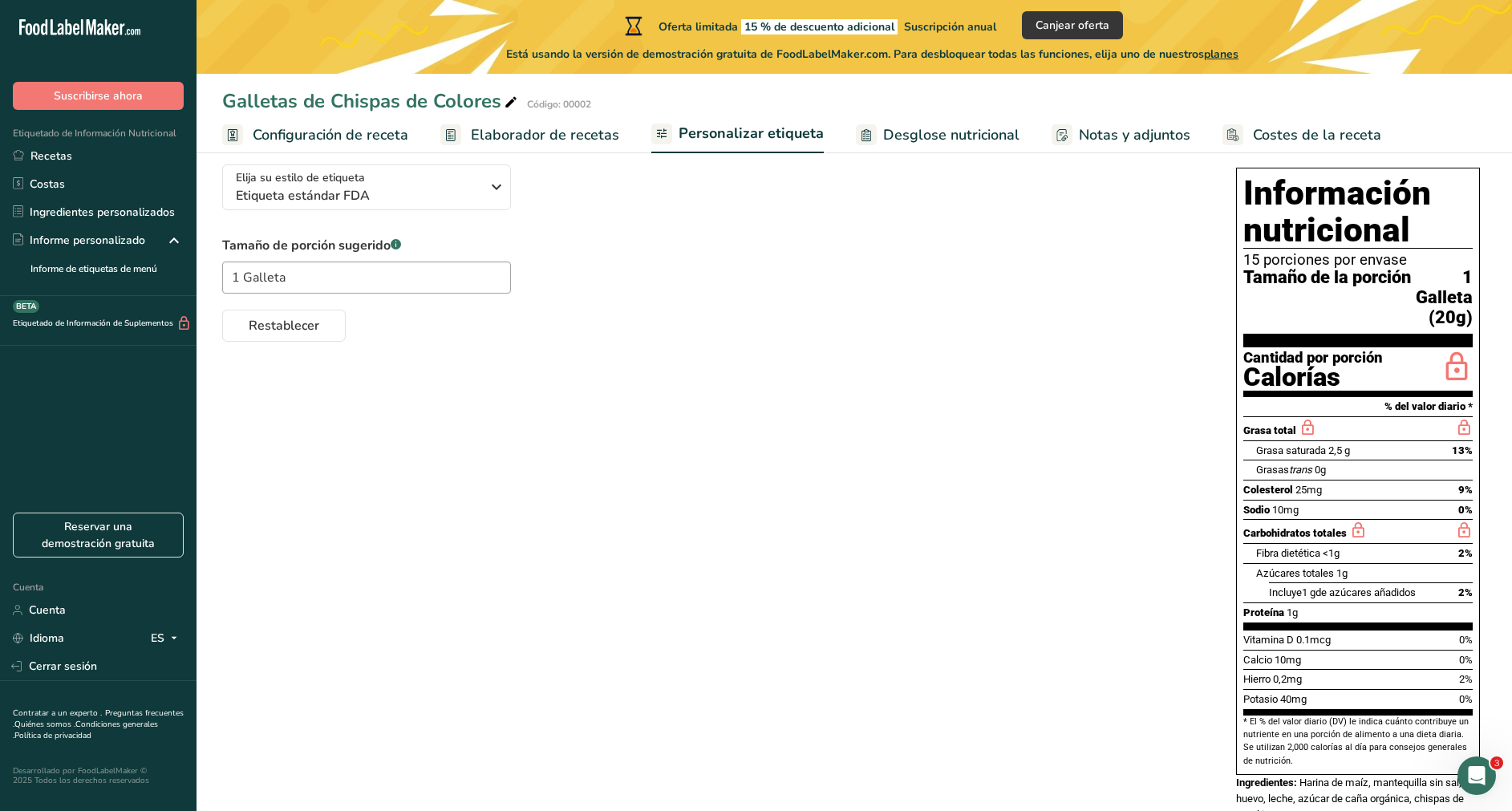 drag, startPoint x: 1484, startPoint y: 767, endPoint x: 1210, endPoint y: 719, distance: 278.17261 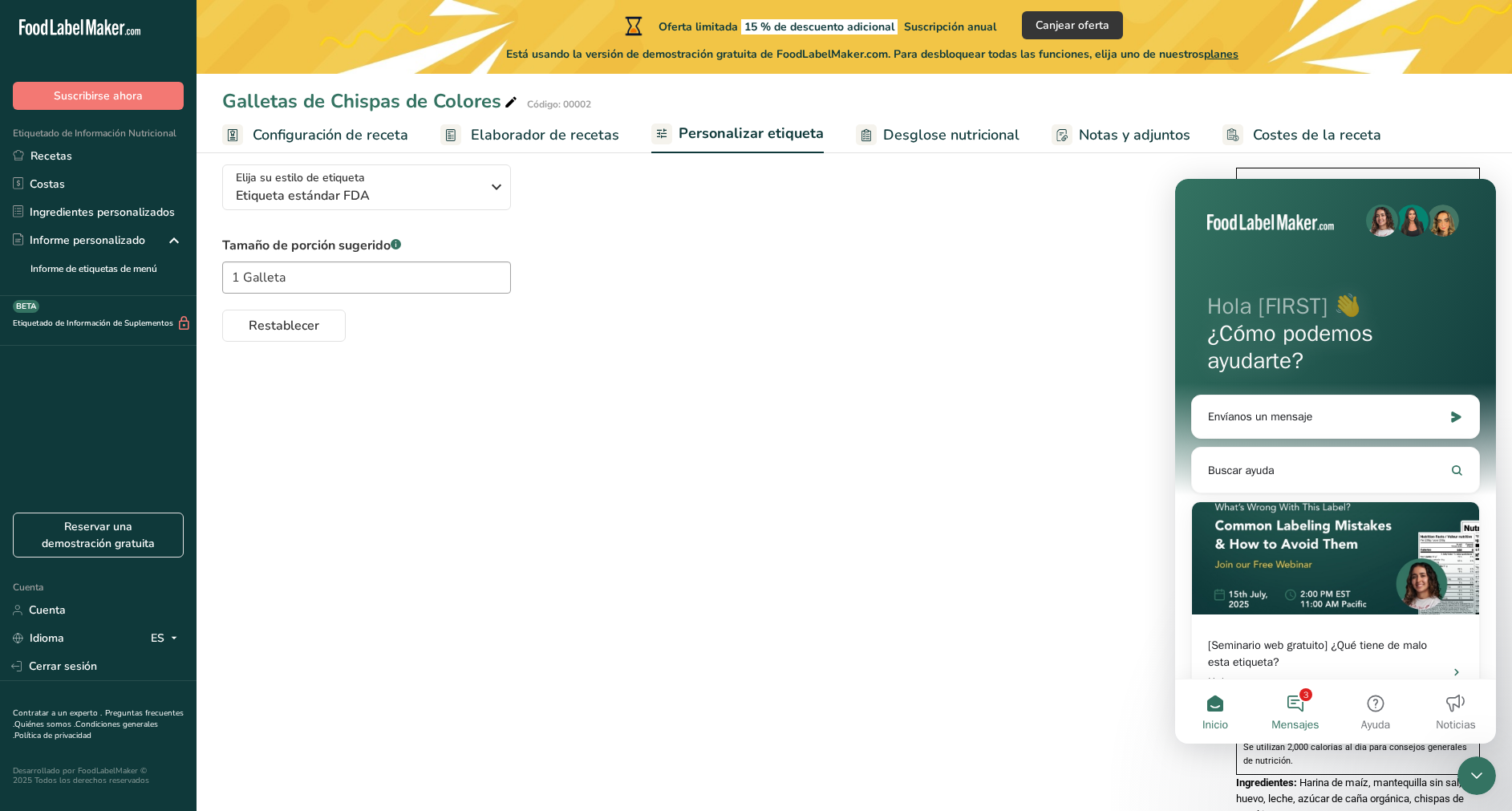 click on "3 Mensajes" at bounding box center (1295, 712) 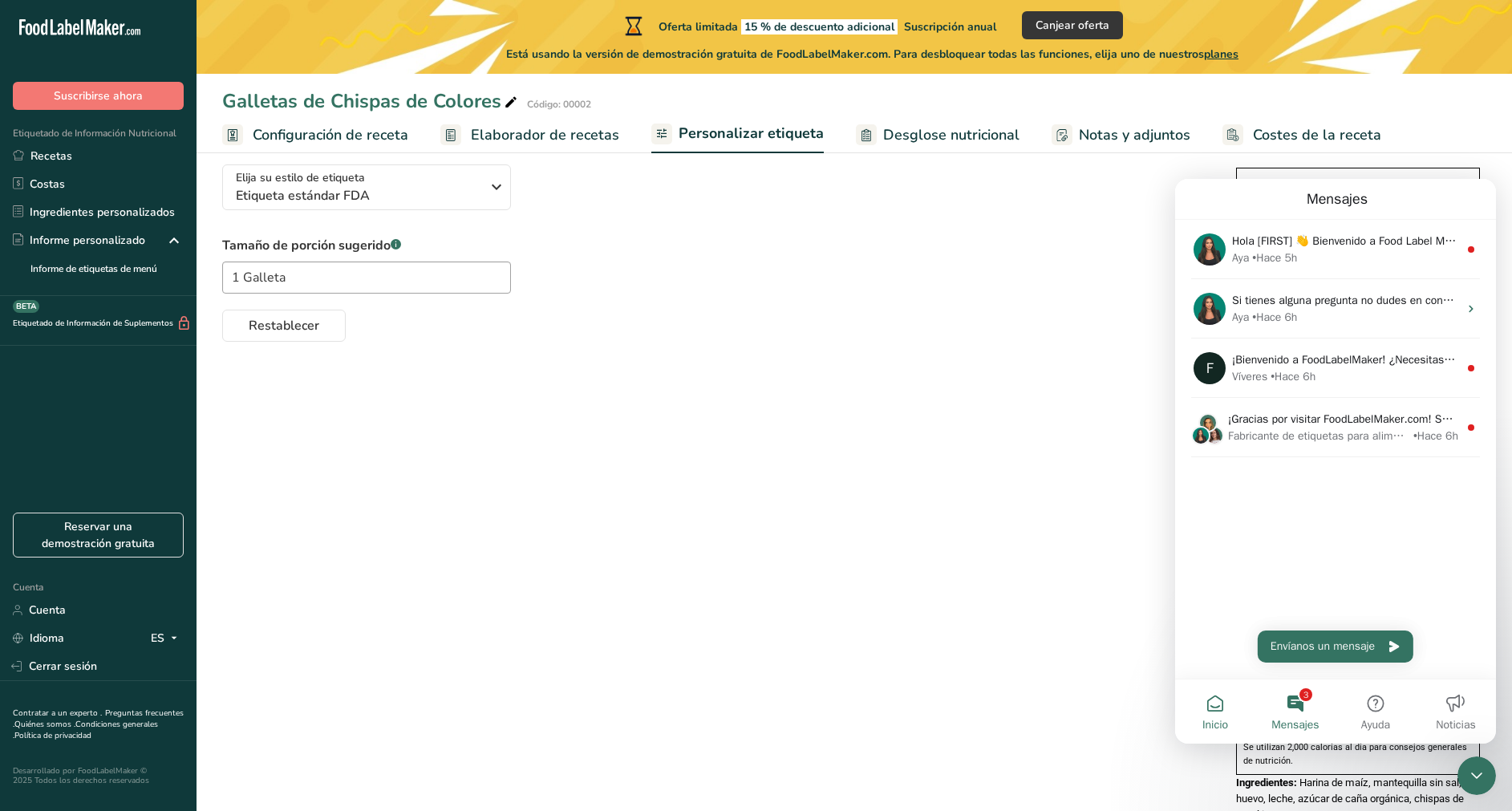 click on "Inicio" at bounding box center [1215, 712] 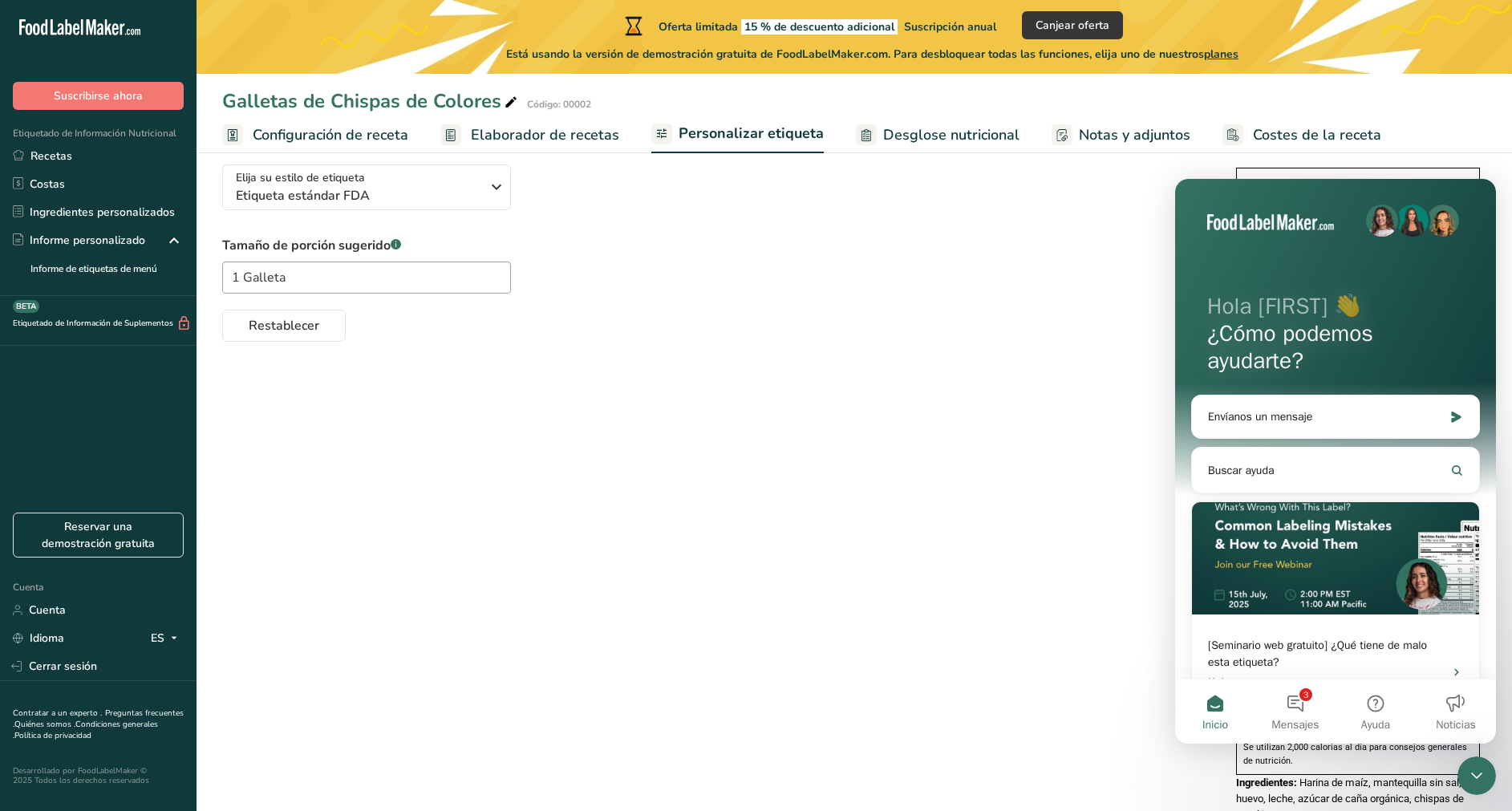 click 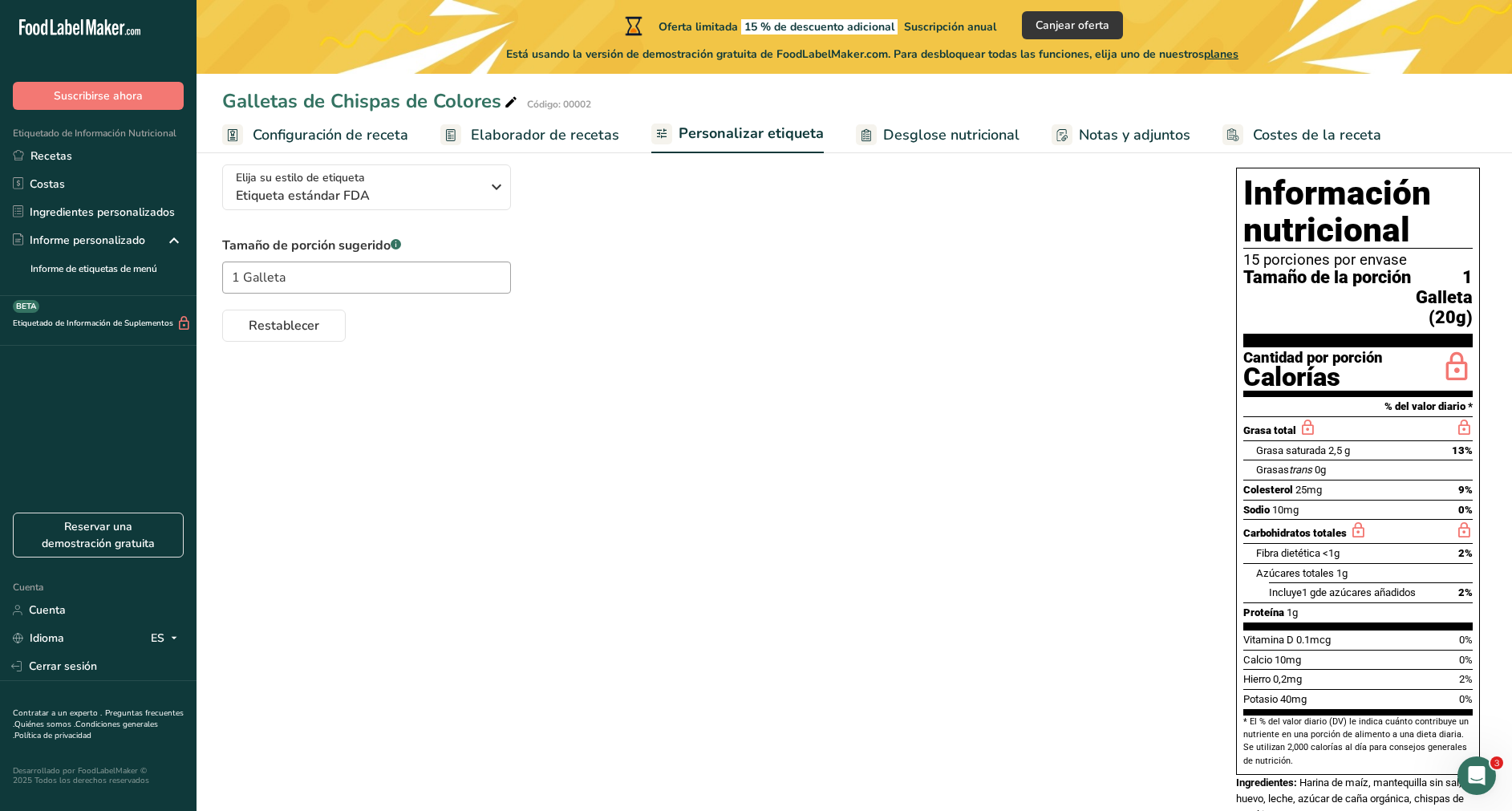 drag, startPoint x: 1394, startPoint y: 675, endPoint x: 1388, endPoint y: 663, distance: 13 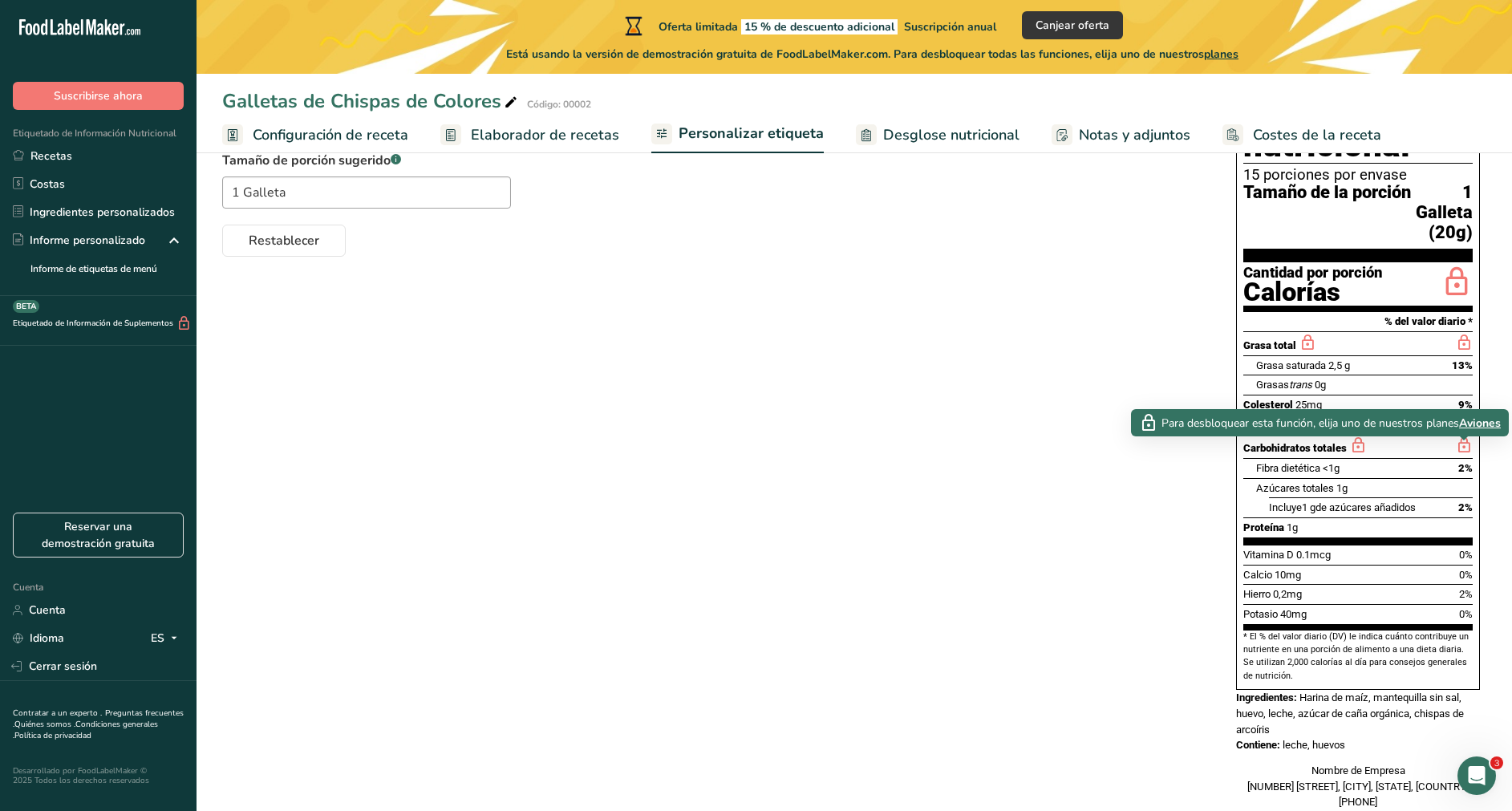 scroll, scrollTop: 314, scrollLeft: 0, axis: vertical 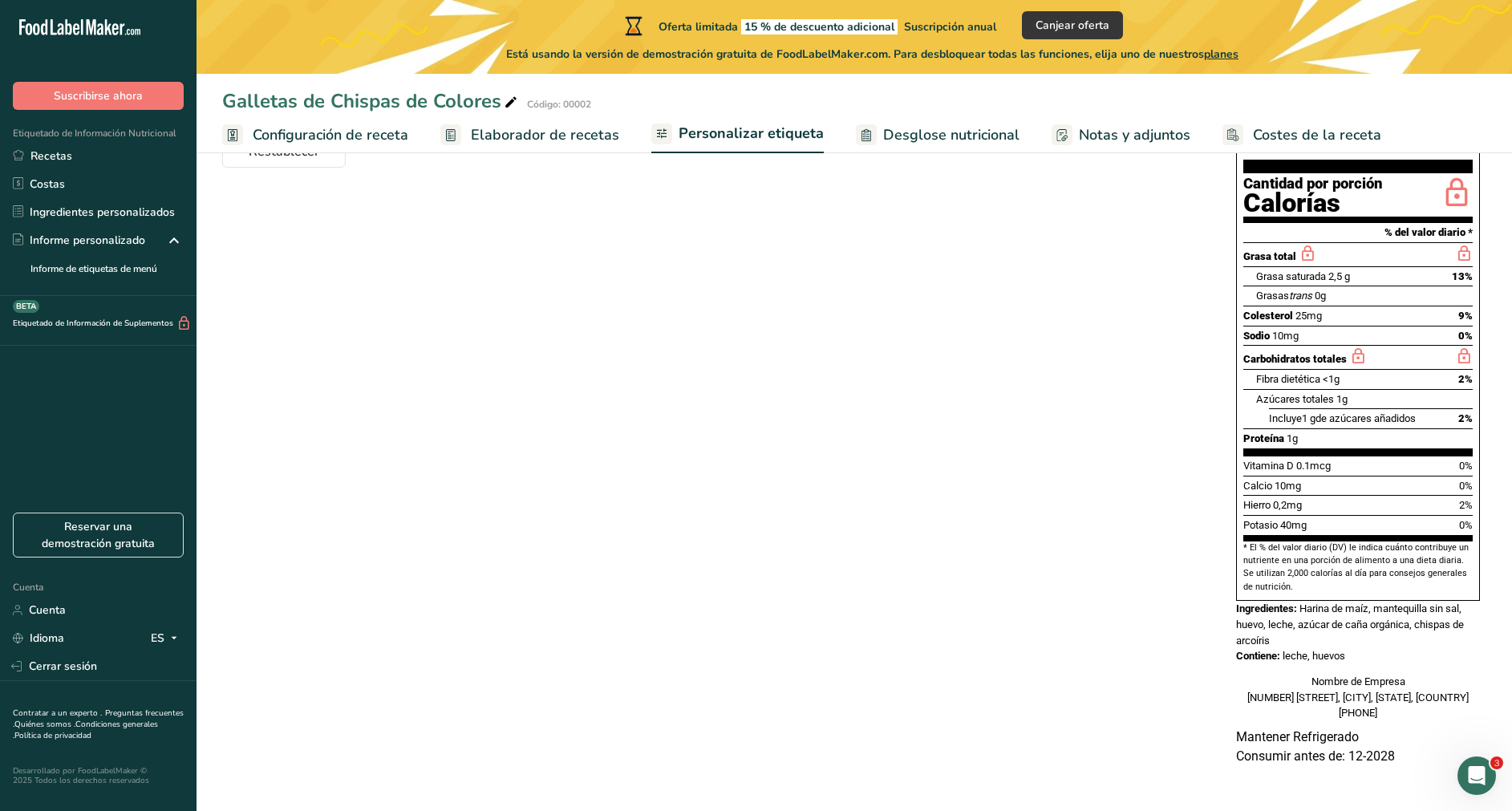 drag, startPoint x: 1234, startPoint y: 186, endPoint x: 1362, endPoint y: 635, distance: 466.8886 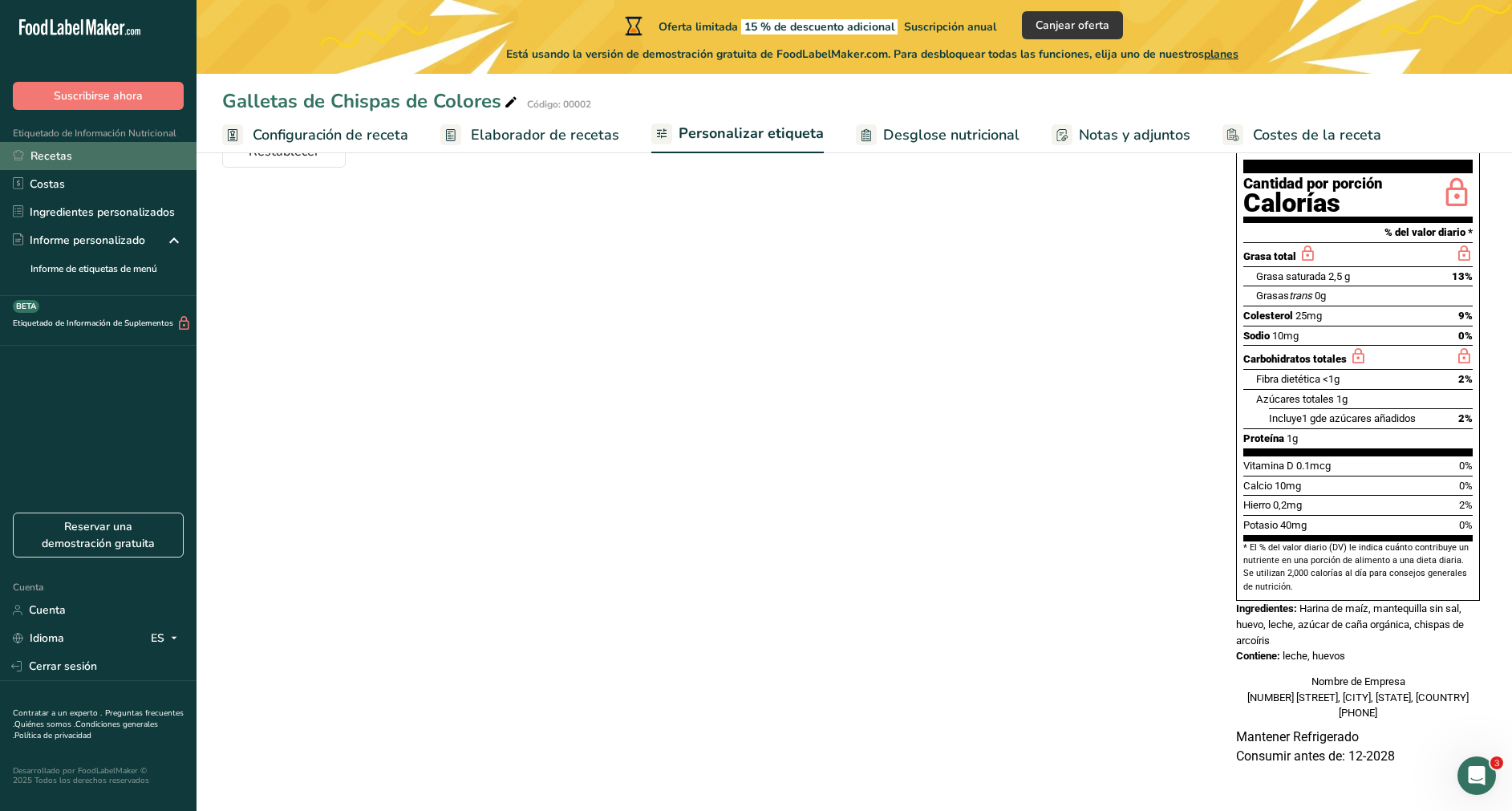 click on "Recetas" at bounding box center (98, 156) 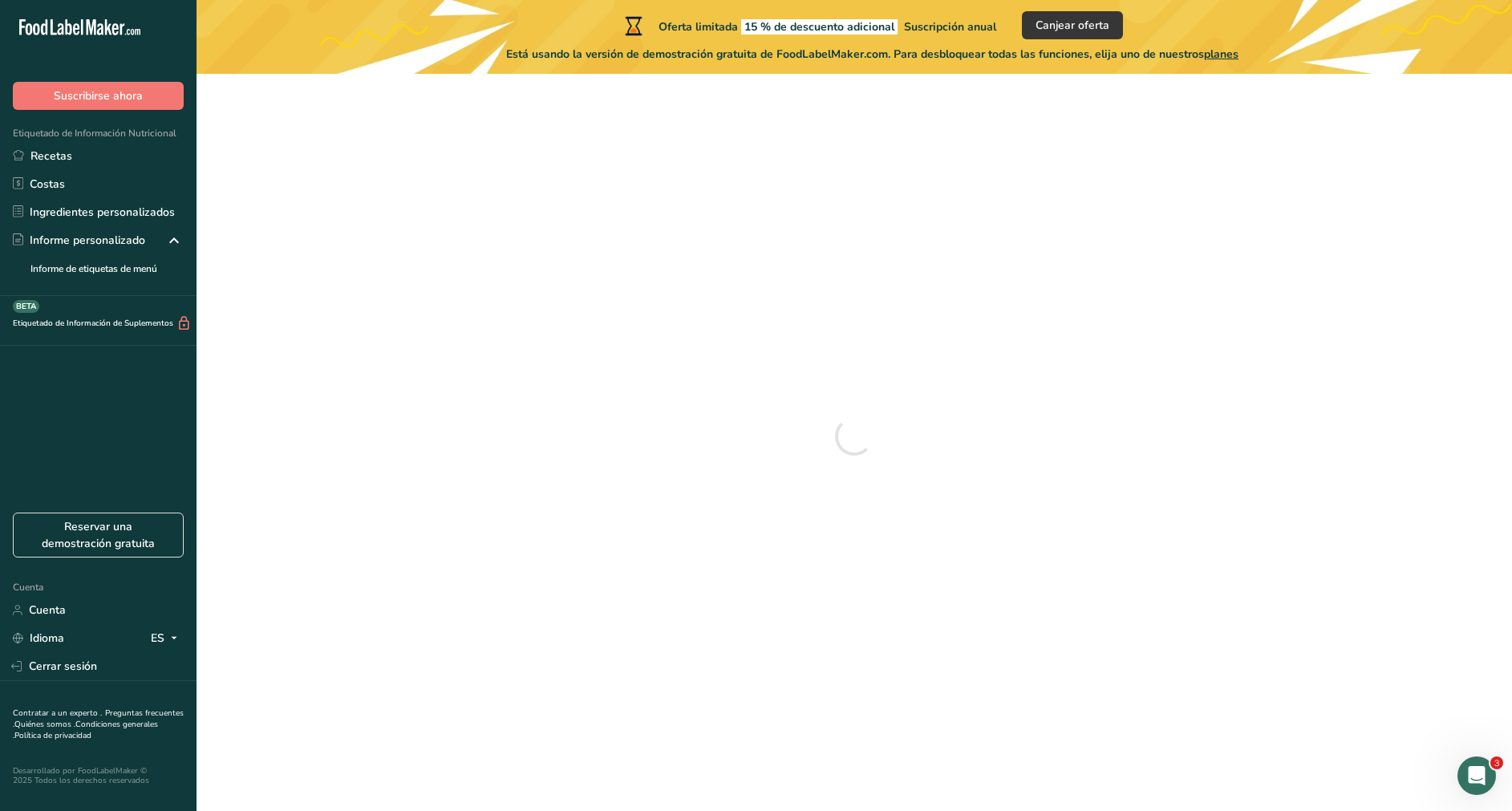 scroll, scrollTop: 0, scrollLeft: 0, axis: both 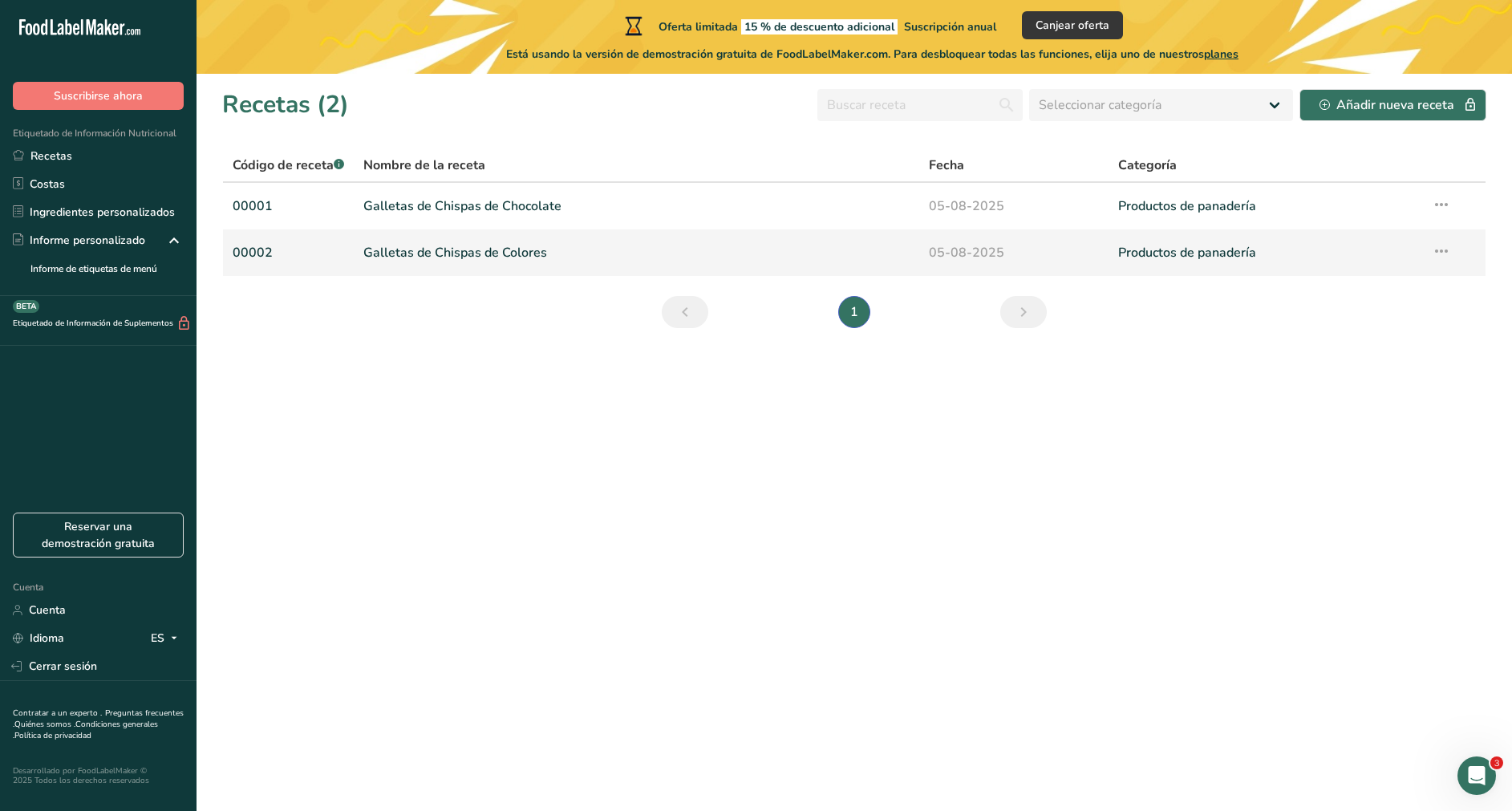 click on "Galletas de Chispas de Colores" at bounding box center (636, 253) 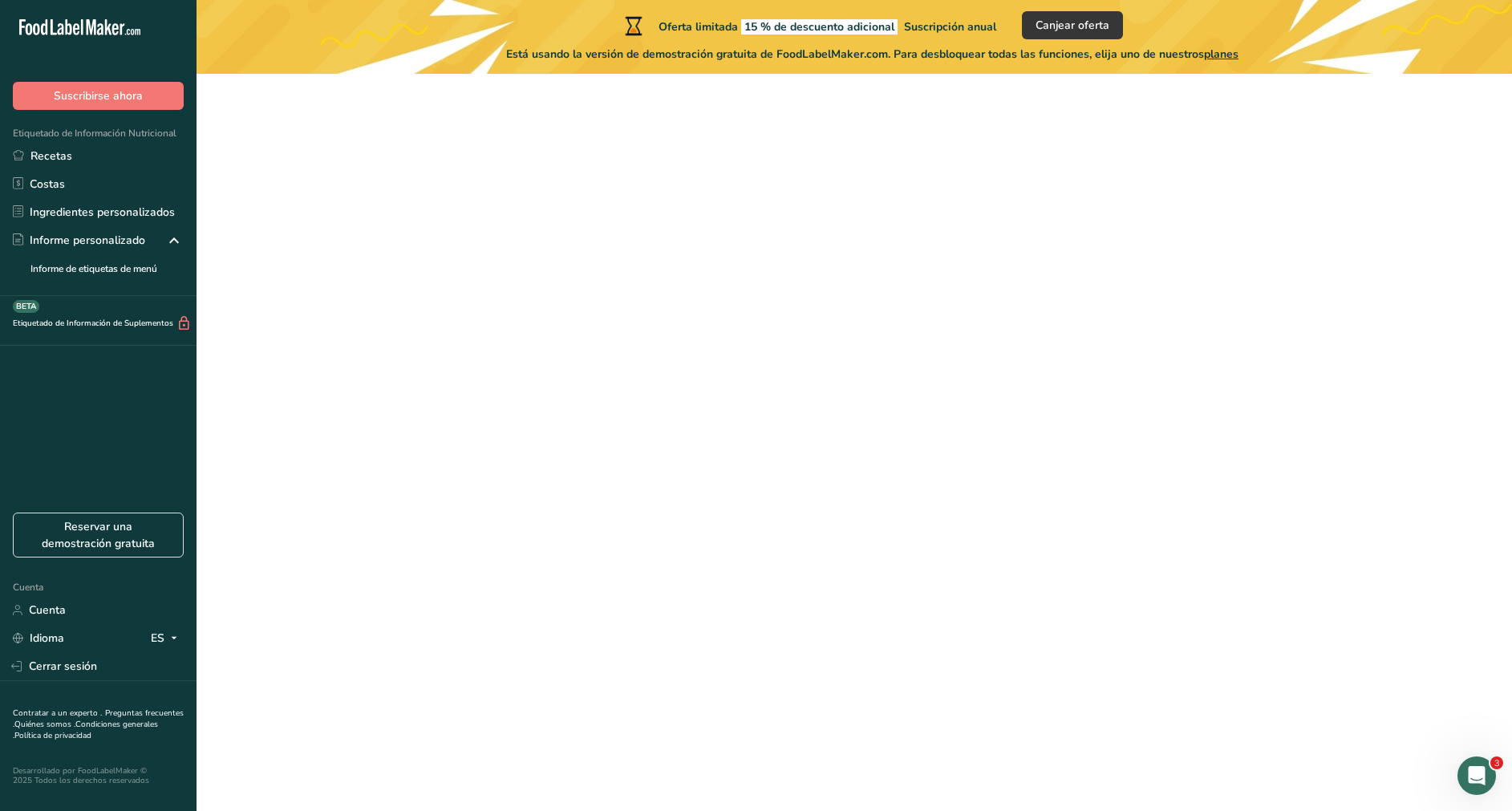click on "Galletas de Chispas de Colores" at bounding box center (636, 253) 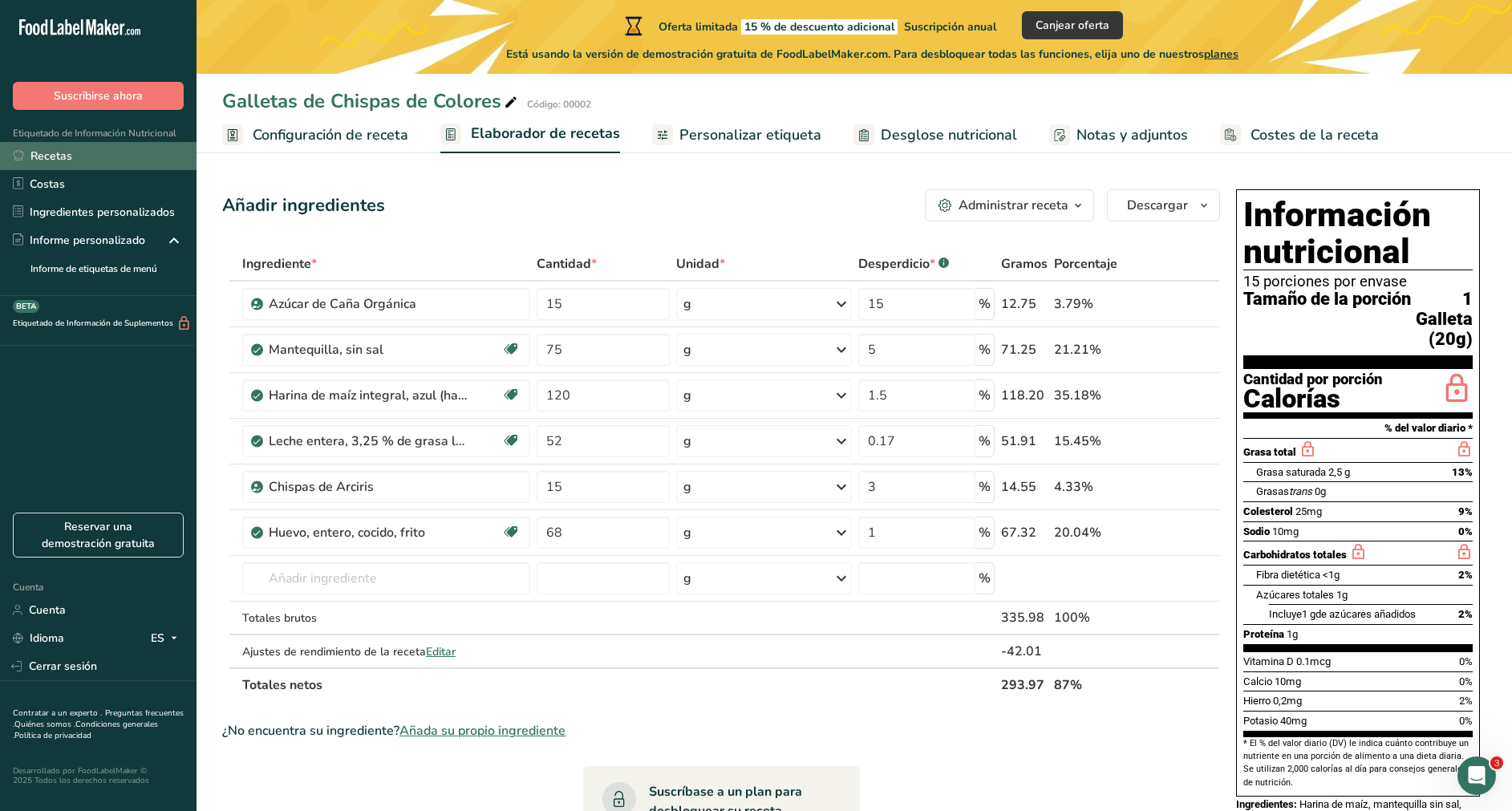 click on "Recetas" at bounding box center (98, 156) 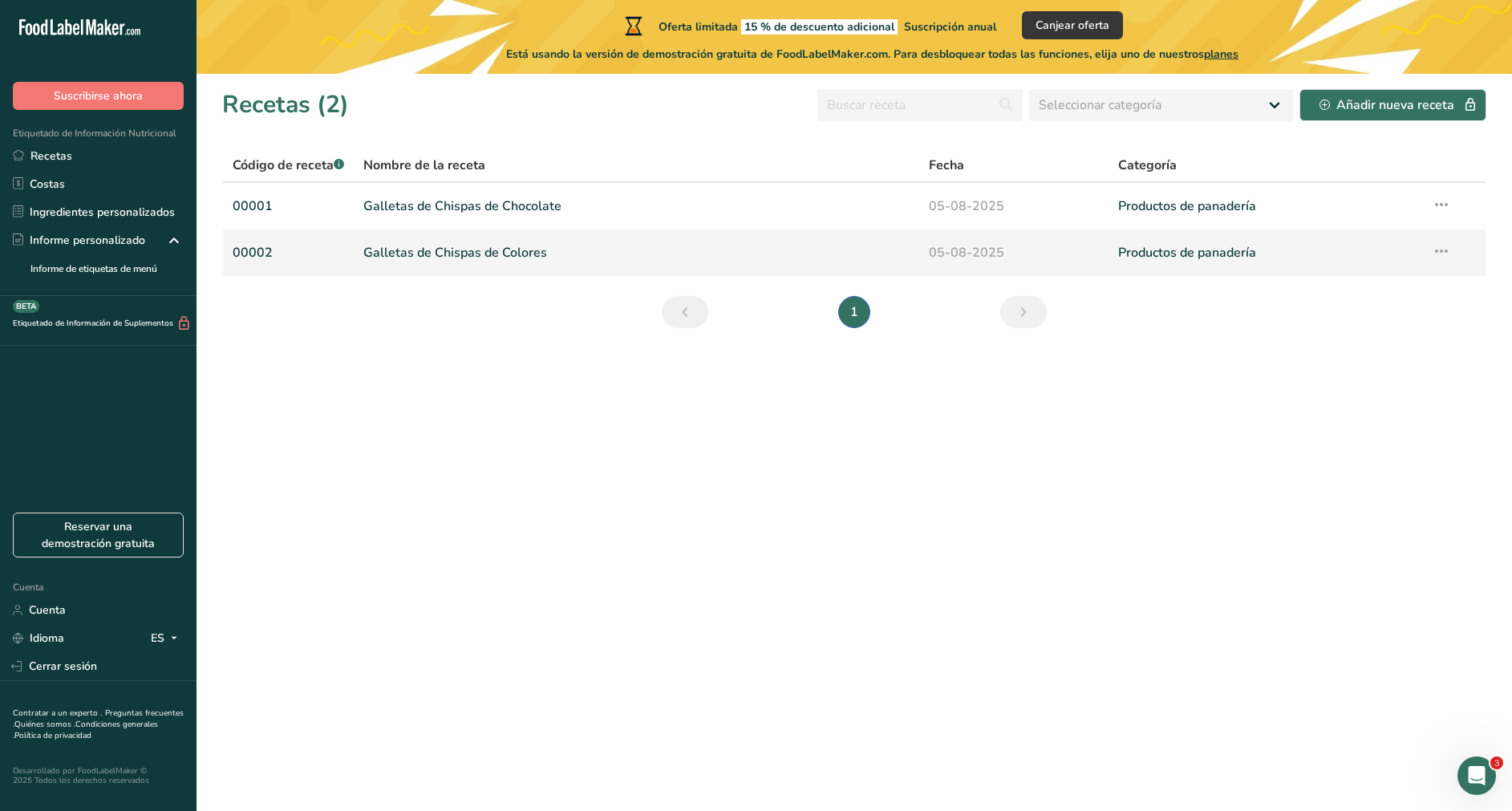 drag, startPoint x: 691, startPoint y: 249, endPoint x: 698, endPoint y: 253, distance: 8.06226 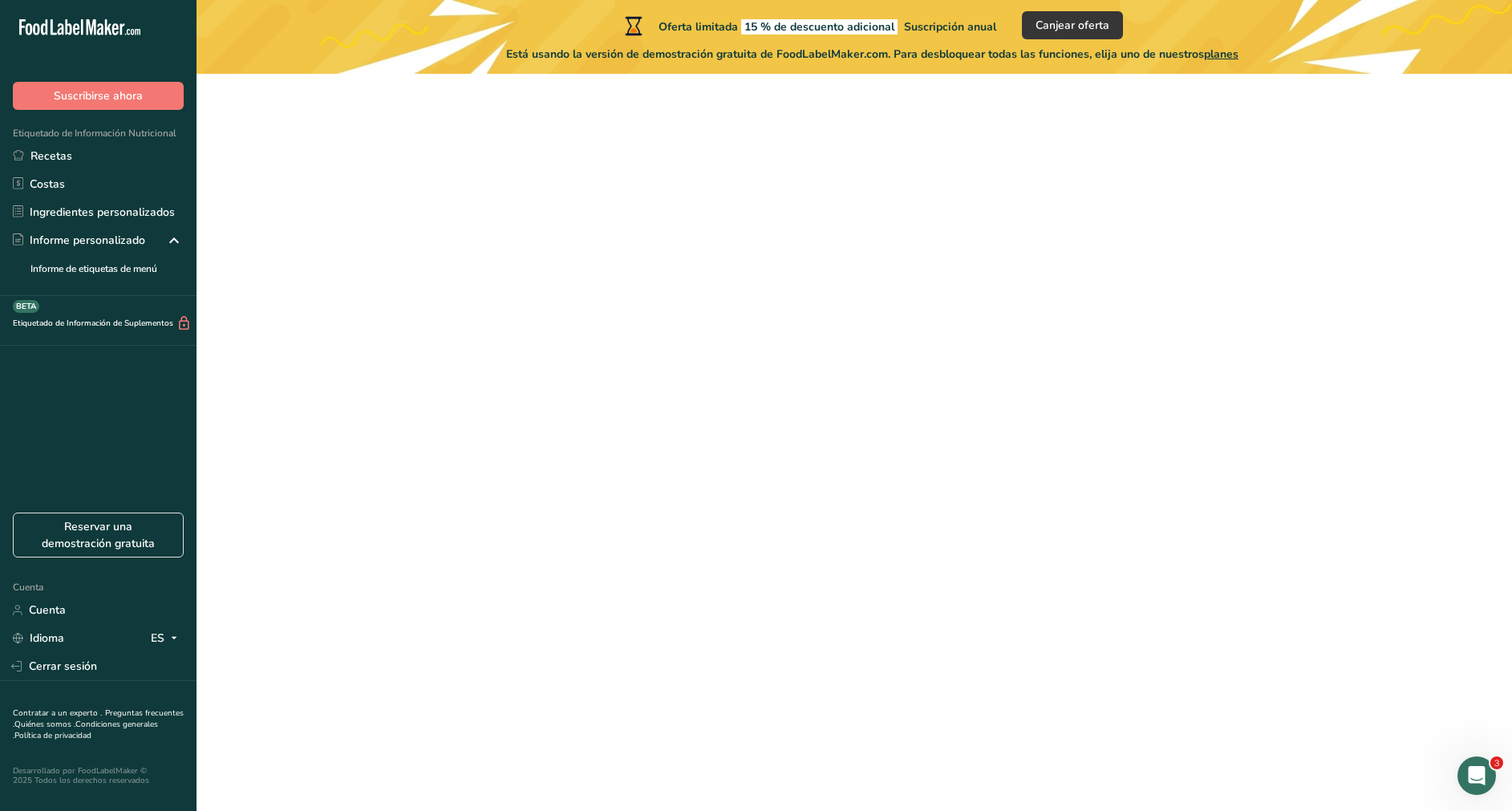 click on "Galletas de Chispas de Colores" at bounding box center [636, 253] 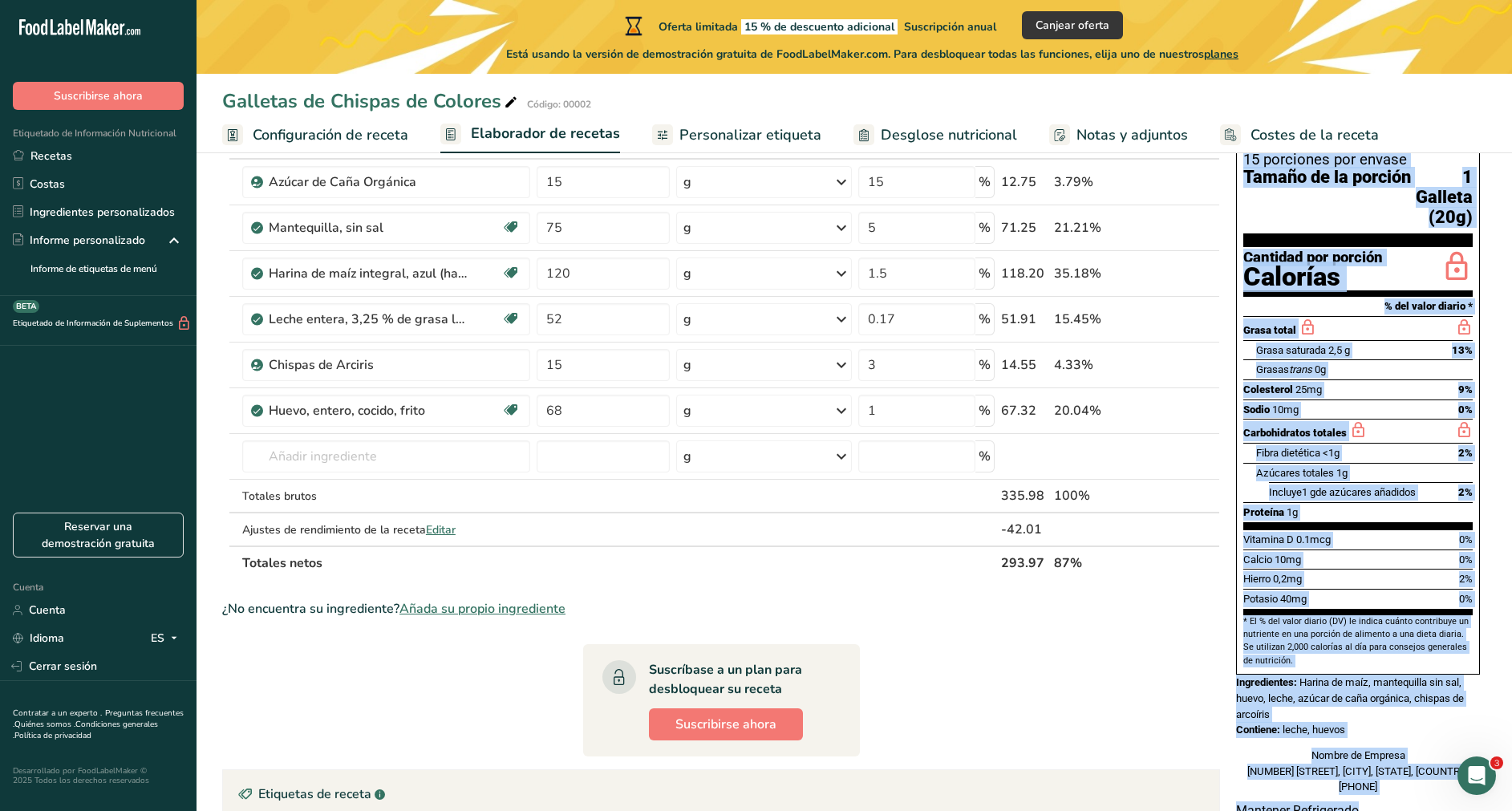 scroll, scrollTop: 241, scrollLeft: 0, axis: vertical 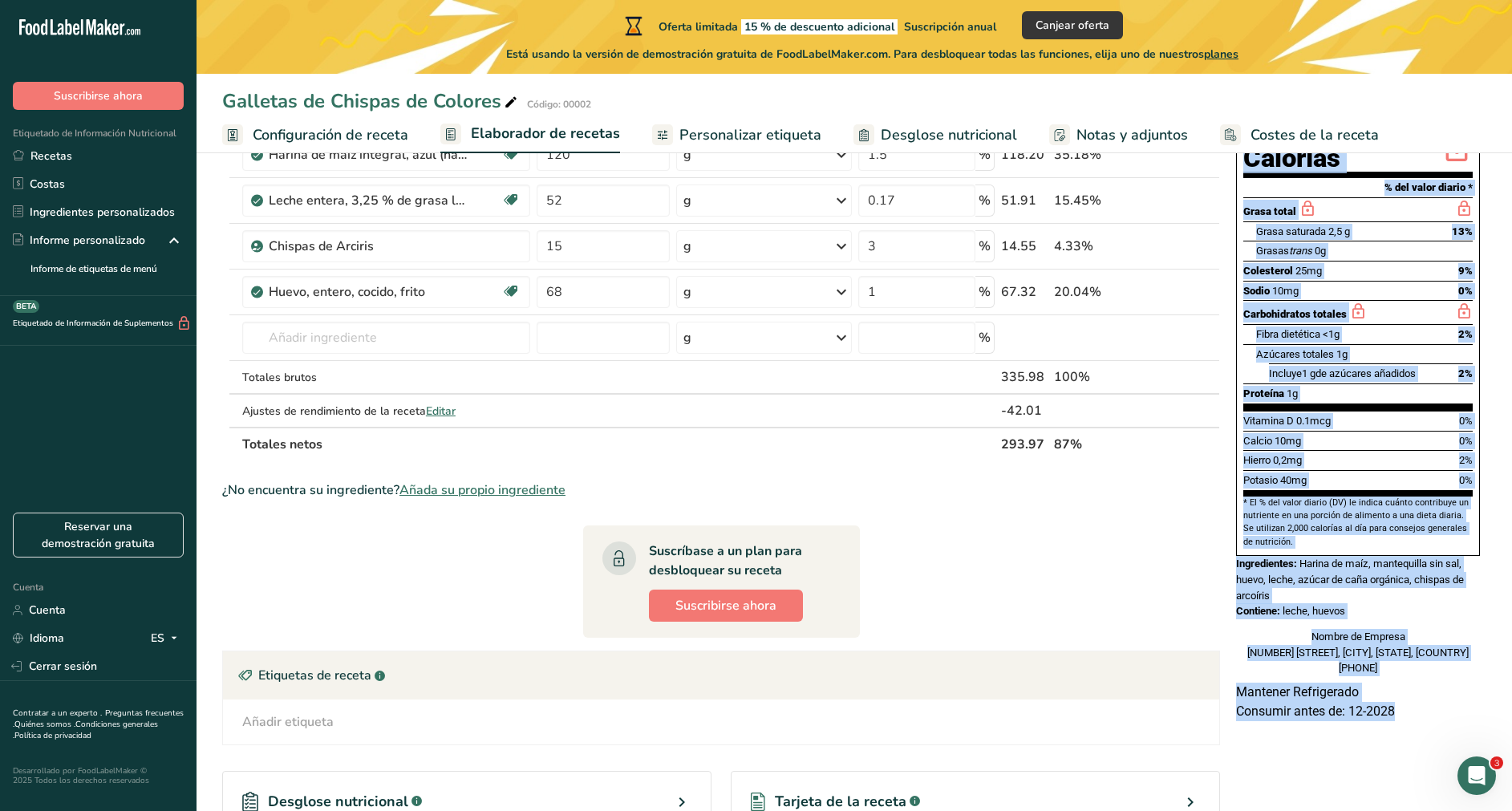 drag, startPoint x: 1232, startPoint y: 202, endPoint x: 1424, endPoint y: 725, distance: 557.1292 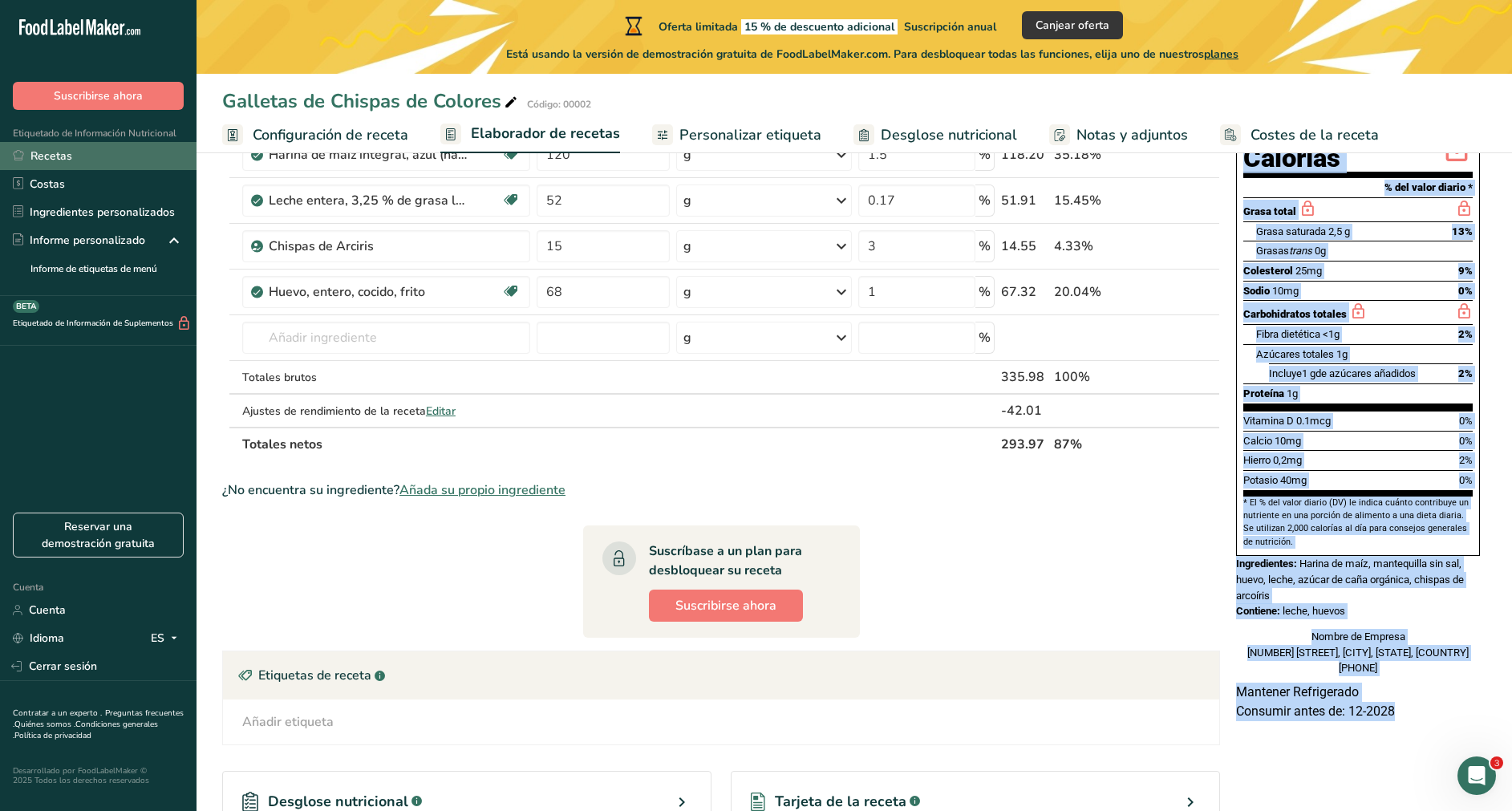 click on "Recetas" at bounding box center [98, 156] 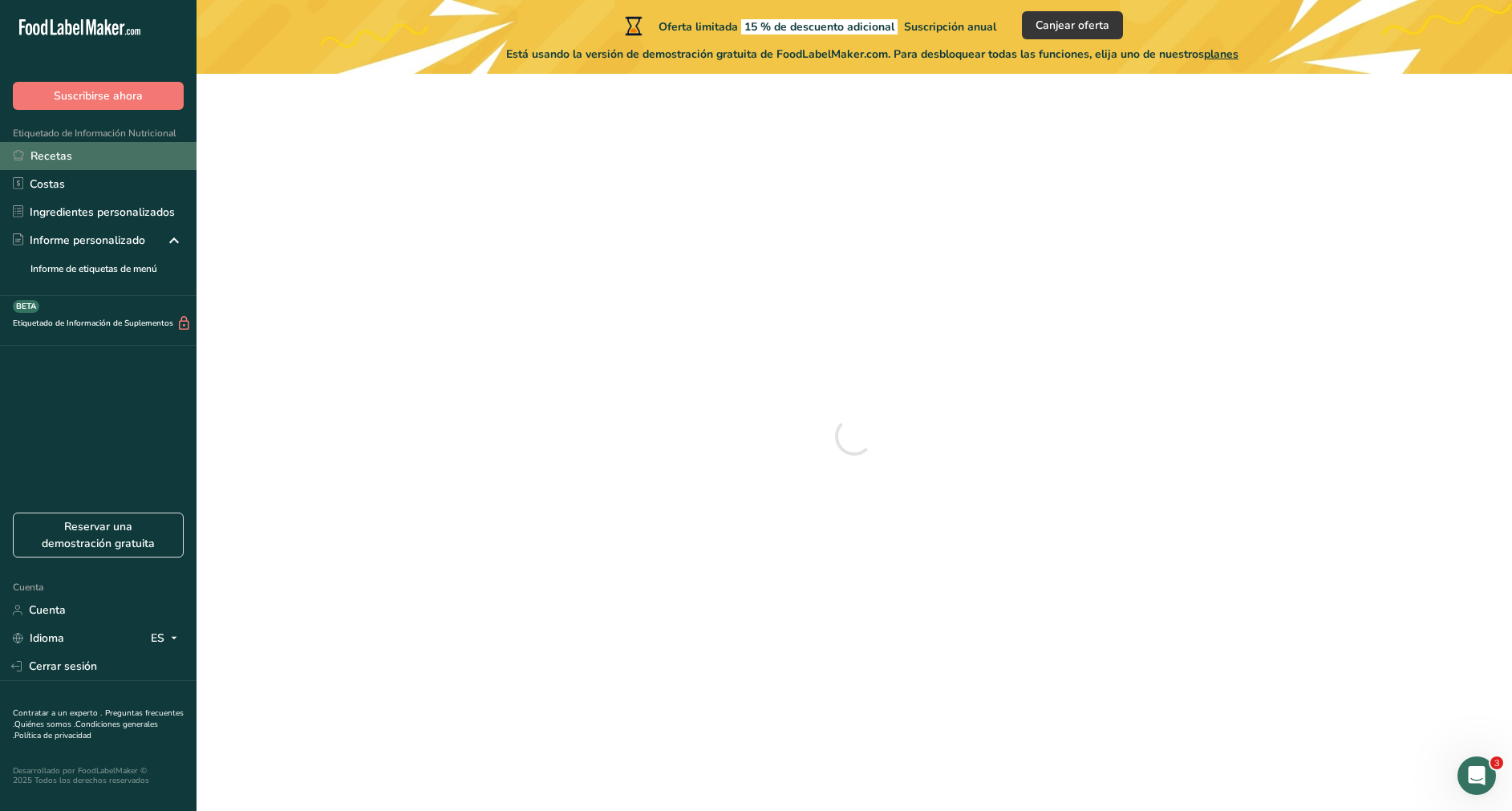 scroll, scrollTop: 0, scrollLeft: 0, axis: both 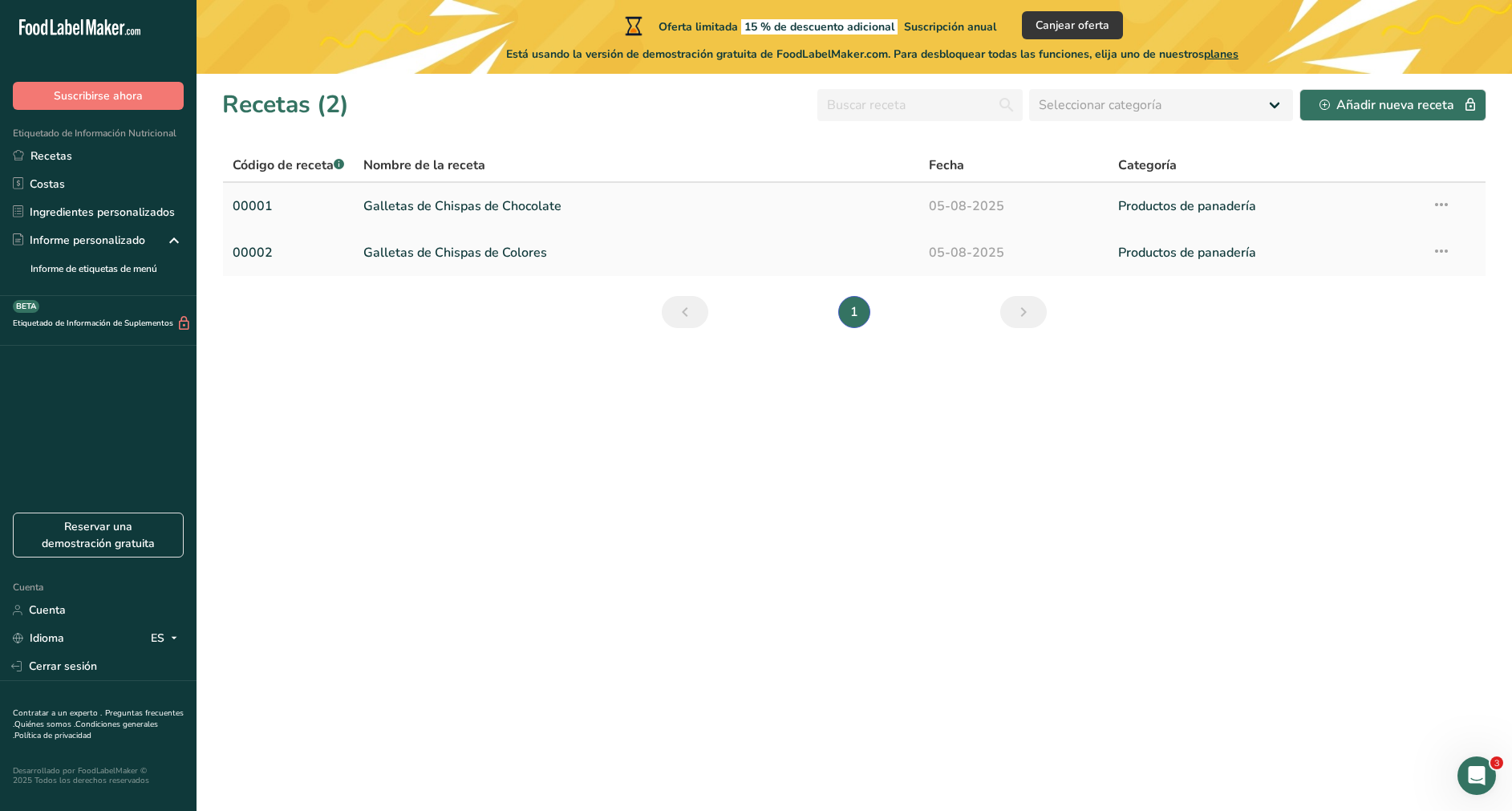 click on "Galletas de Chispas de Chocolate" at bounding box center (636, 206) 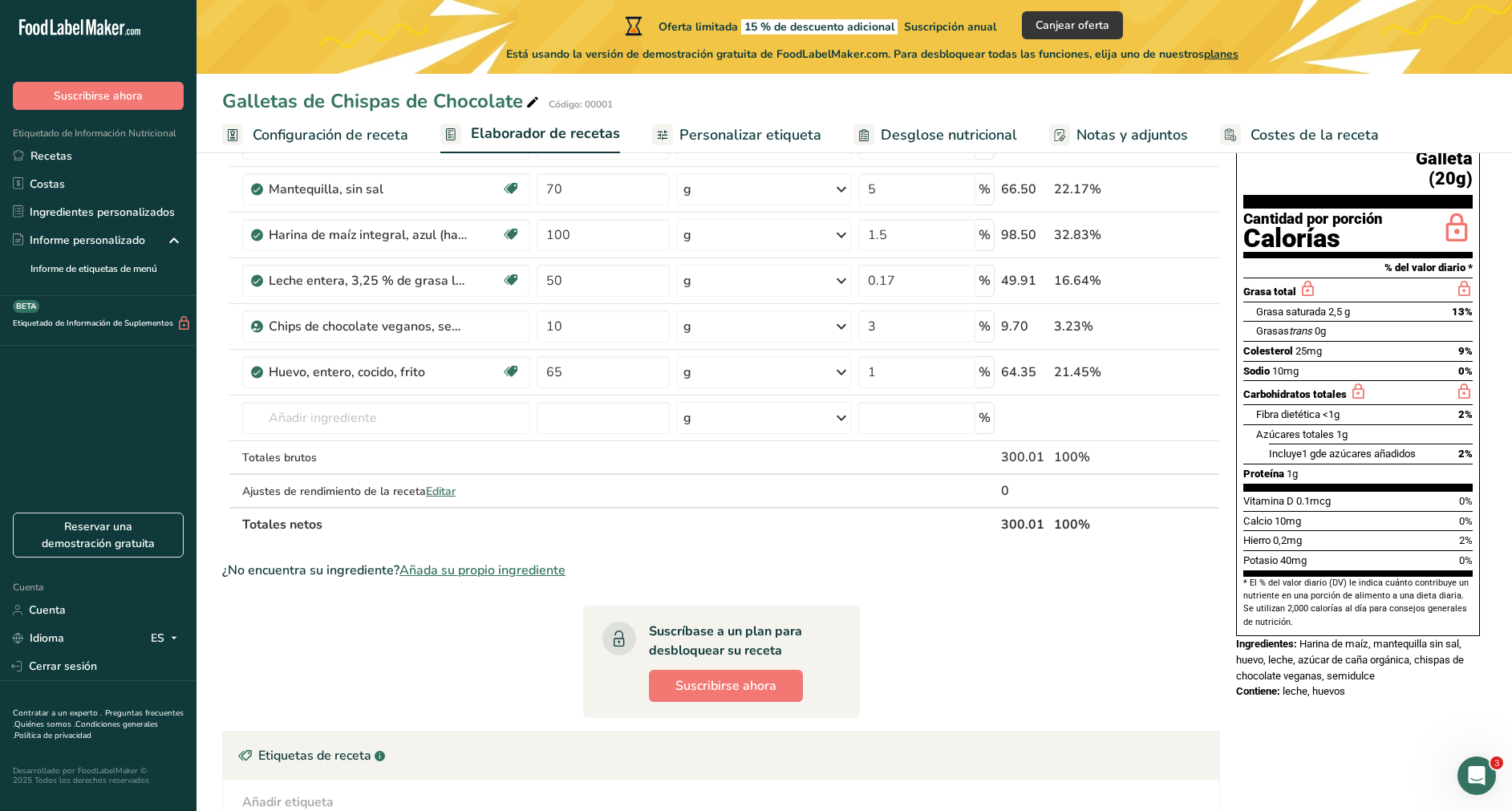 scroll, scrollTop: 361, scrollLeft: 0, axis: vertical 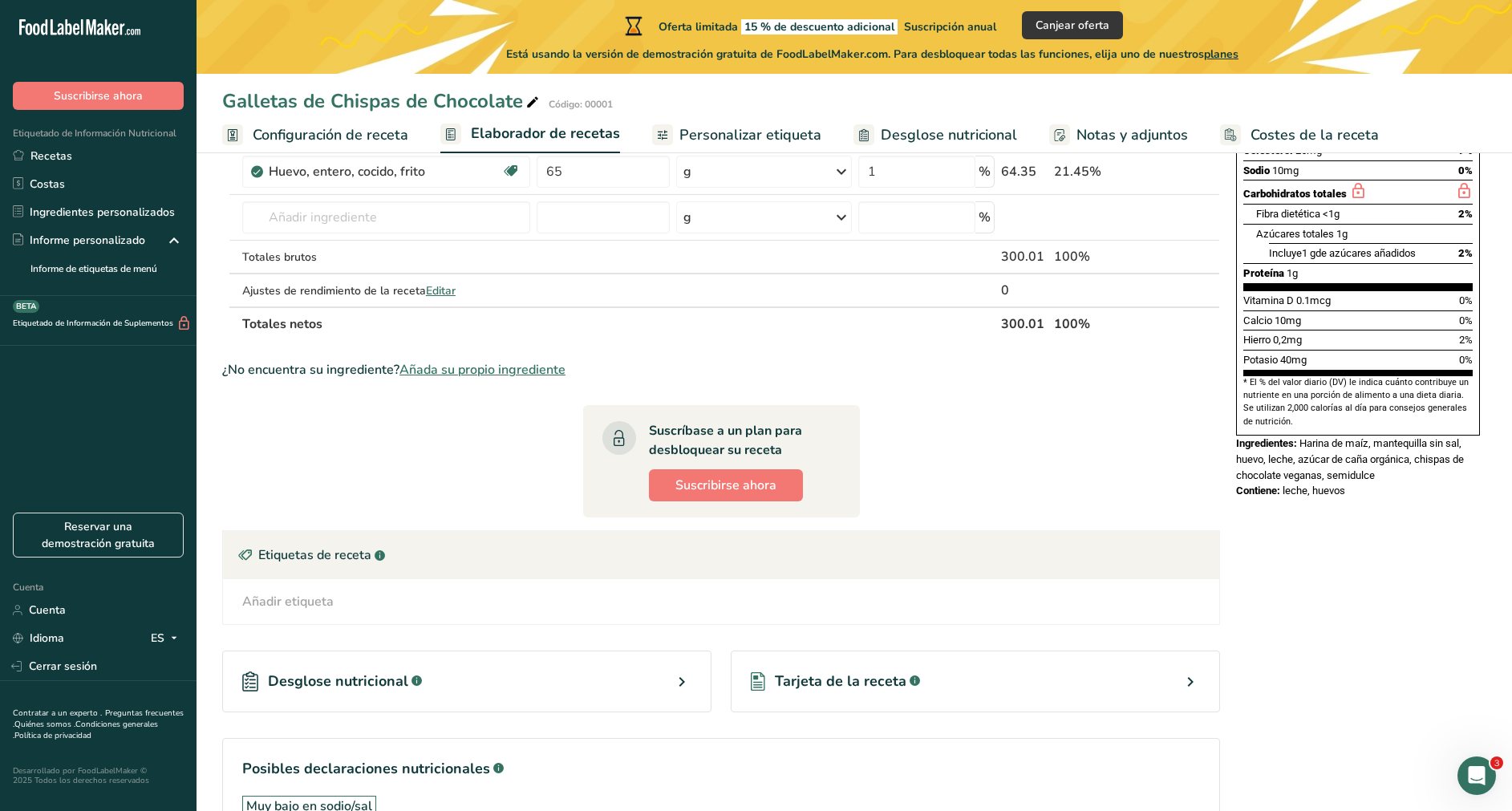 drag, startPoint x: 1246, startPoint y: 213, endPoint x: 1359, endPoint y: 506, distance: 314.035 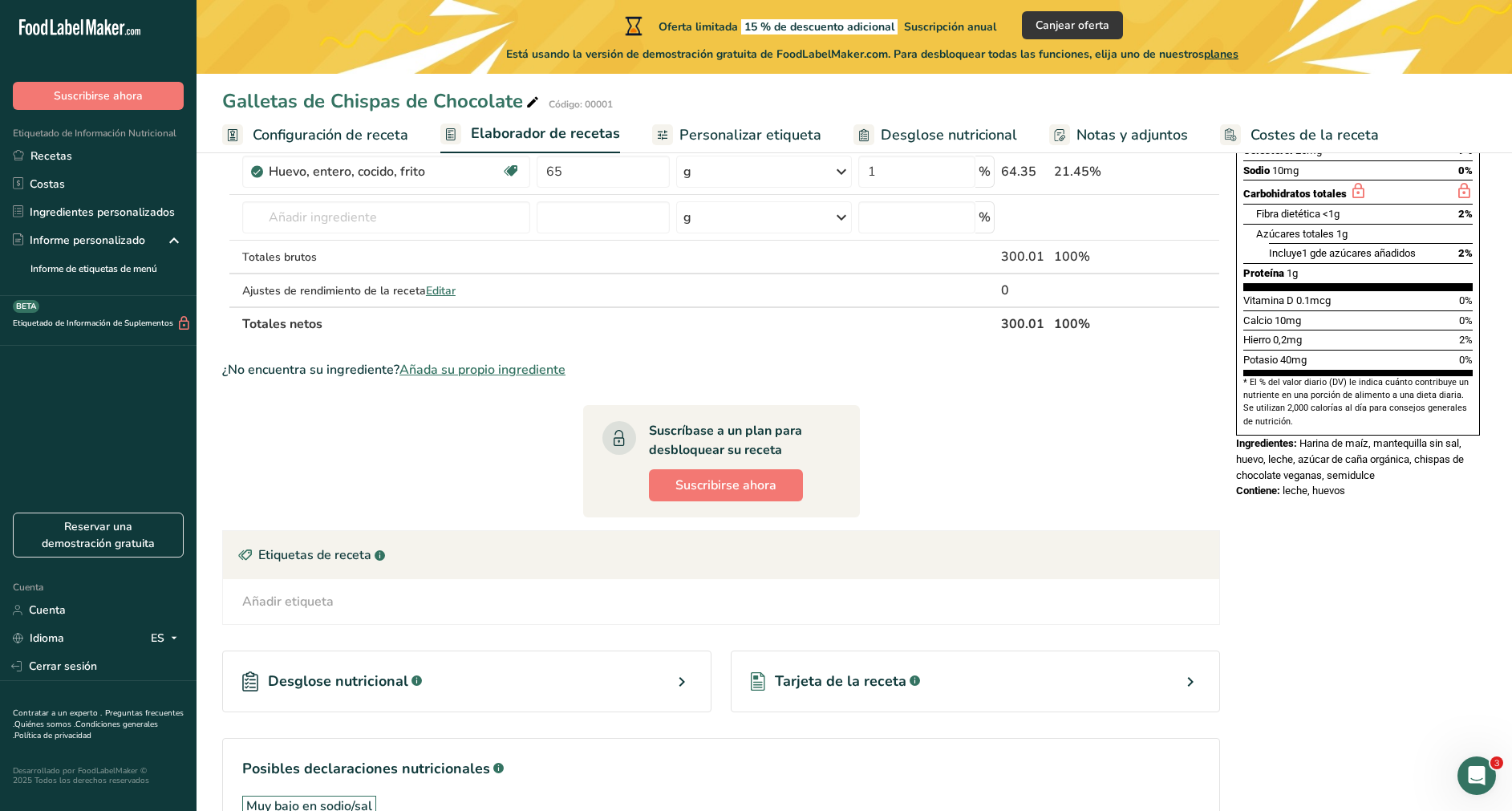 copy on "Información nutricional     15 porciones por envase     Tamaño de la porción
1 Galleta (20g)
Cantidad por porción     Calorías         % del valor diario *       Grasa total             Grasa saturada     2,5 g
13%
Grasas  trans      0g       Colesterol     25mg
9%
Sodio     10mg
0%
Carbohidratos totales             Fibra dietética     <1g
2%
Azúcares totales     1g       Incluye   1 g   de azúcares añadidos
2%
Proteína     1g       Vitamina D     0.1mcg
0%
Calcio     10mg
0%
Hierro     0,2mg
2%
Potasio     40mg
0%
* El % del valor diario (DV) le indica cuánto contribuye un nutriente en una porción de alimento a una dieta diaria. Se utilizan 2,000 calorías al día para consejos ge..." 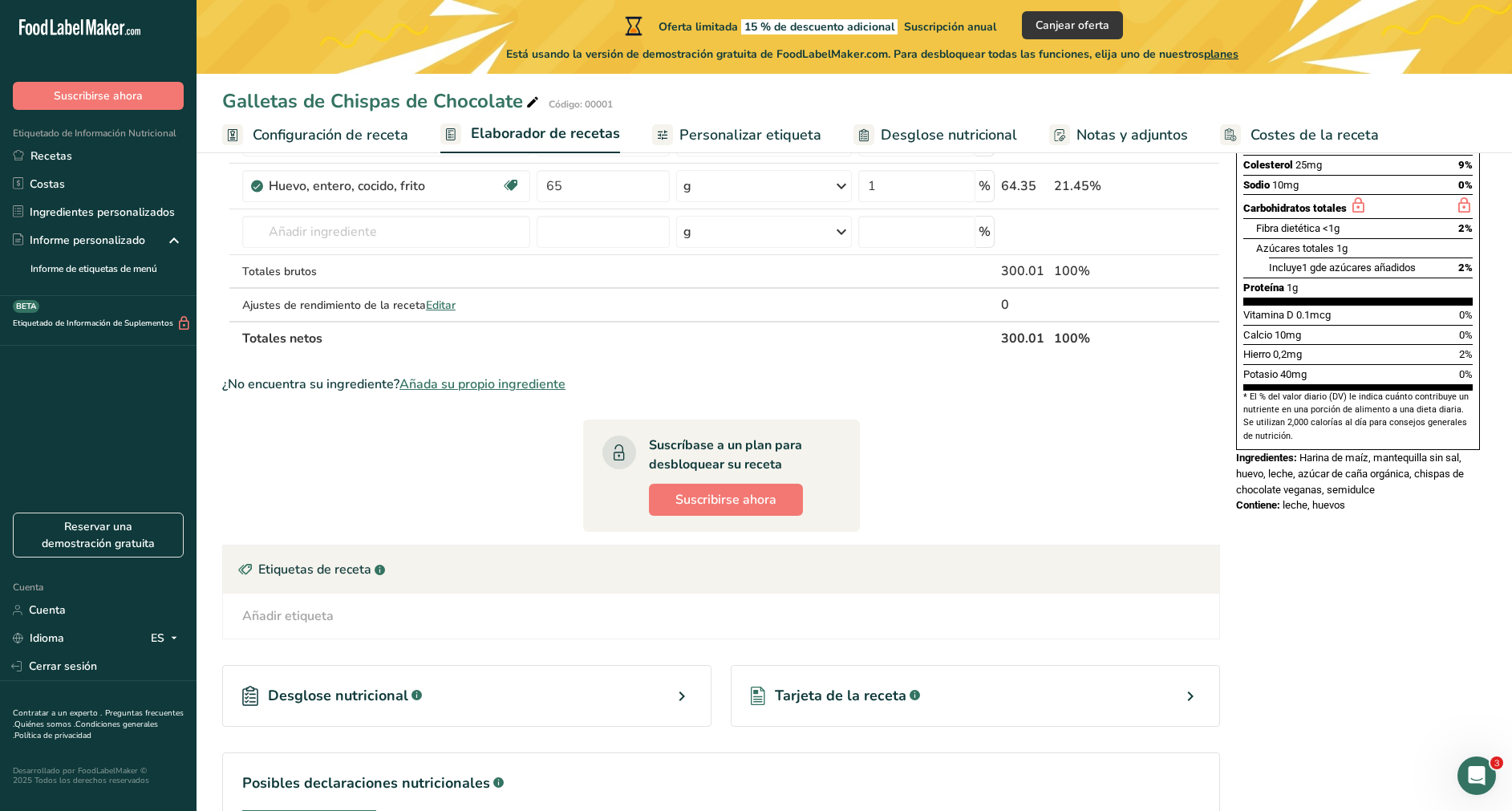 scroll, scrollTop: 0, scrollLeft: 0, axis: both 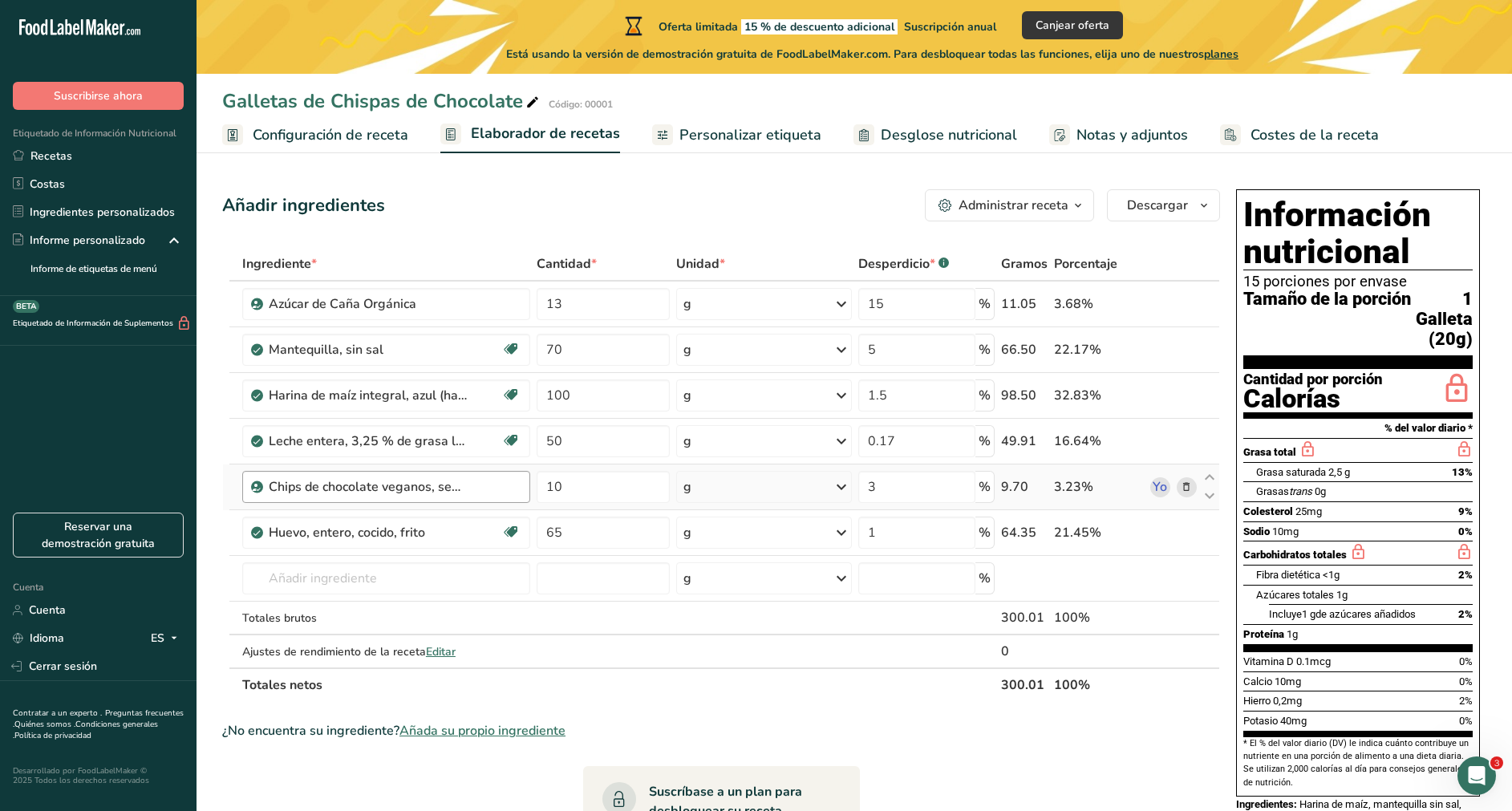 click on "Chips de chocolate veganos, semidulce" at bounding box center [395, 487] 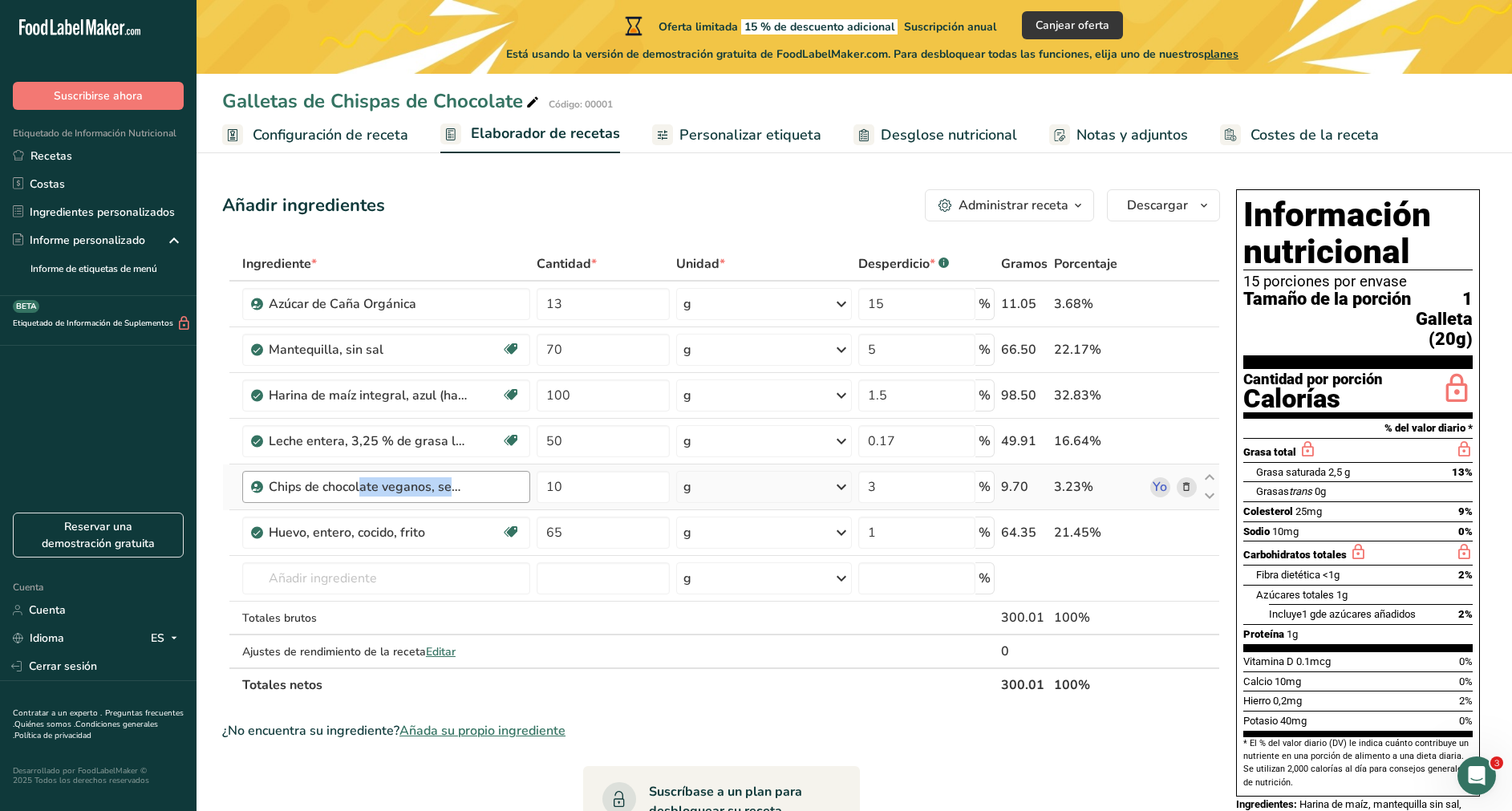 click on "Chips de chocolate veganos, semidulce" at bounding box center (395, 487) 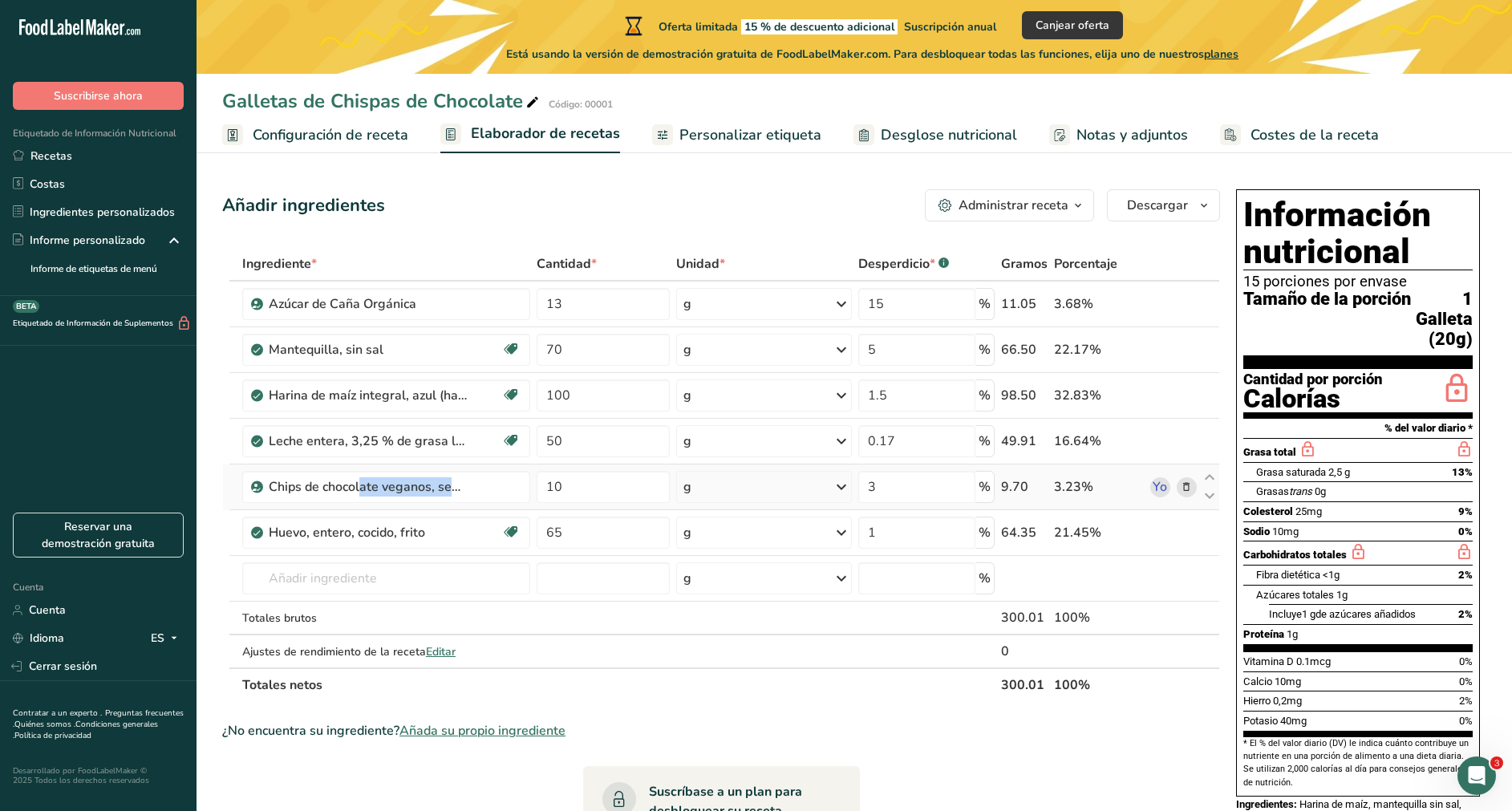 click at bounding box center [1186, 487] 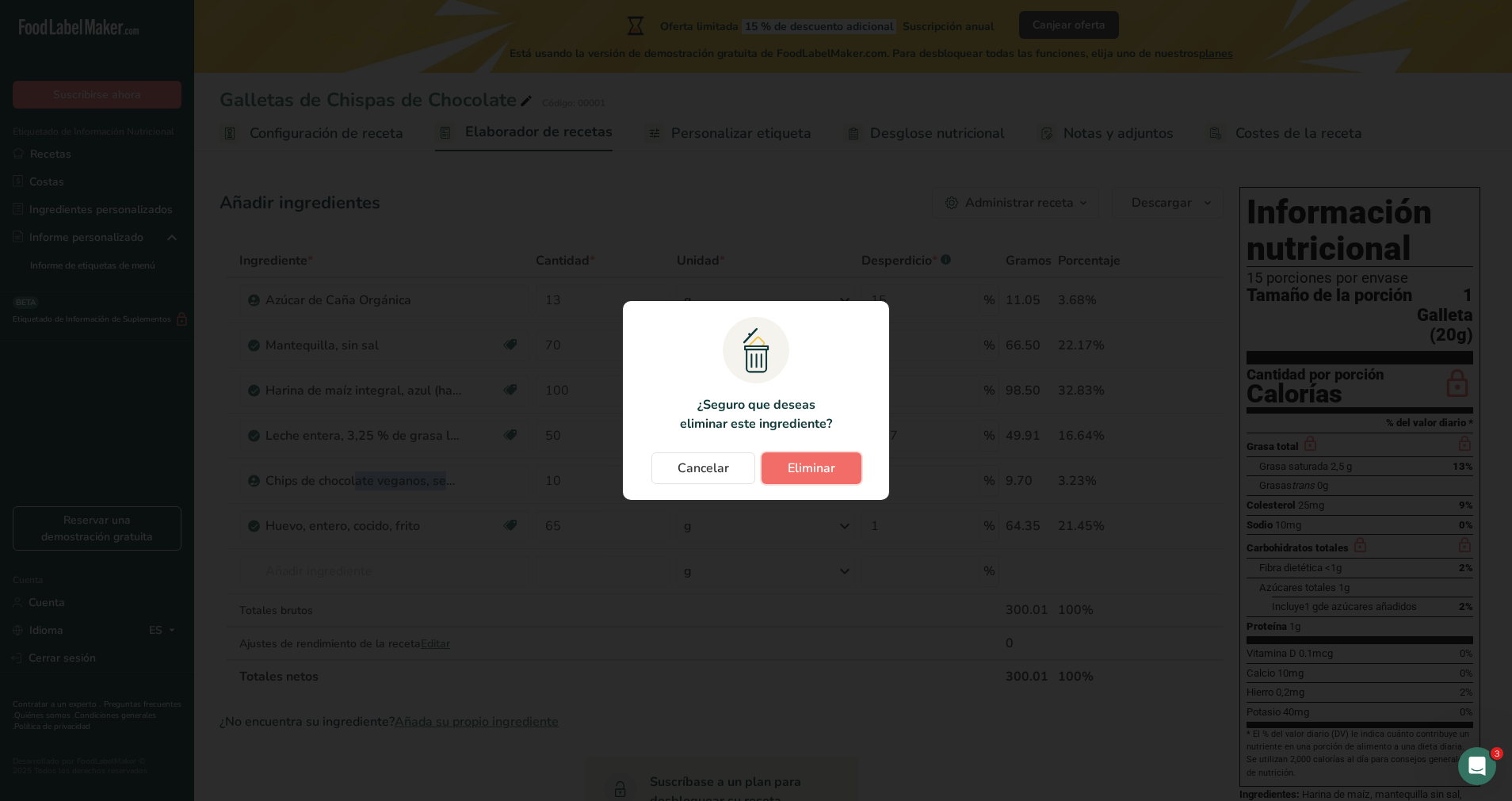 click on "Eliminar" at bounding box center (811, 468) 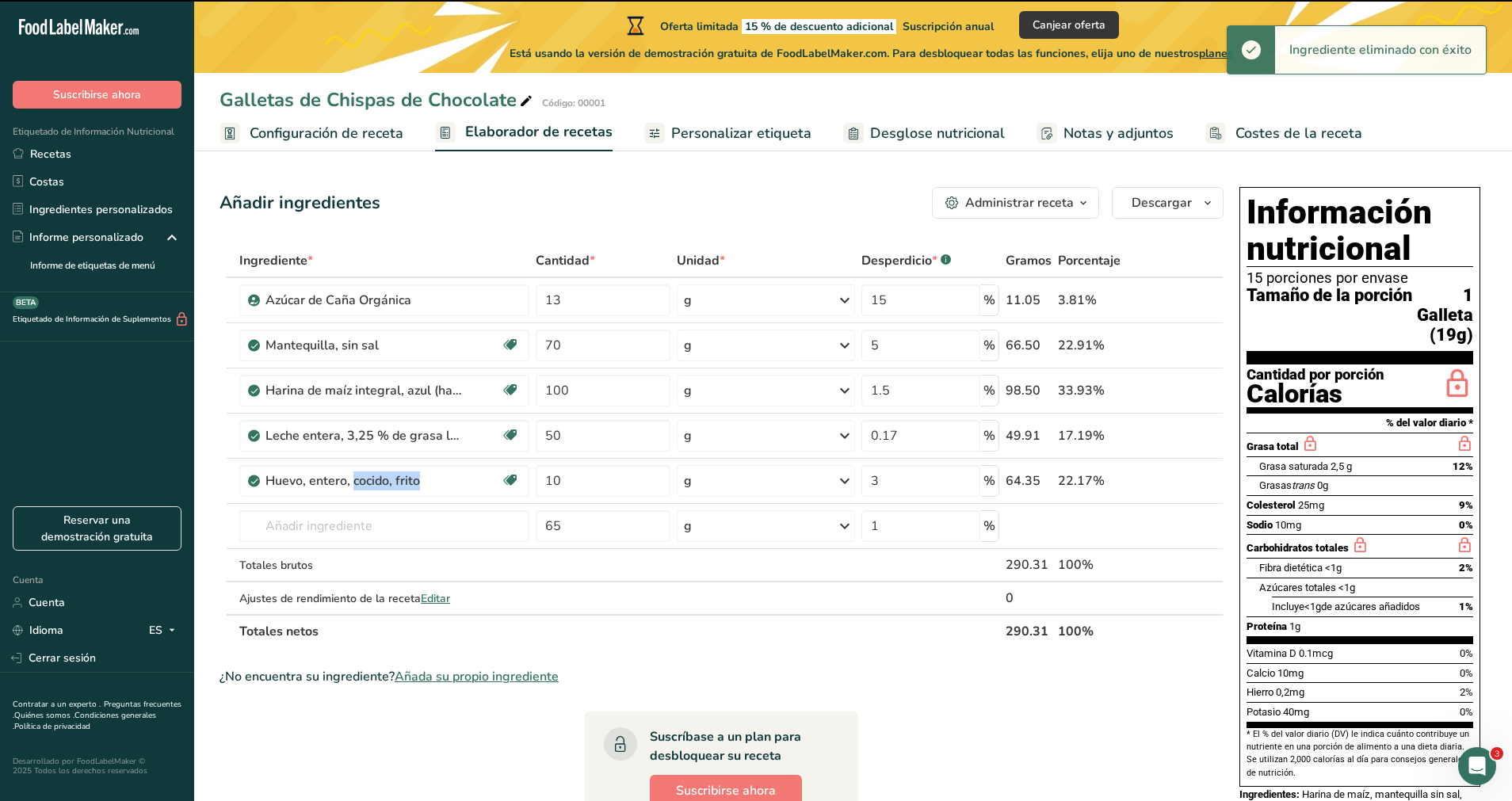 type on "65" 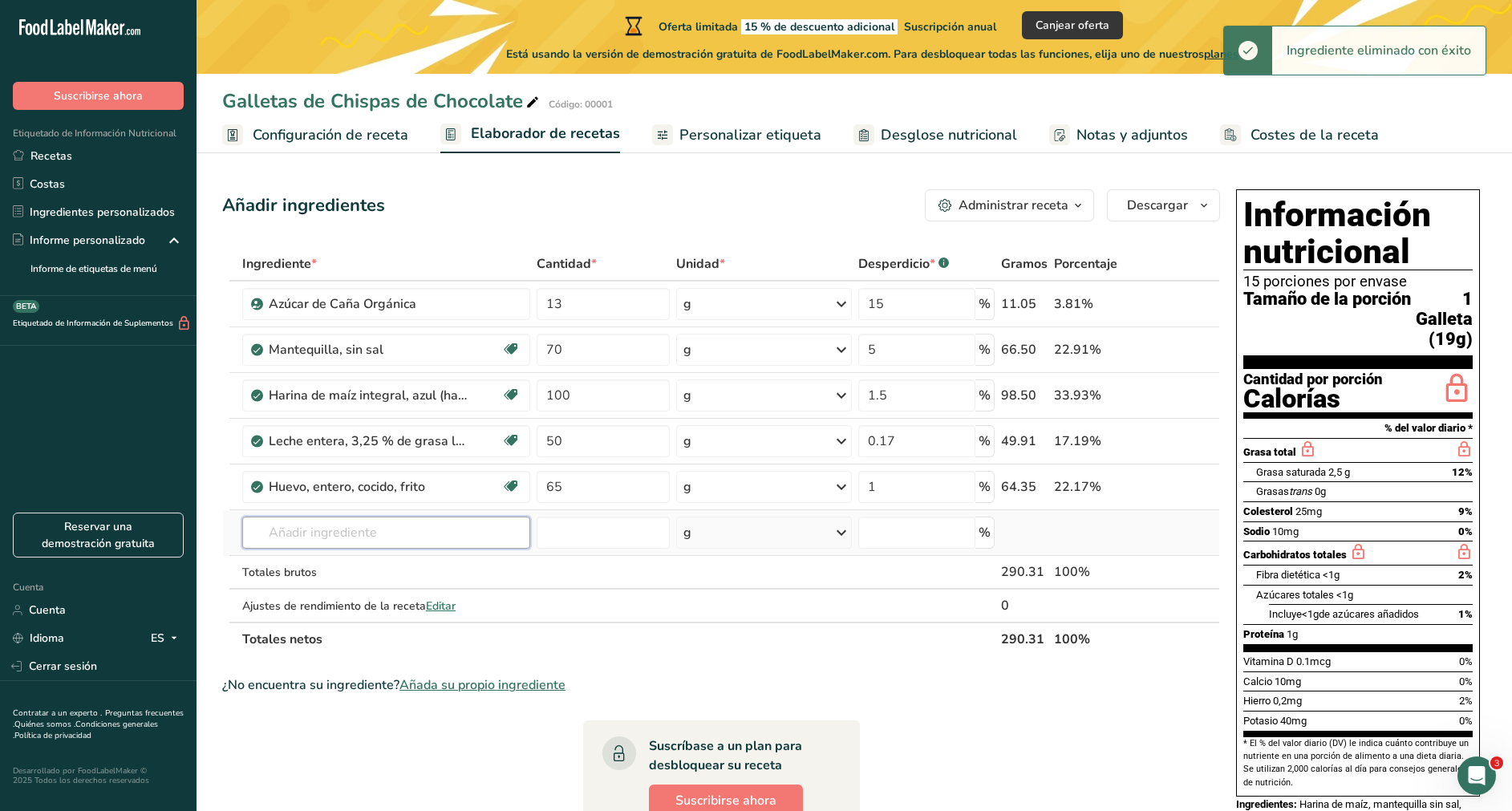 click at bounding box center [386, 533] 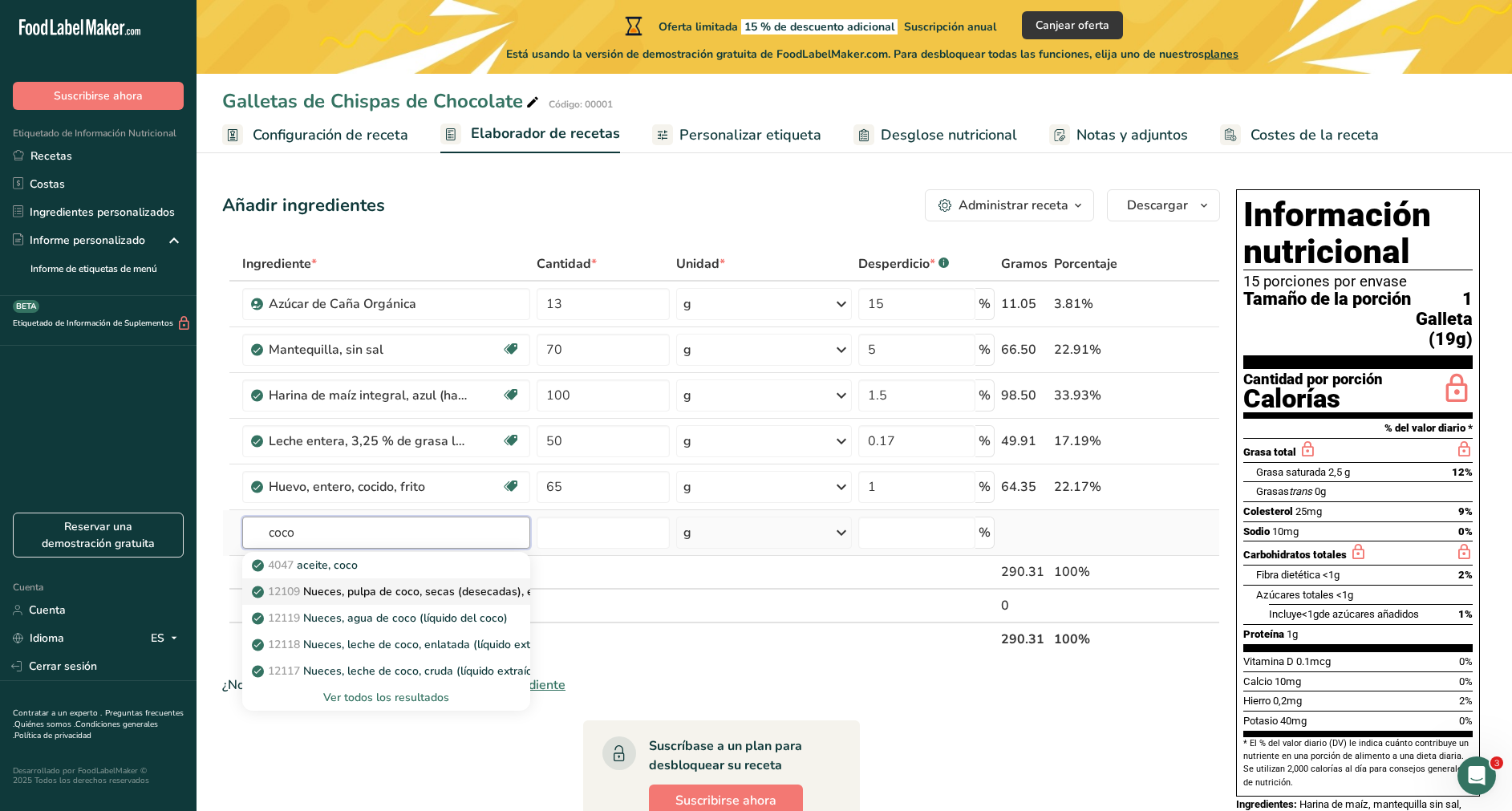 type on "coco" 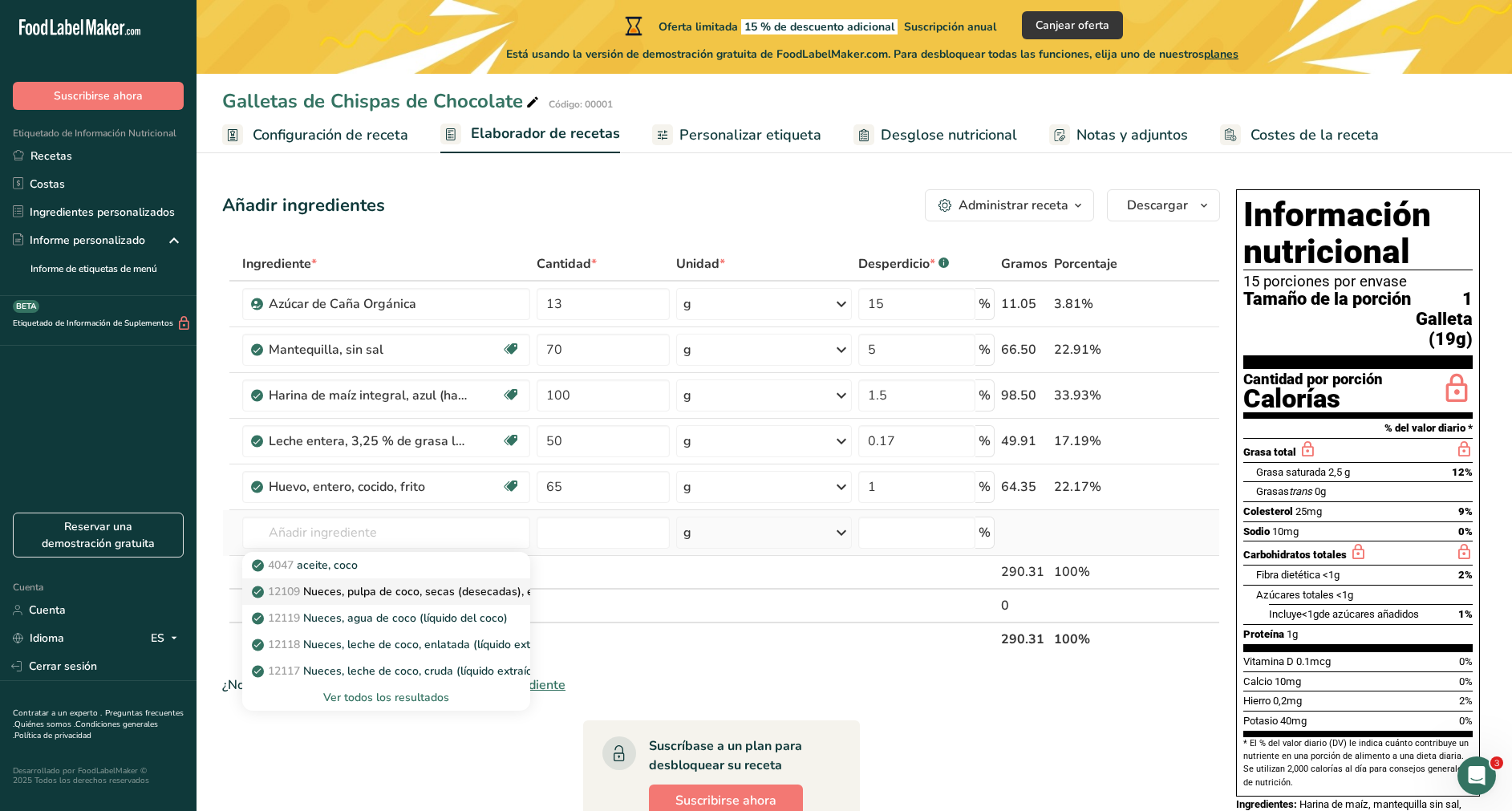 click on "12109
Nueces, pulpa de coco, secas (desecadas), endulzadas, en copos, envasadas" at bounding box center [477, 591] 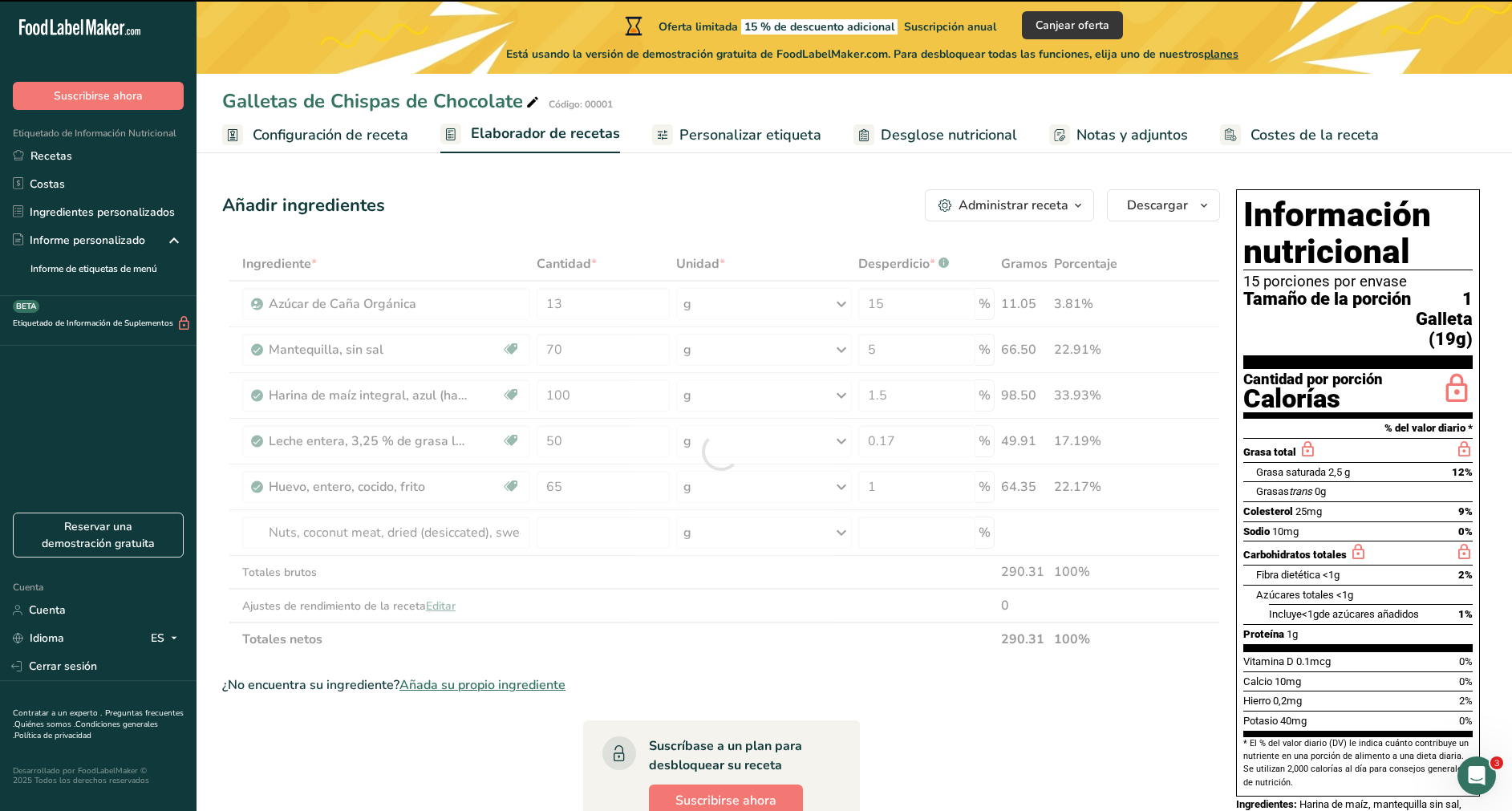 type on "0" 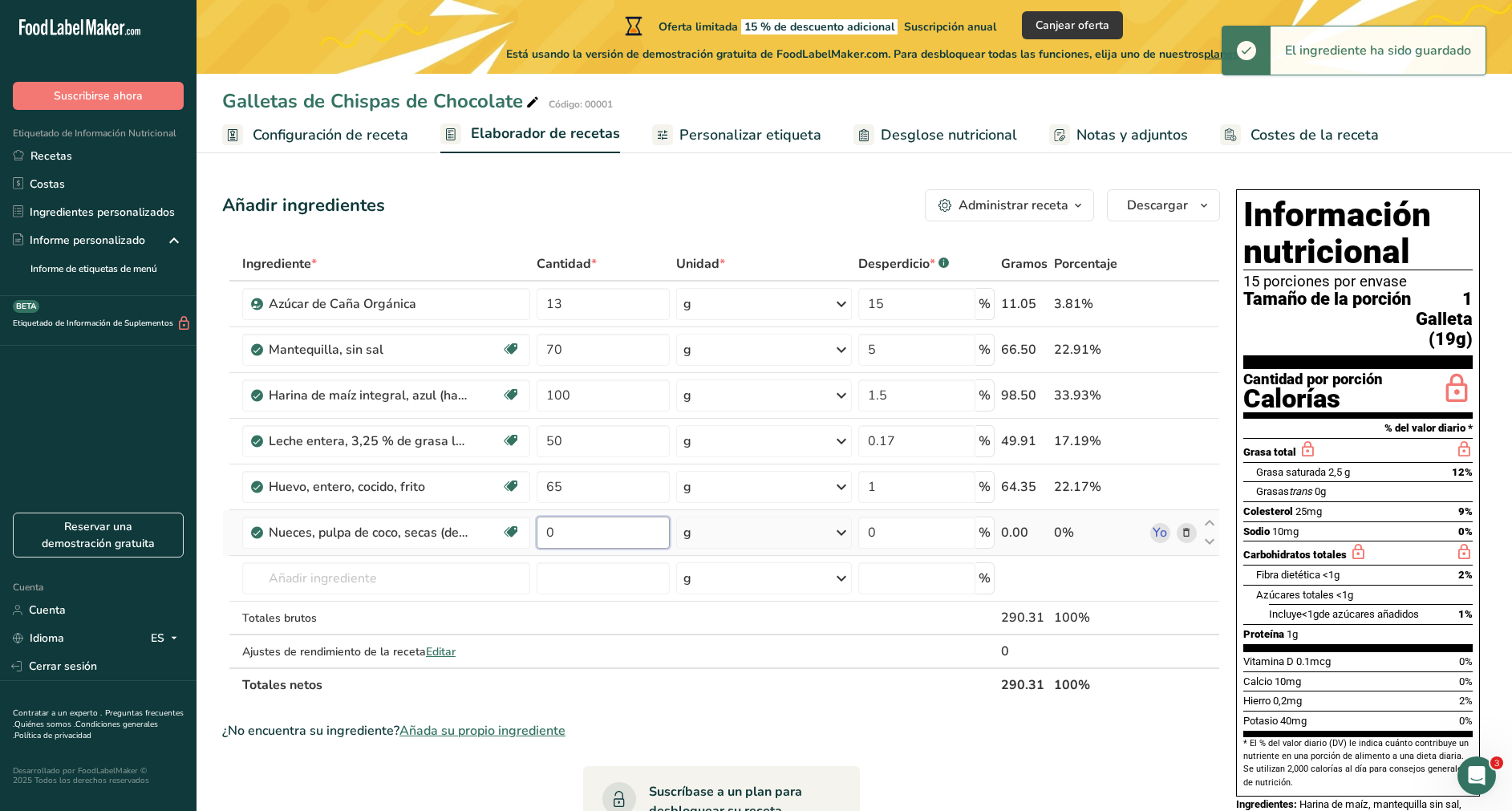 click on "0" at bounding box center (603, 533) 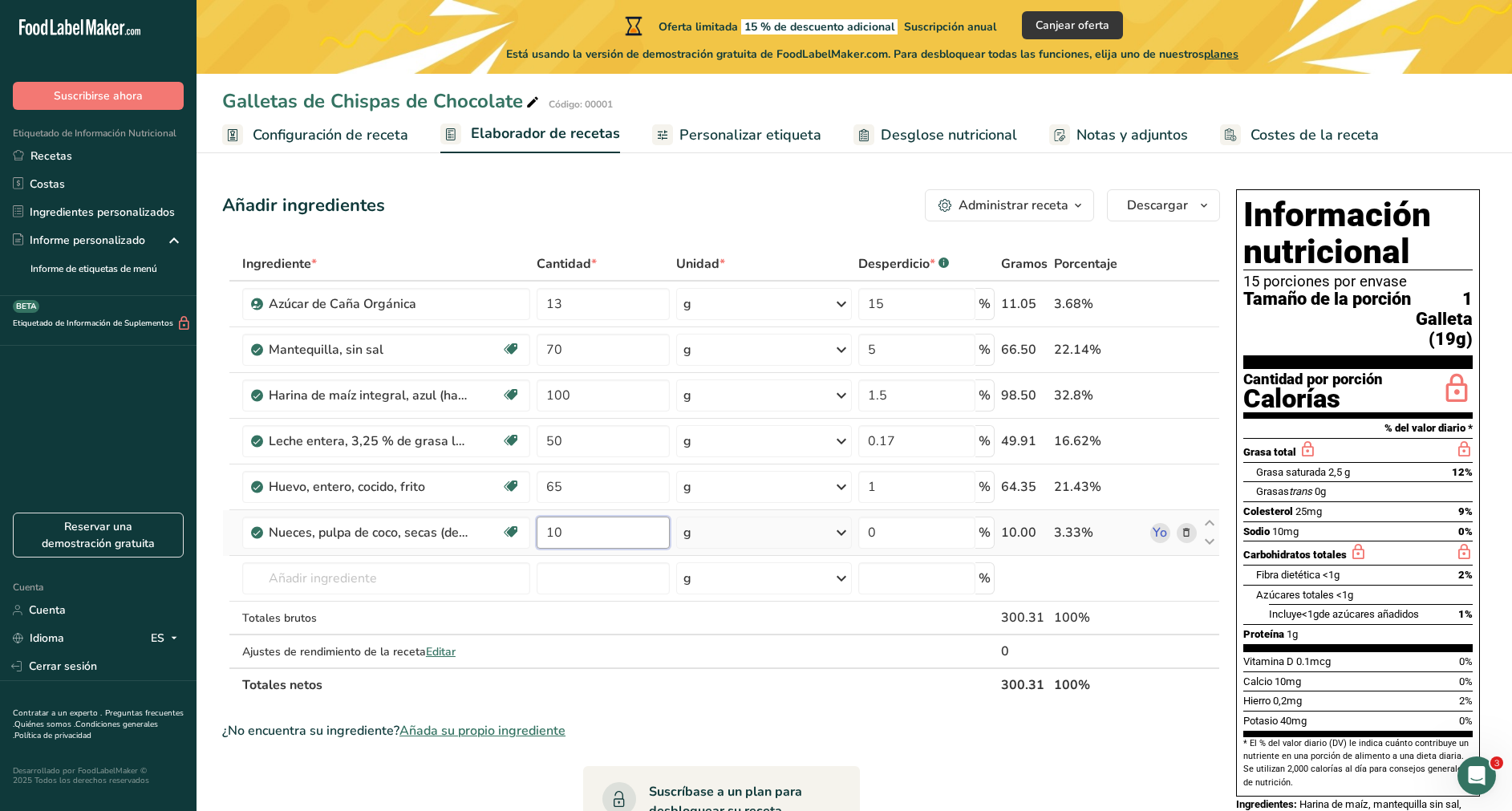 type on "10" 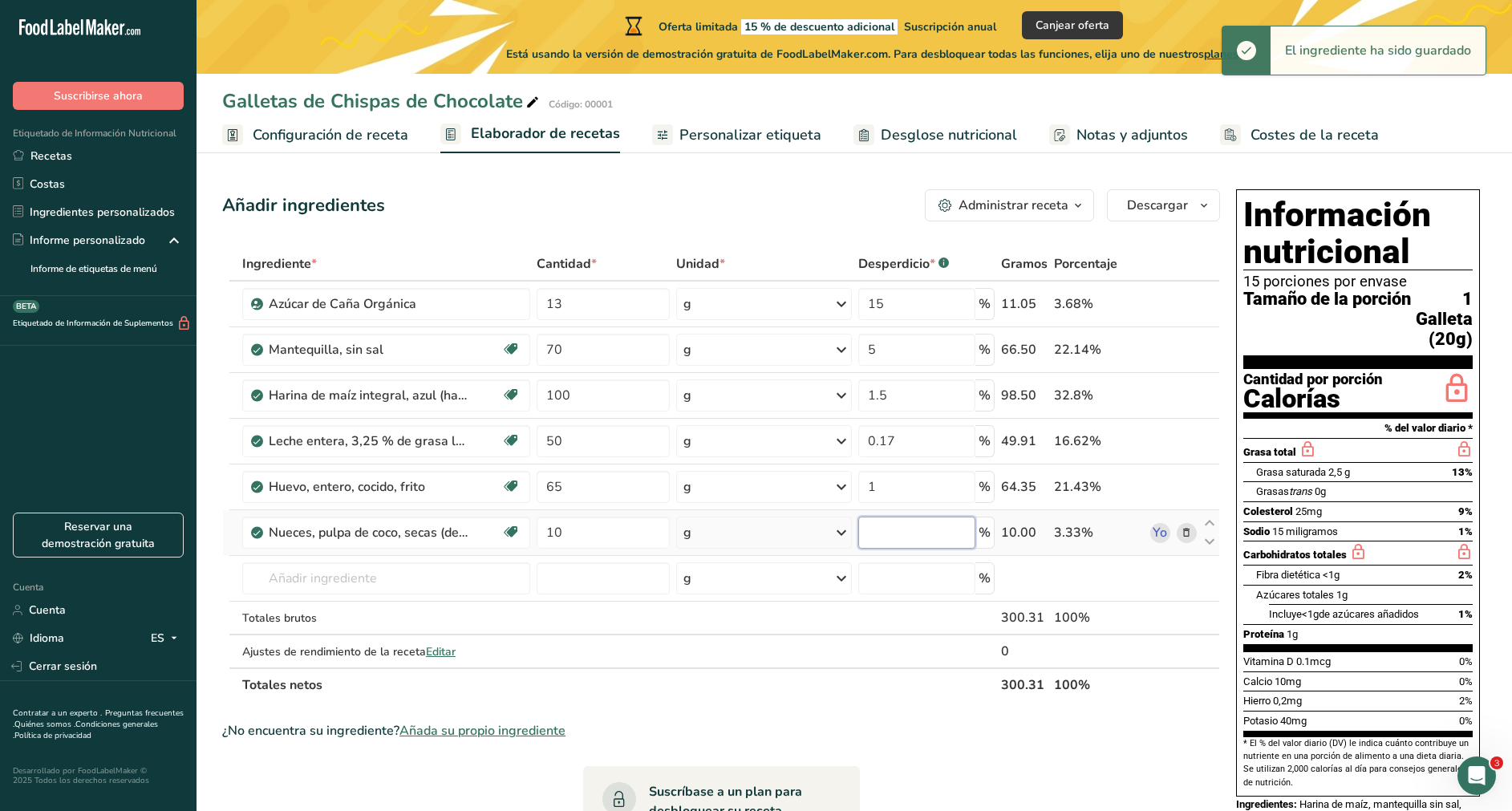 type on "0" 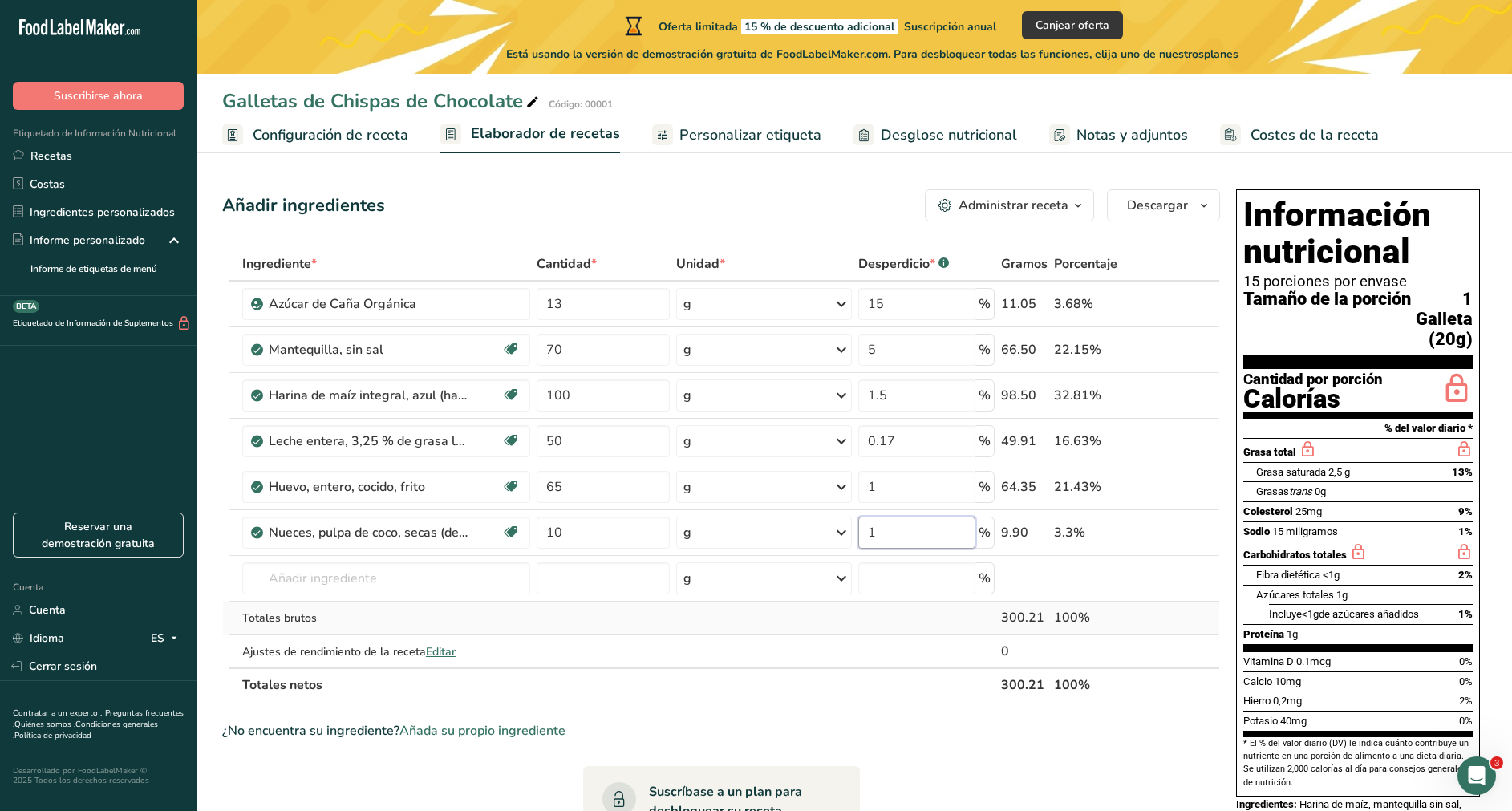 type on "1" 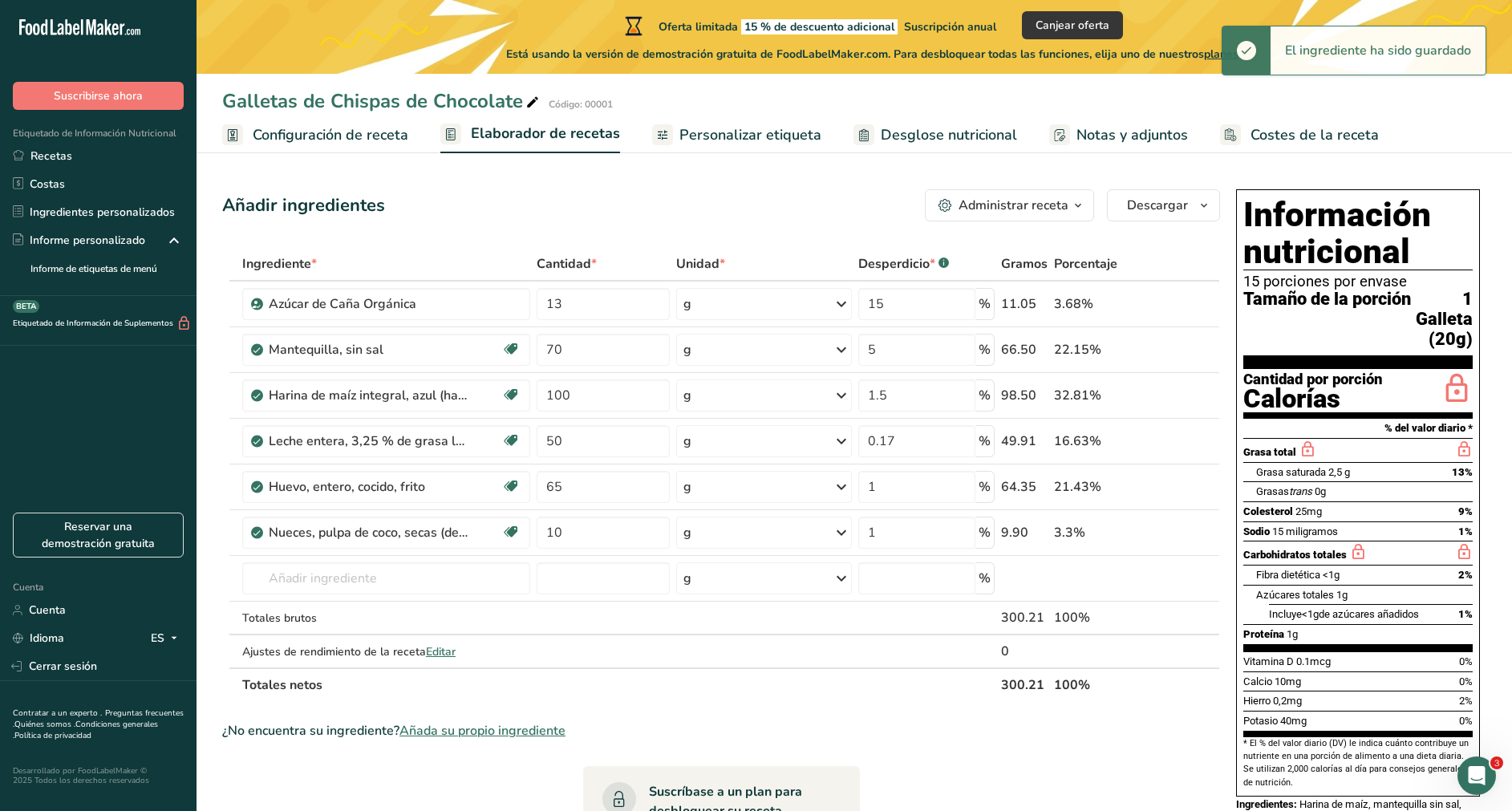 drag, startPoint x: 1007, startPoint y: 629, endPoint x: 916, endPoint y: 704, distance: 117.9237 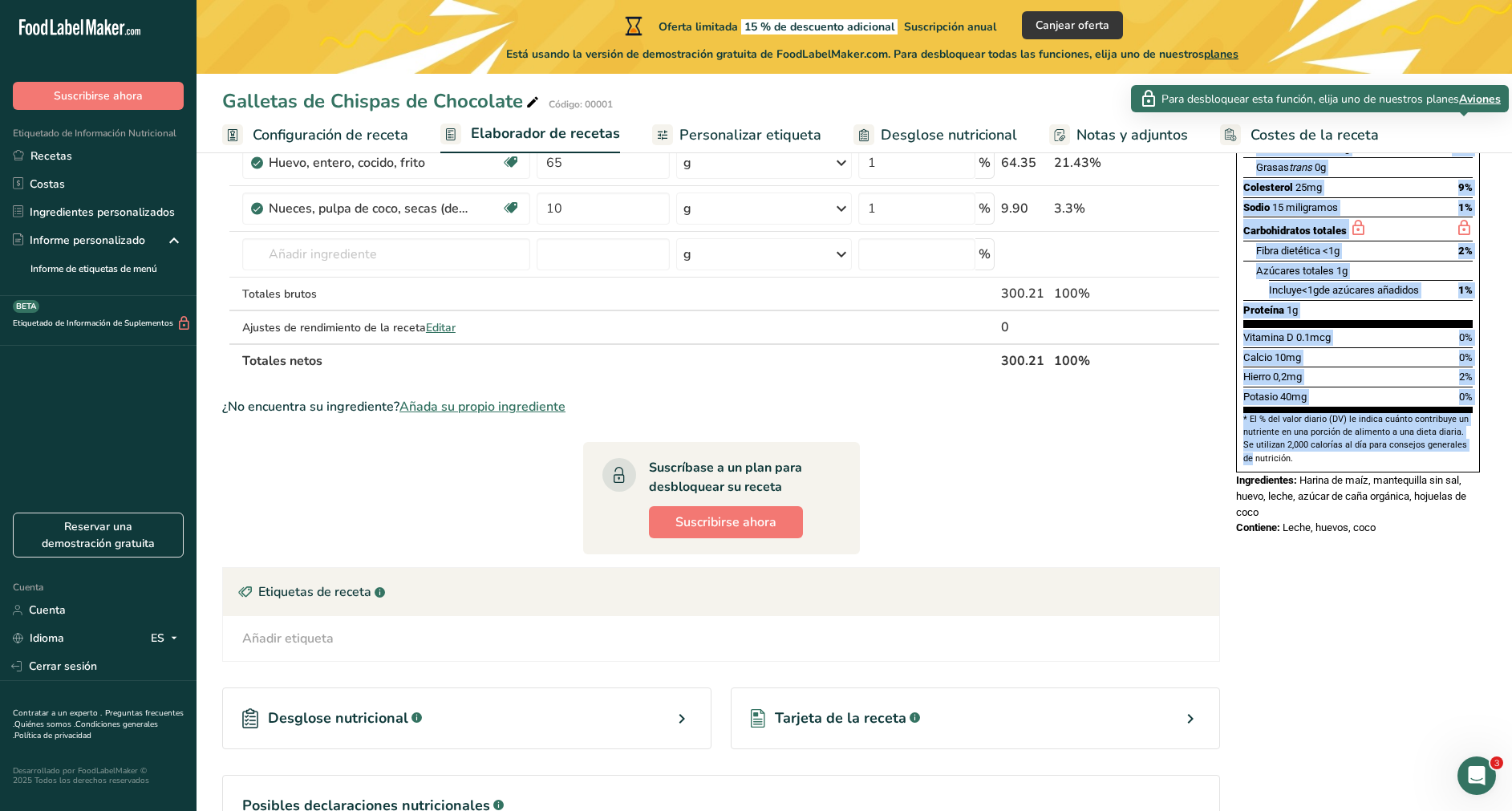 scroll, scrollTop: 470, scrollLeft: 0, axis: vertical 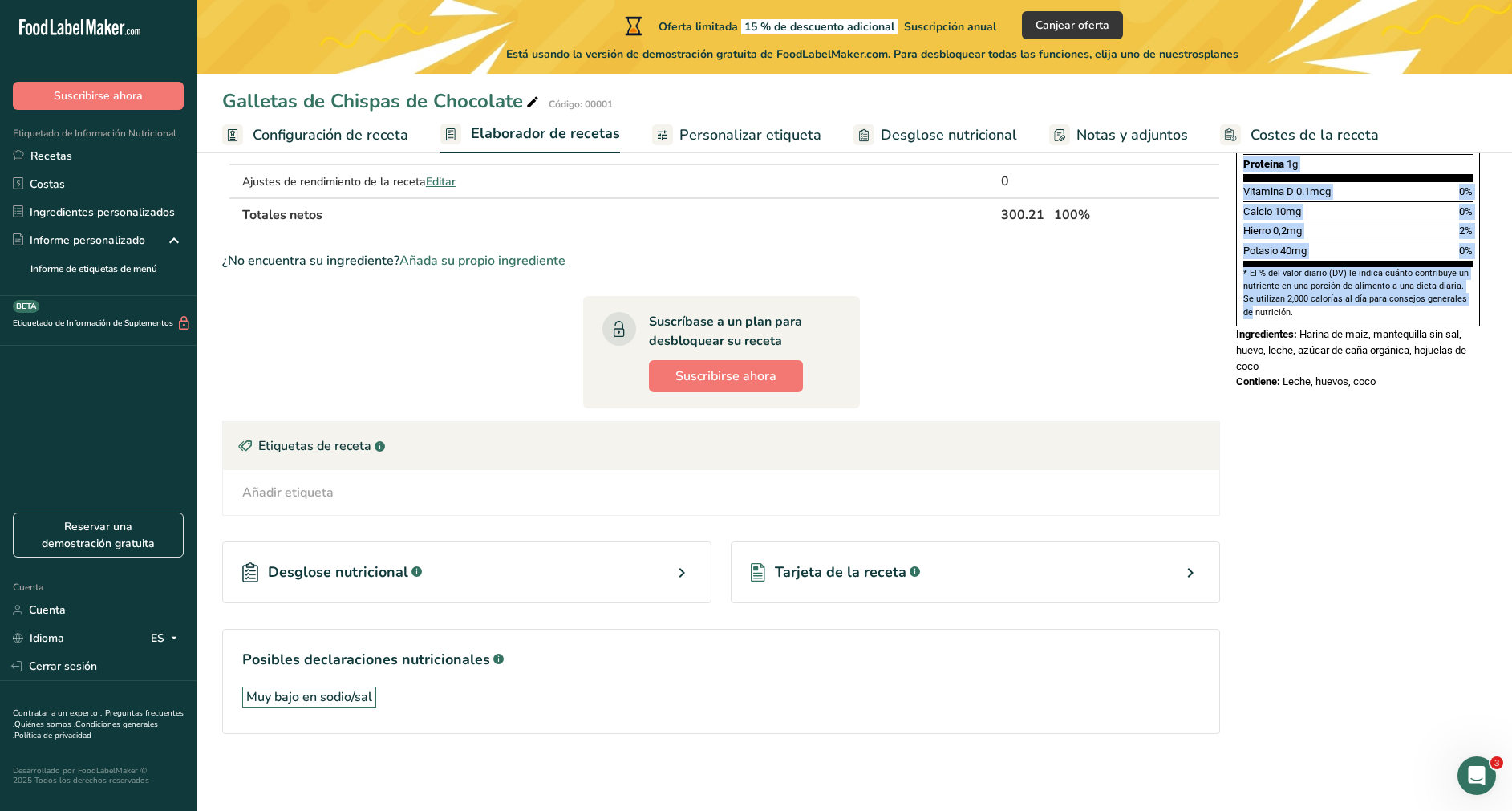 drag, startPoint x: 1243, startPoint y: 207, endPoint x: 1425, endPoint y: 428, distance: 286.2953 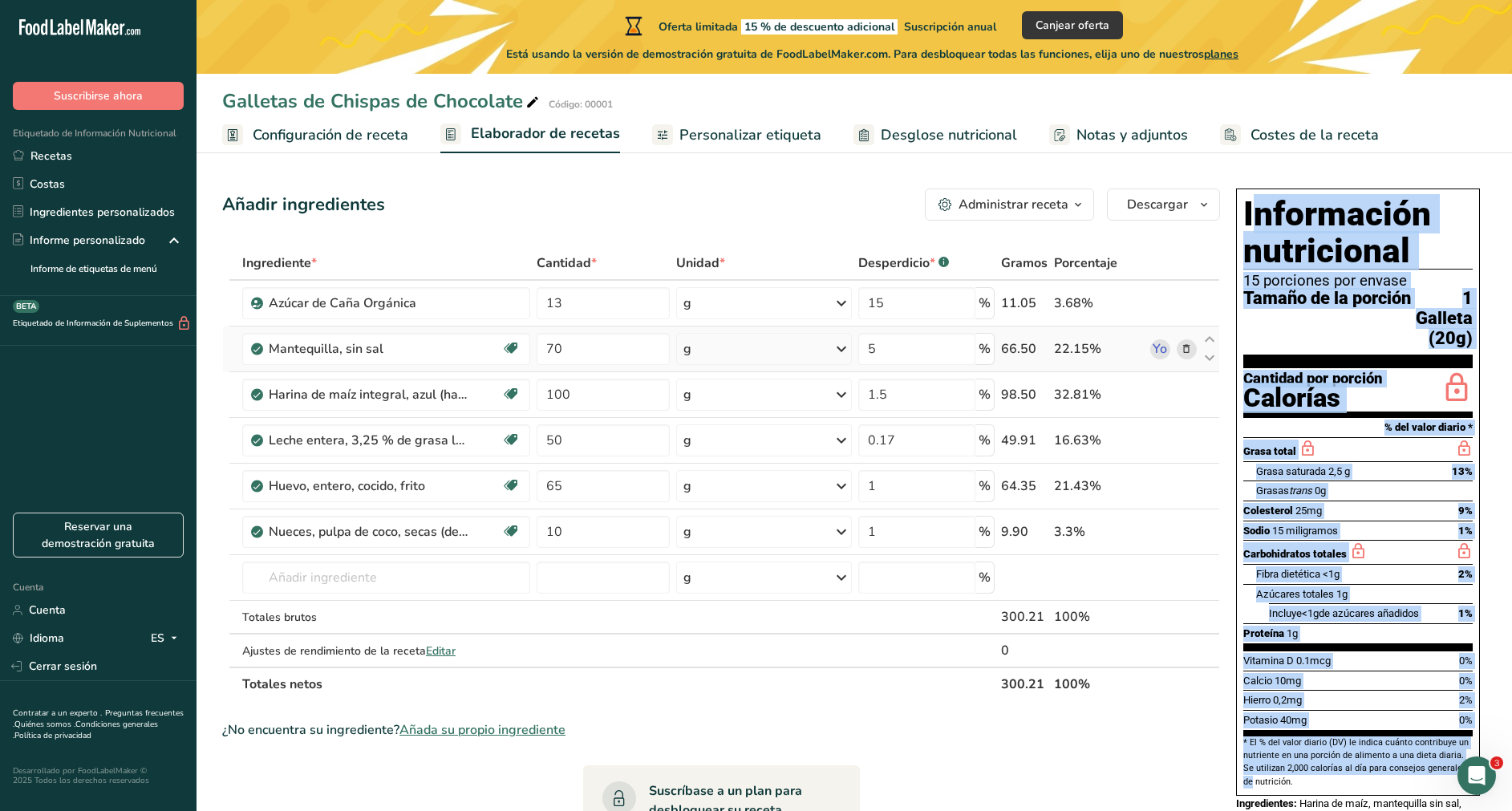 scroll, scrollTop: 0, scrollLeft: 0, axis: both 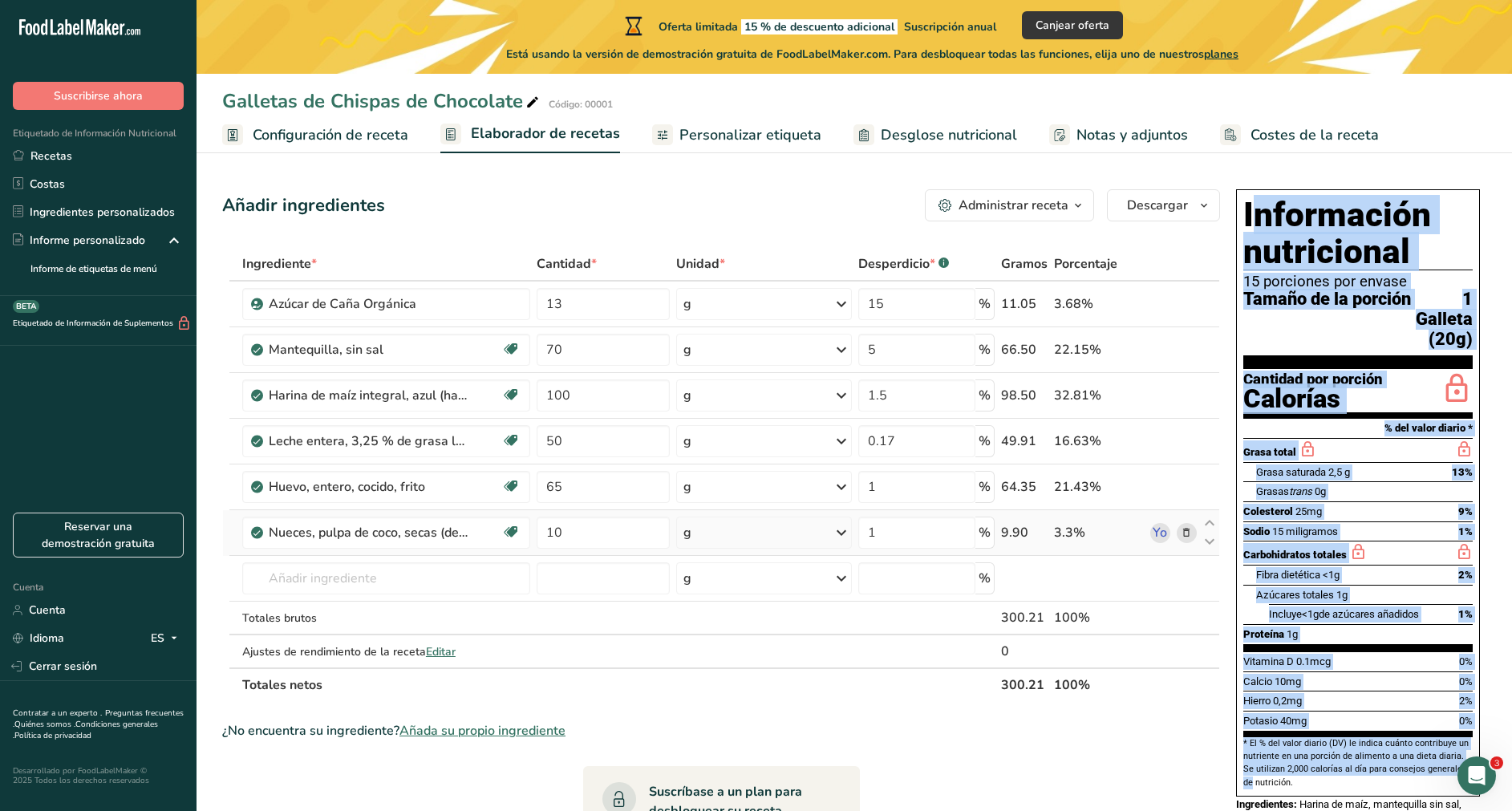 click at bounding box center (1186, 533) 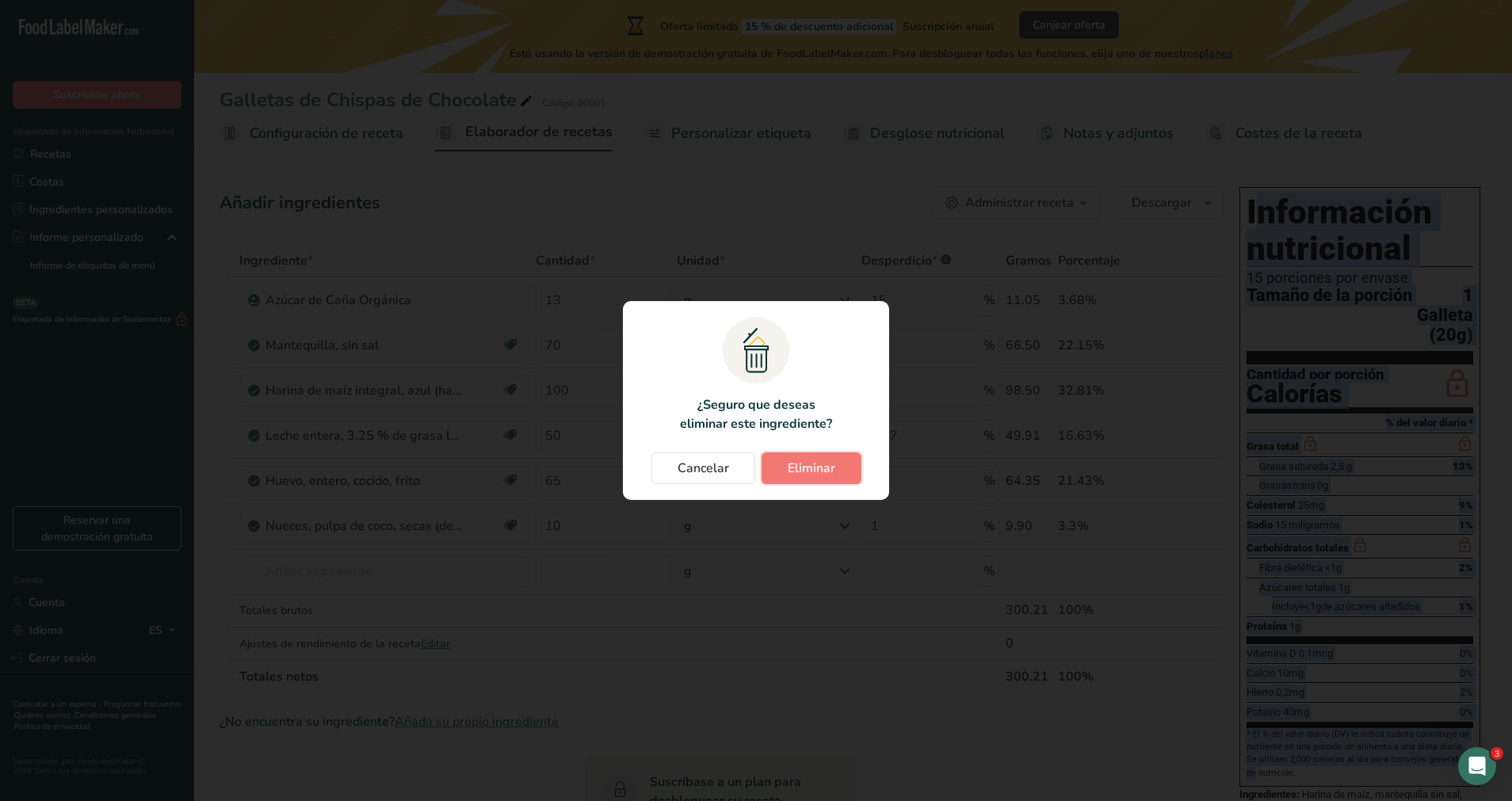 click on "Eliminar" at bounding box center (811, 468) 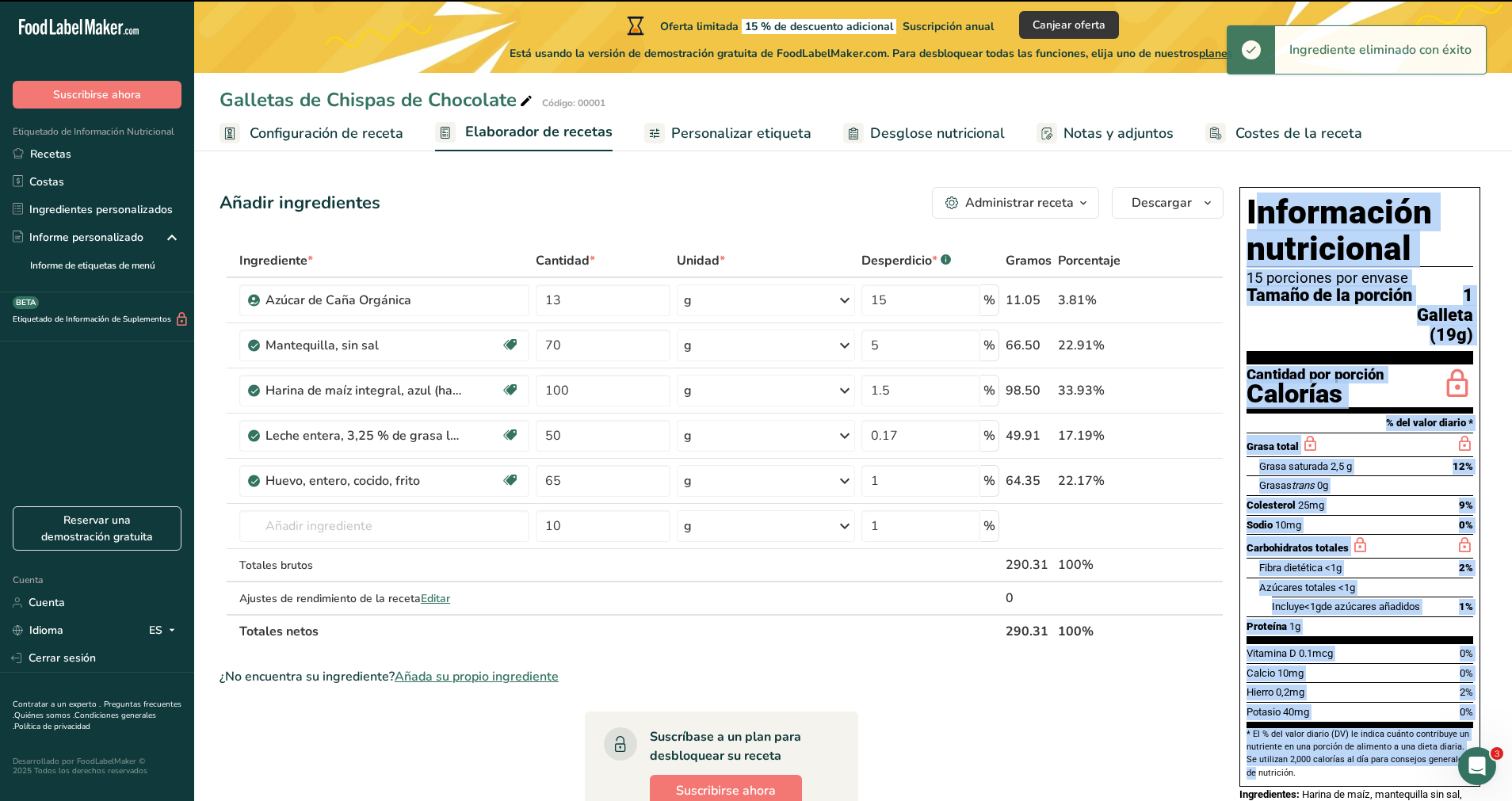 type 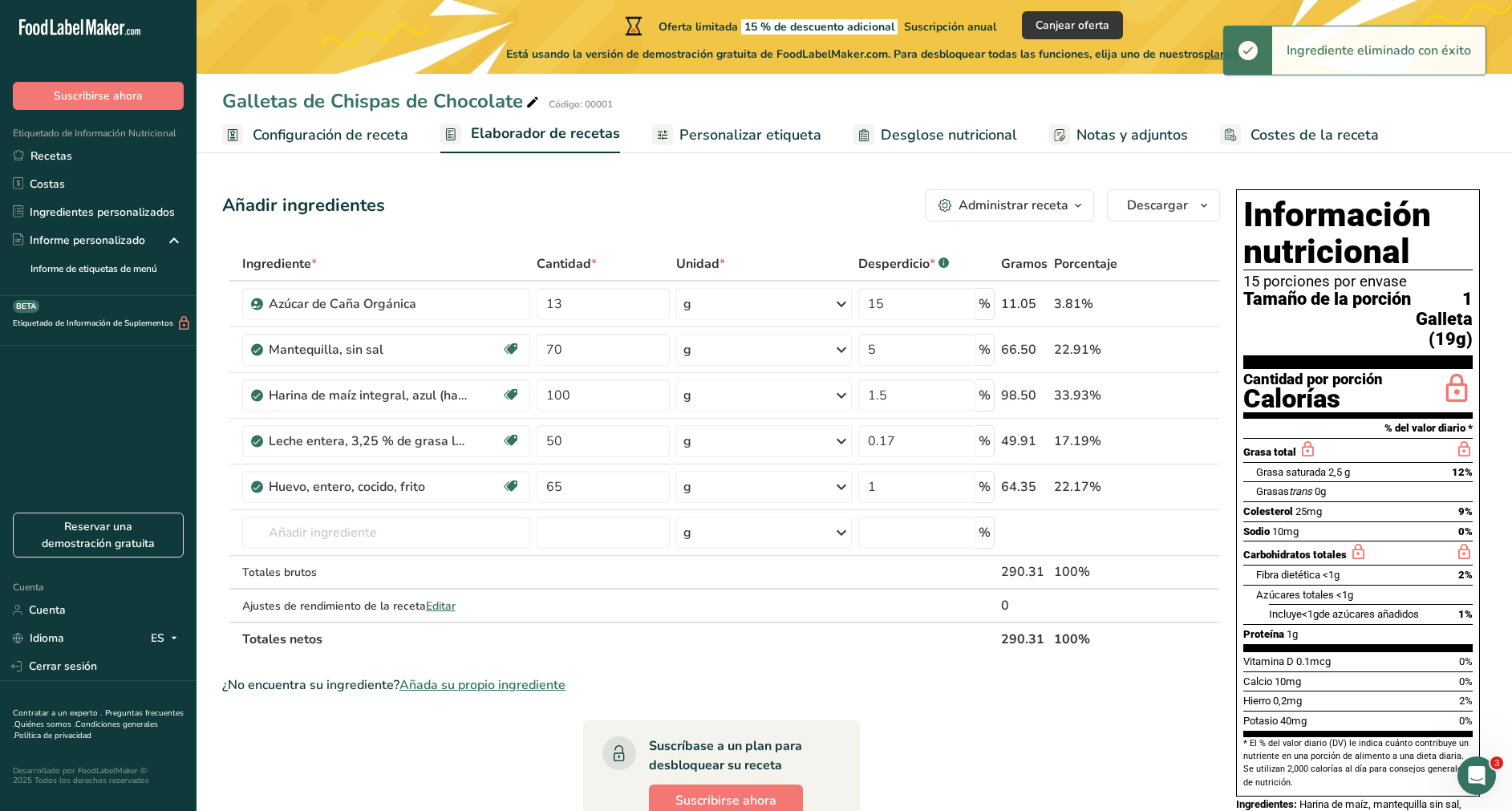 drag, startPoint x: 572, startPoint y: 680, endPoint x: 524, endPoint y: 632, distance: 67.88225 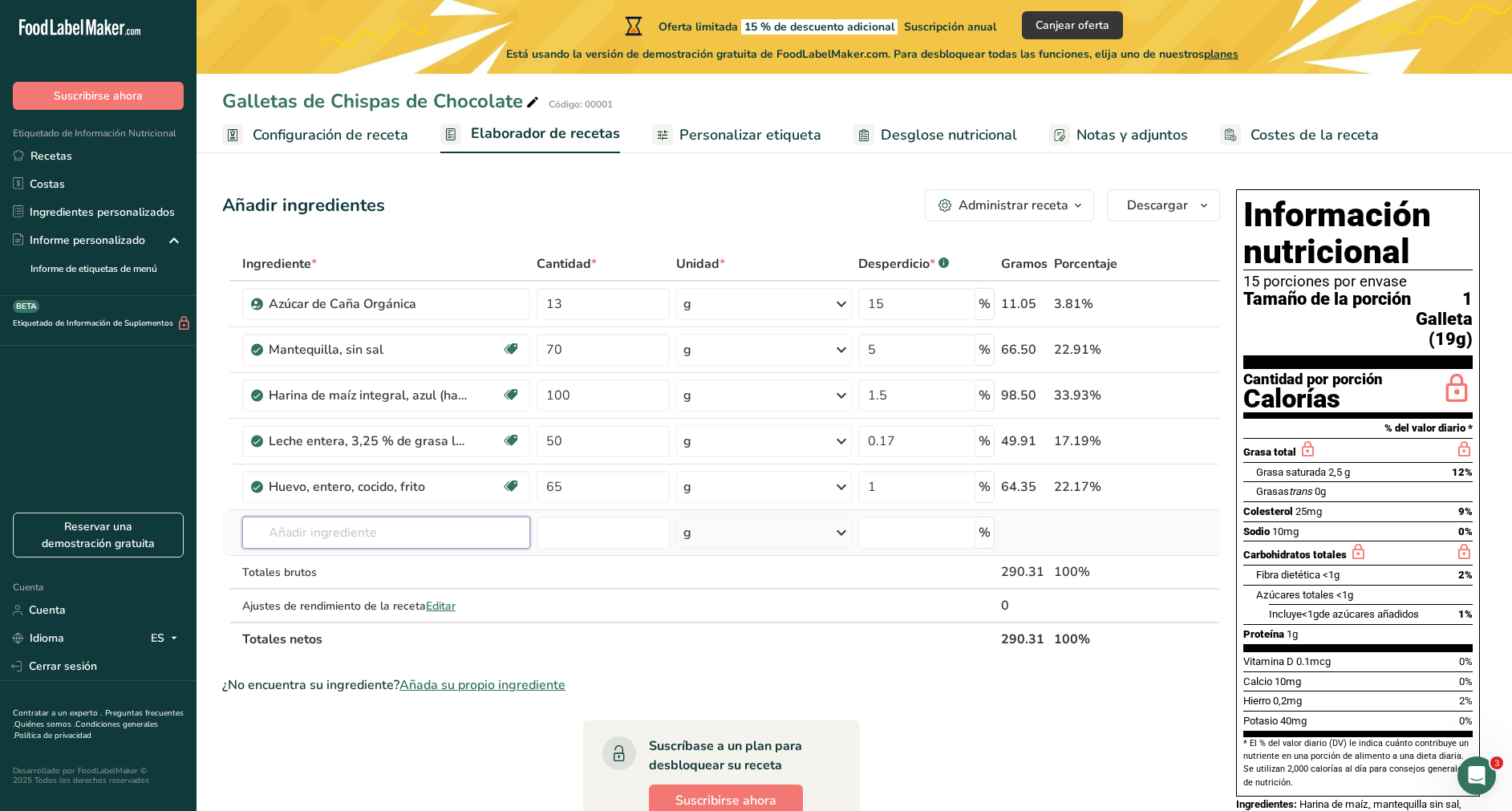 click at bounding box center [386, 533] 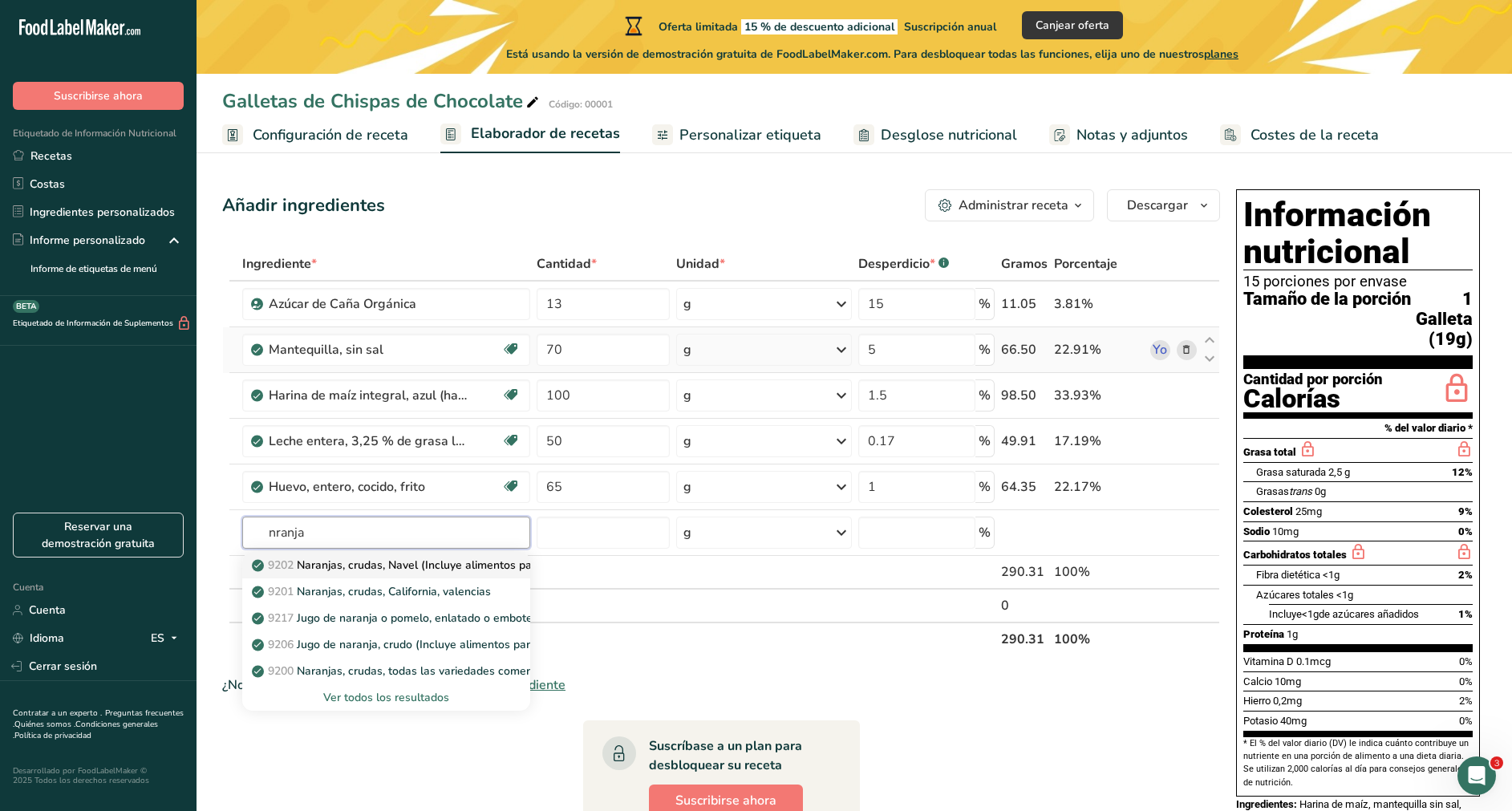 type on "Oranges, raw, navels (Includes foods for USDA's Food Distribution Program)" 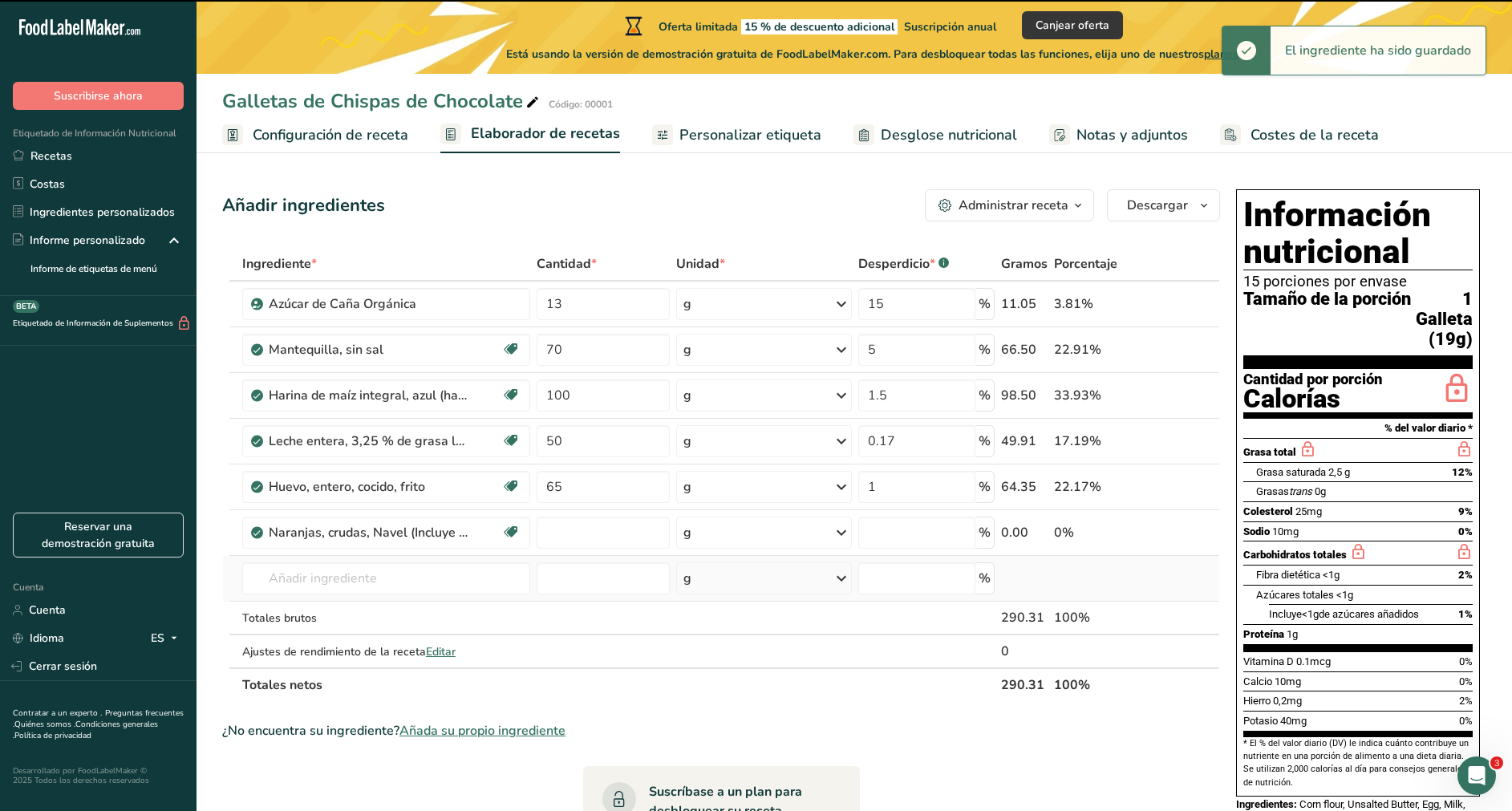 type on "0" 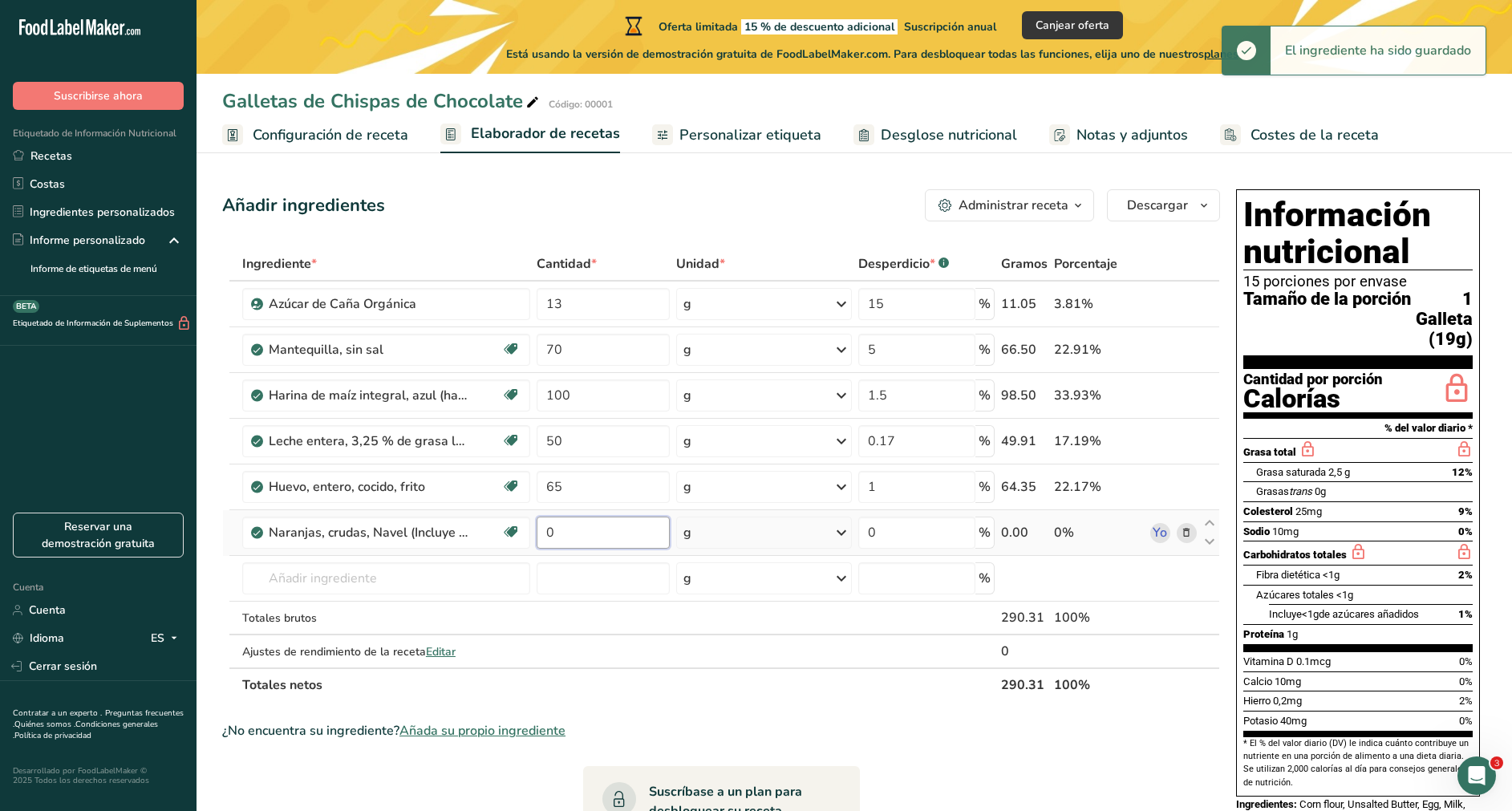 drag, startPoint x: 606, startPoint y: 537, endPoint x: 618, endPoint y: 531, distance: 13.416408 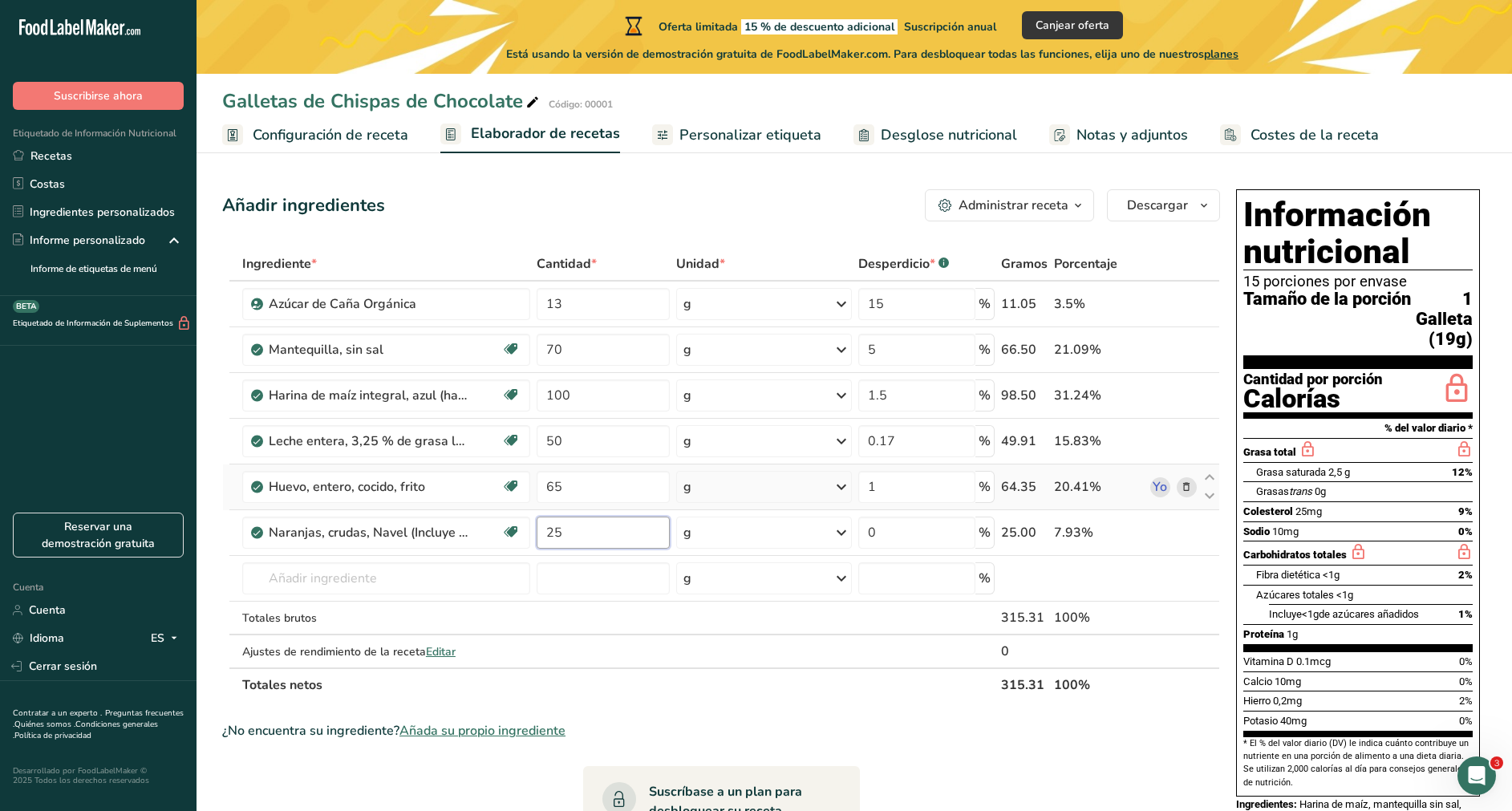 type on "25" 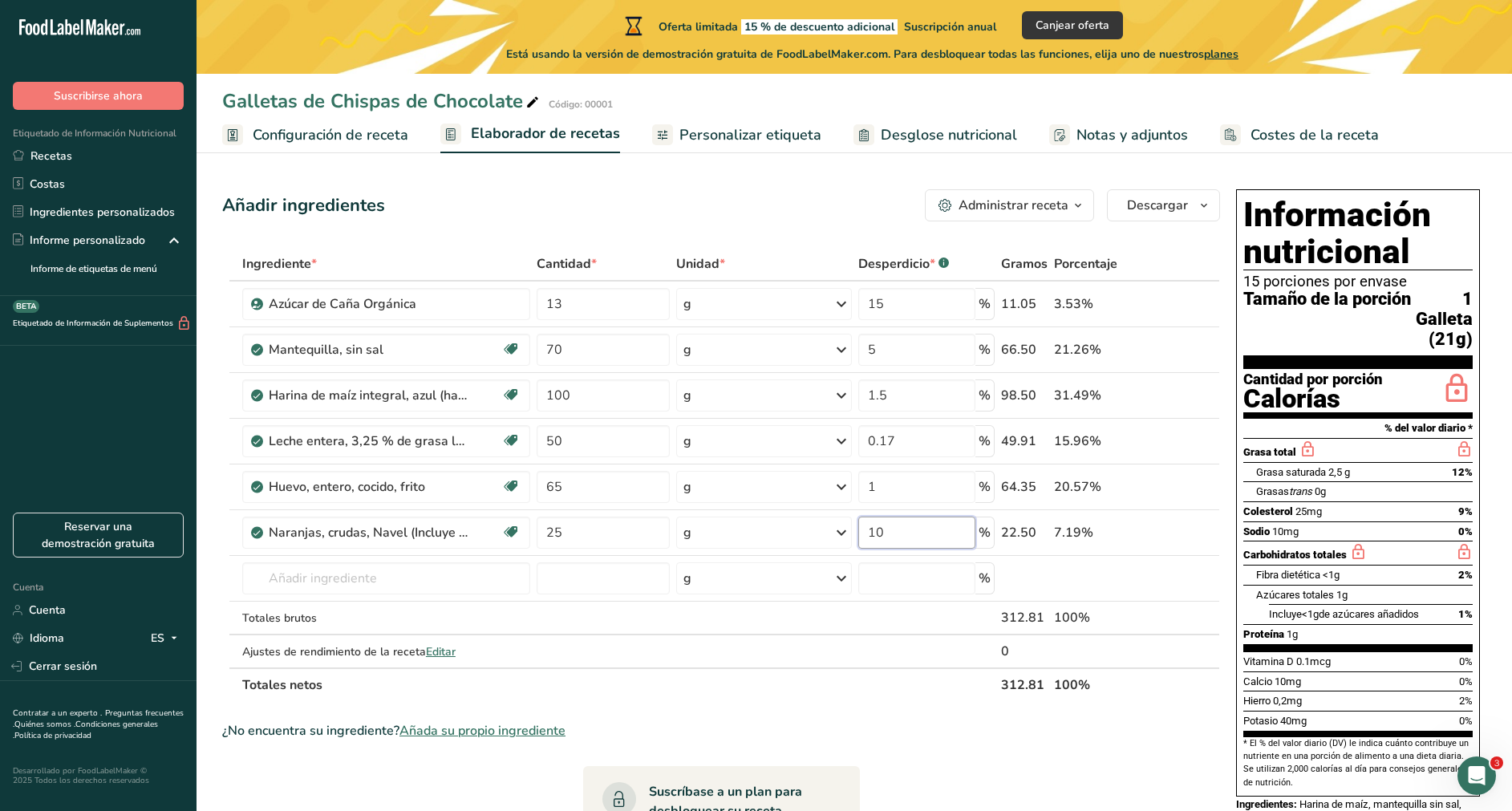 type on "10" 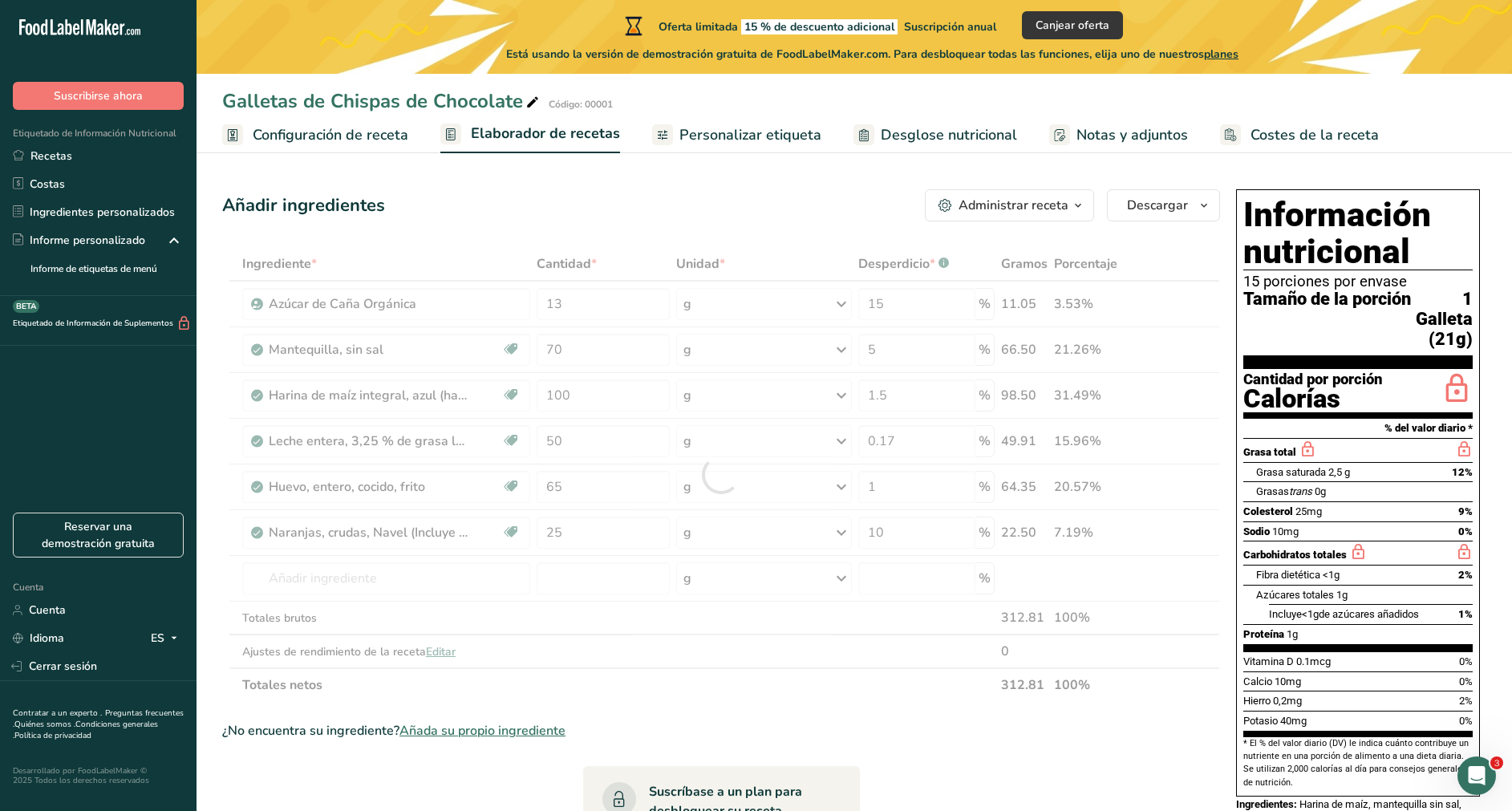 click on "Ingrediente *
Cantidad *
Unidad *
Desperdicio *   .a-a{fill:#347362;}.b-a{fill:#fff;}          Gramos
Porcentaje
Azúcar de Caña Orgánica
13
g
Unidades de peso
g
kg
mg
Ver más
Unidades de volumen
litro
Las unidades de volumen requieren una conversión de densidad. Si conoce la densidad de su ingrediente, introdúzcala a continuación. De lo contrario, haga clic en "RIA", nuestra asistente regulatoria de IA, quien podrá ayudarle.
lb/pie³
g/cm³
Confirmar
mL
lb/pie³
g/cm³
Confirmar" at bounding box center (721, 738) 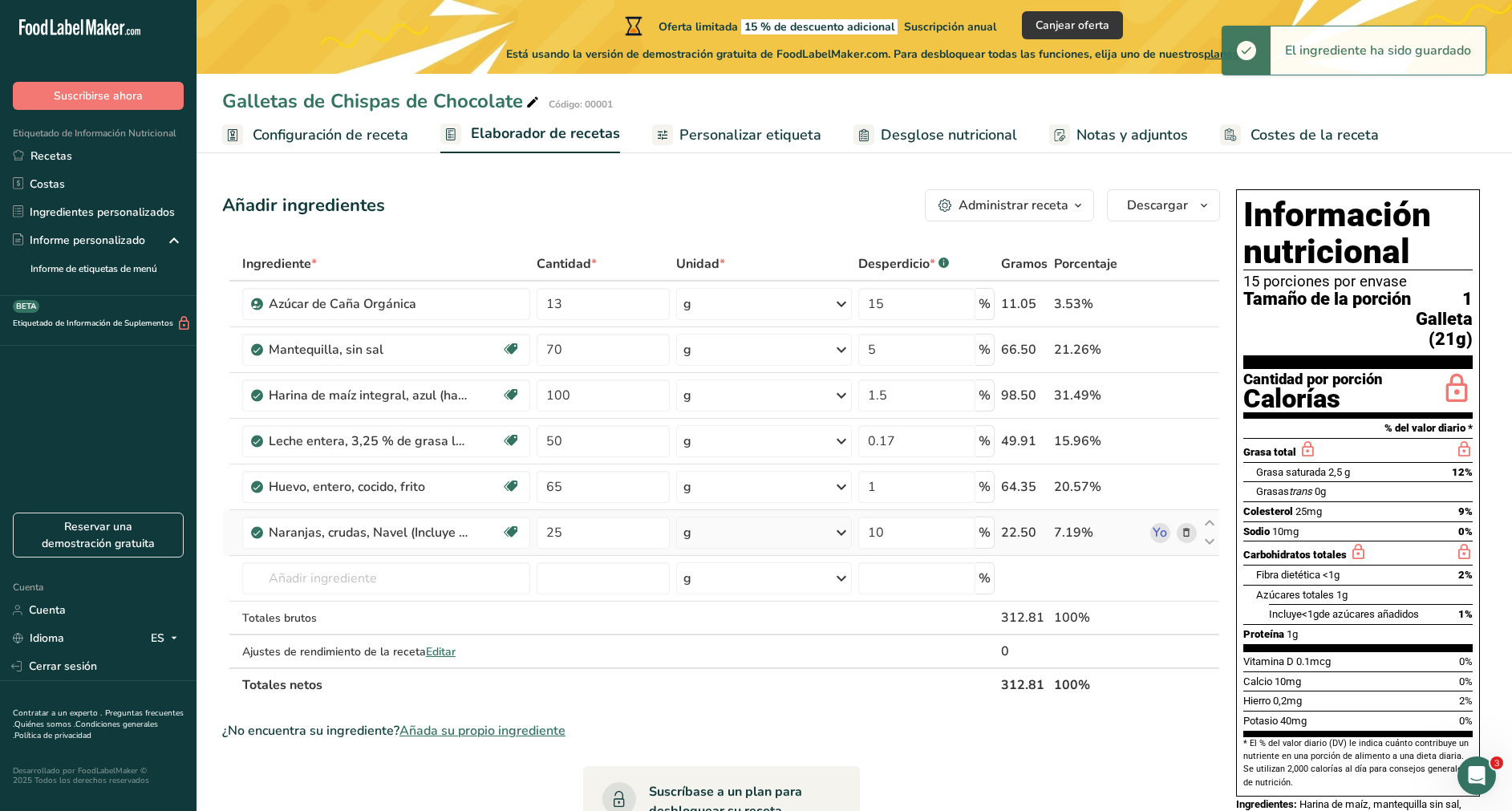 click on "25" at bounding box center (603, 533) 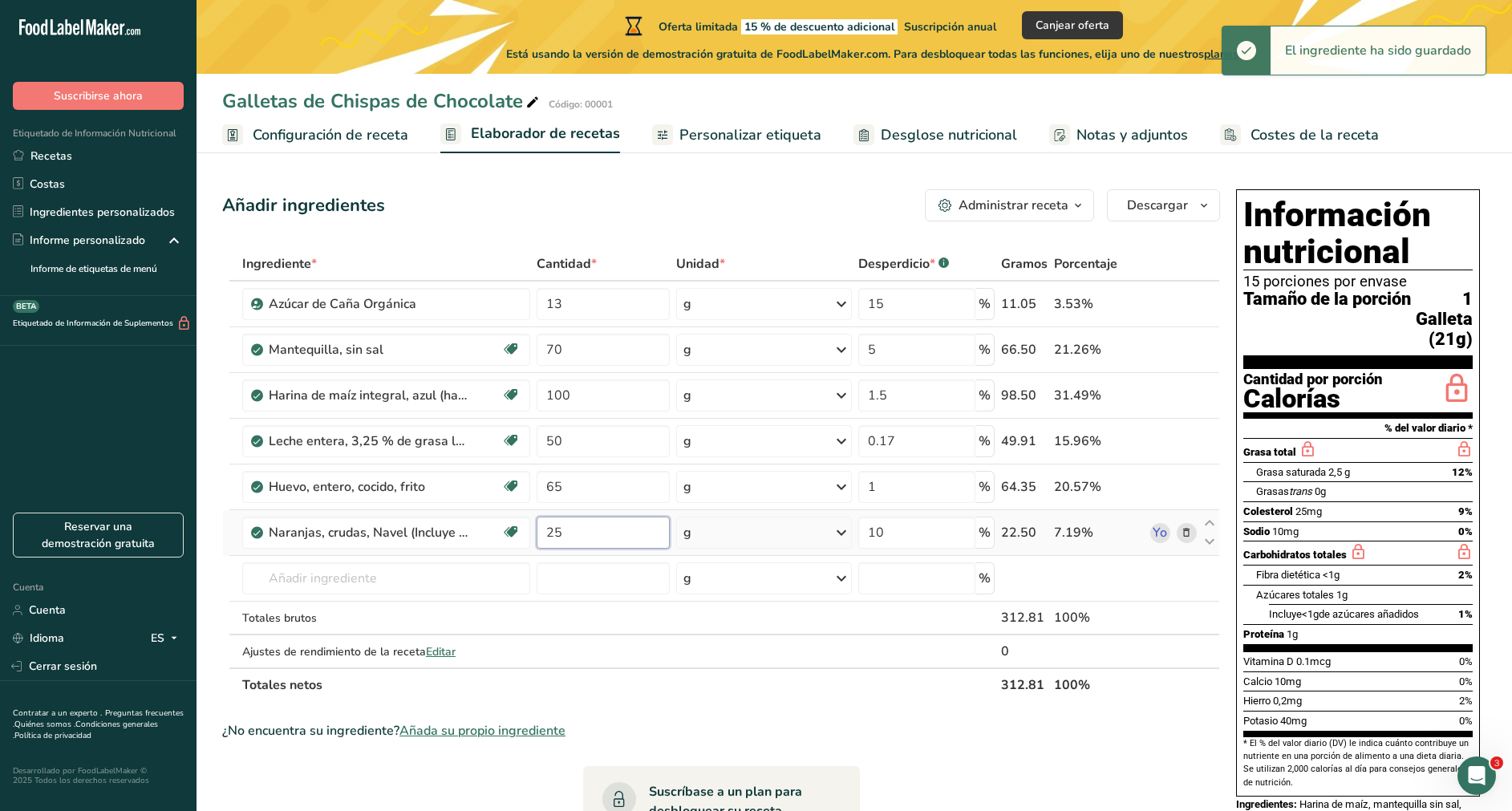 click on "25" at bounding box center [603, 533] 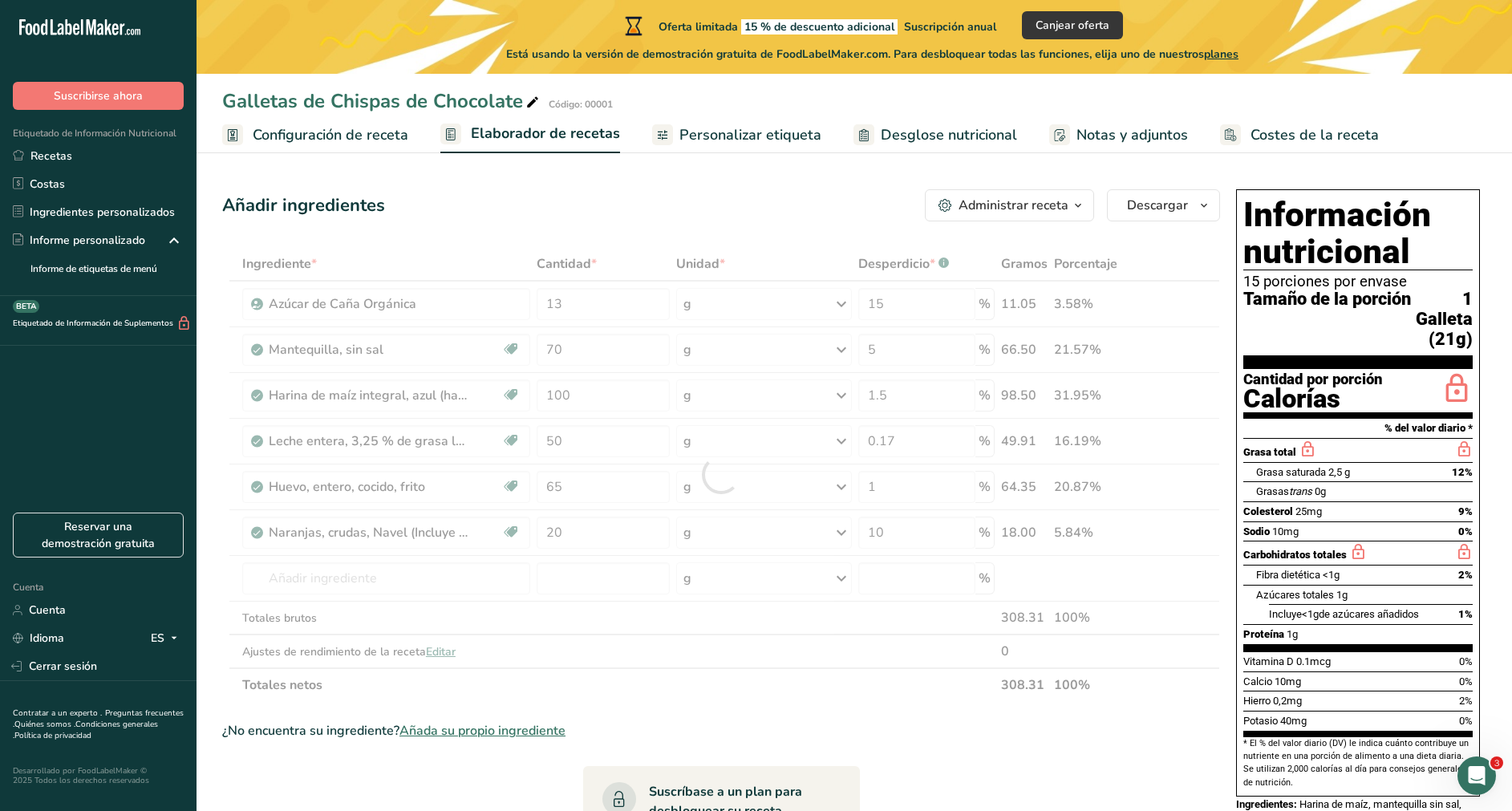 click on "Ingrediente *
Cantidad *
Unidad *
Desperdicio *   .a-a{fill:#347362;}.b-a{fill:#fff;}          Gramos
Porcentaje
Azúcar de Caña Orgánica
13
g
Unidades de peso
g
kg
mg
Ver más
Unidades de volumen
litro
Las unidades de volumen requieren una conversión de densidad. Si conoce la densidad de su ingrediente, introdúzcala a continuación. De lo contrario, haga clic en "RIA", nuestra asistente regulatoria de IA, quien podrá ayudarle.
lb/pie³
g/cm³
Confirmar
mL
lb/pie³
g/cm³
Confirmar
15" at bounding box center [721, 474] 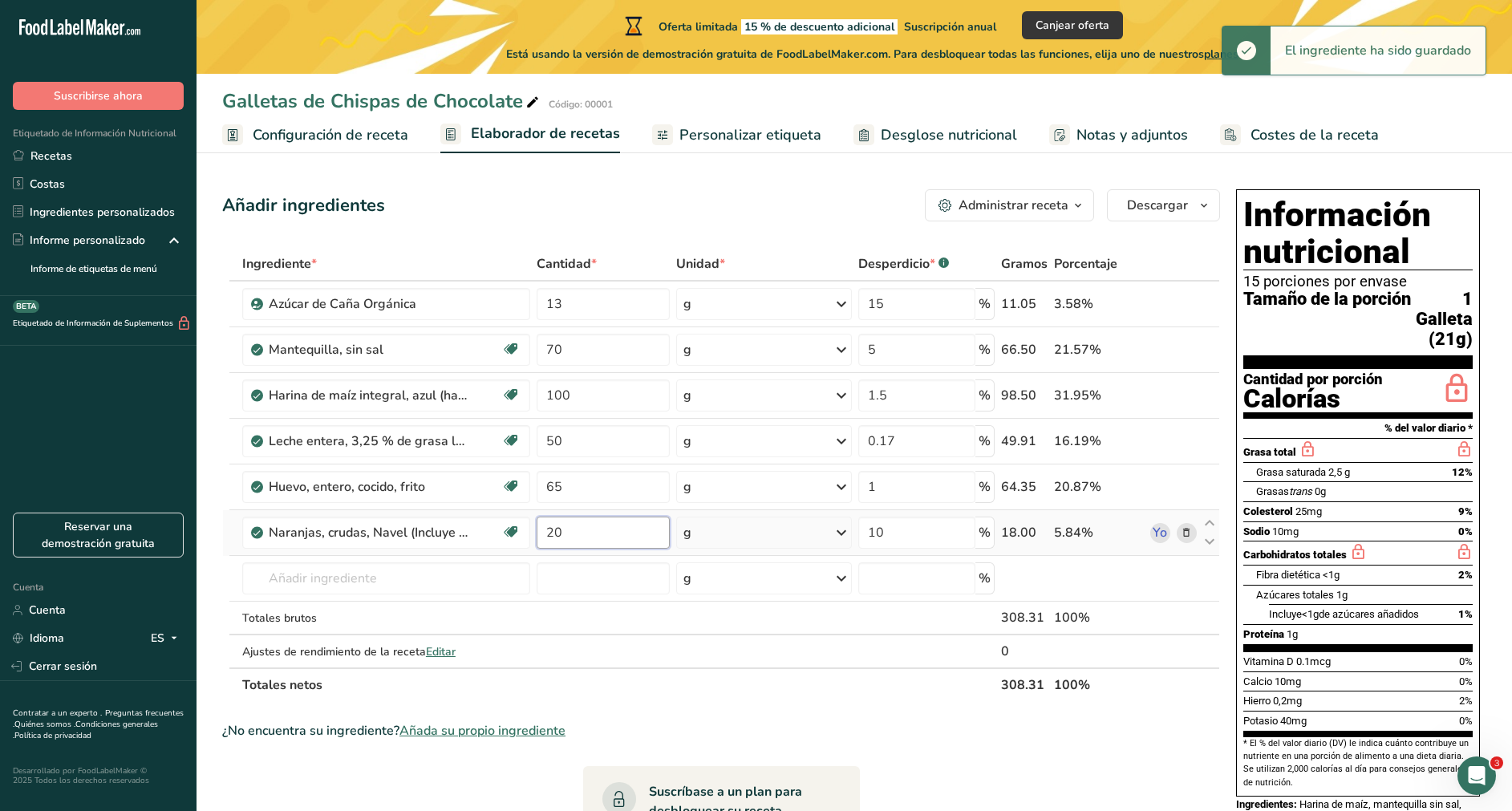 click on "20" at bounding box center (603, 533) 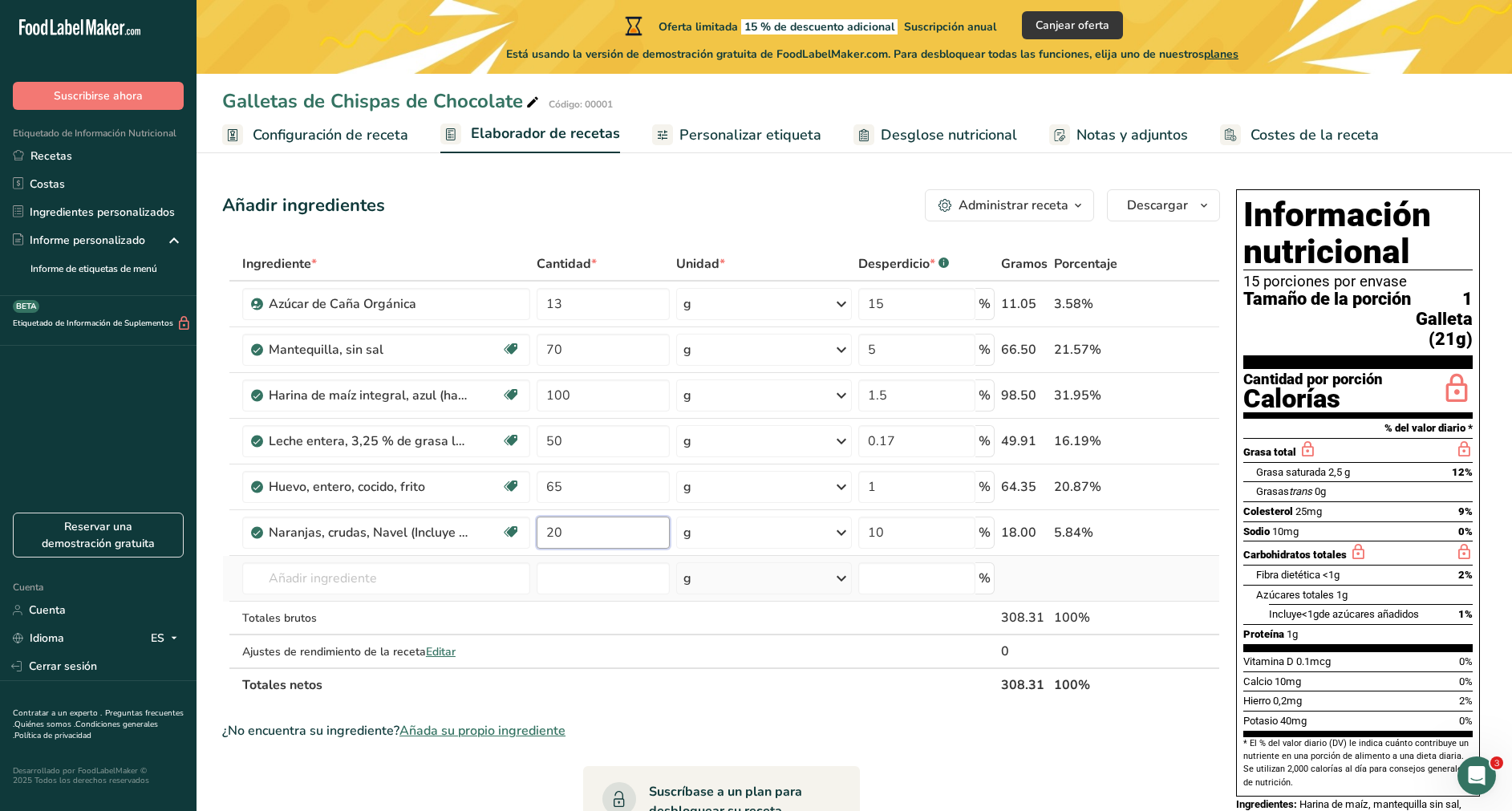 type on "2" 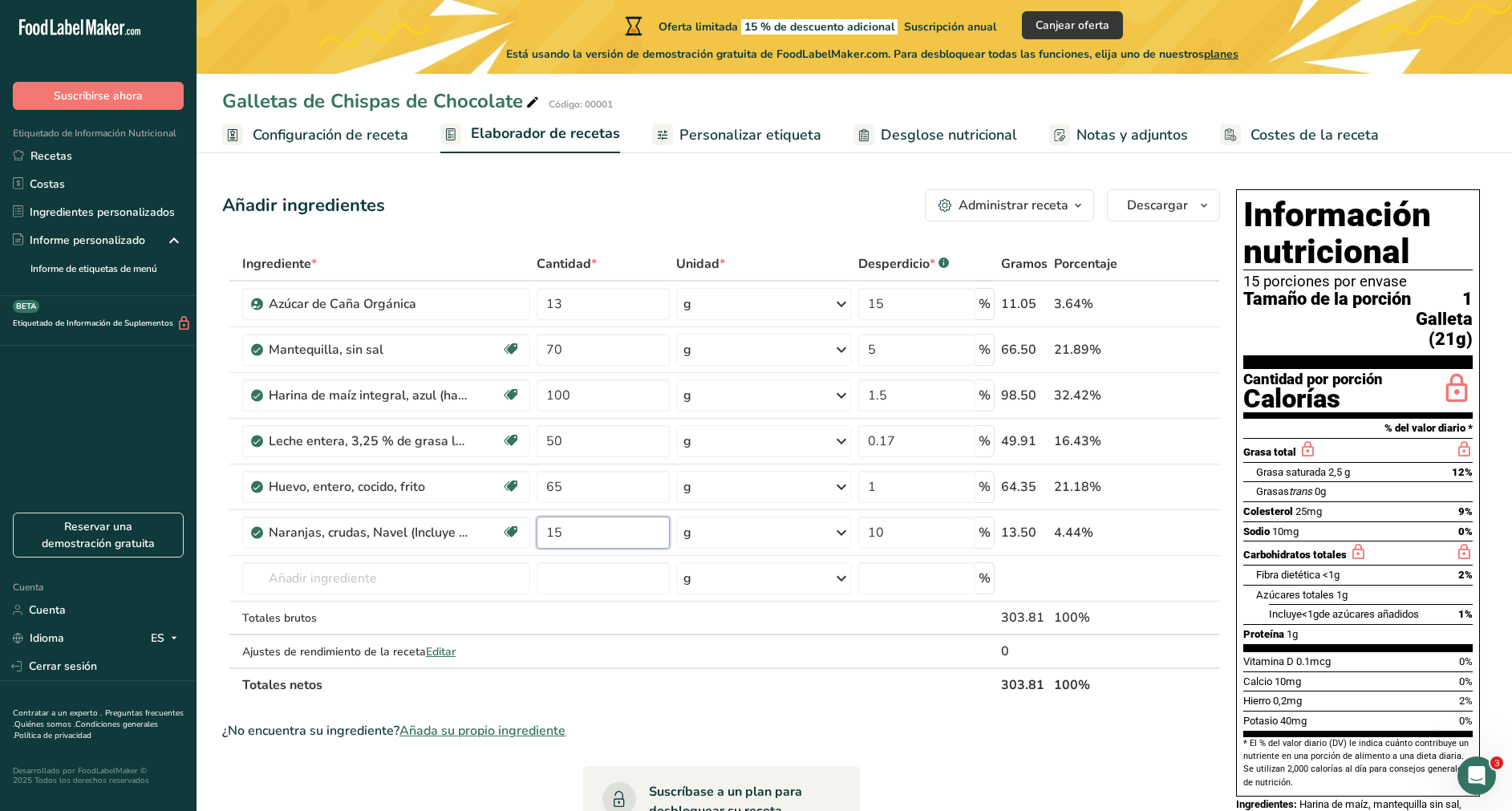 type on "15" 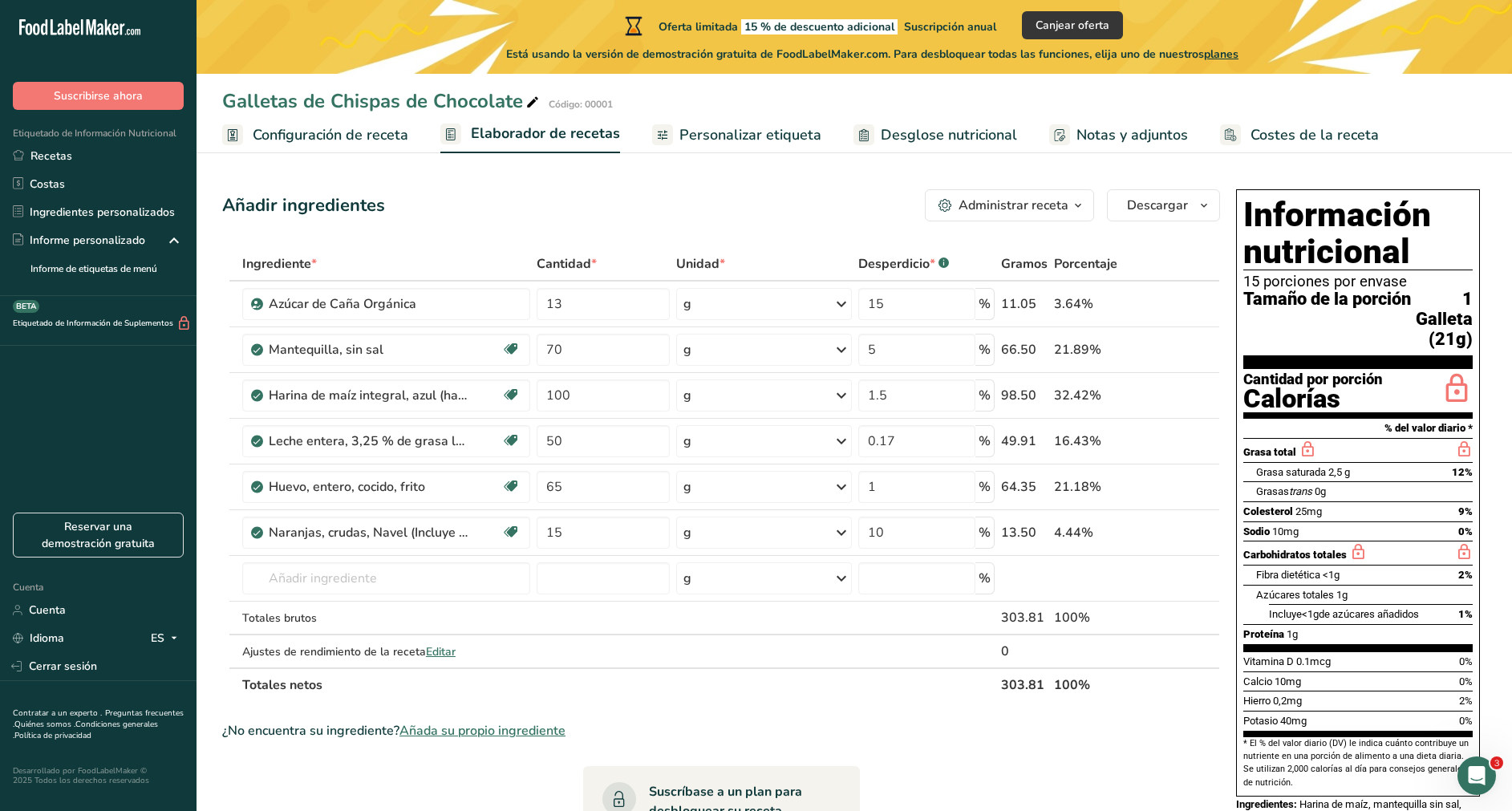 click on "Ingrediente *
Cantidad *
Unidad *
Desperdicio *   .a-a{fill:#347362;}.b-a{fill:#fff;}          Gramos
Porcentaje
Azúcar de Caña Orgánica
13
g
Unidades de peso
g
kg
mg
Ver más
Unidades de volumen
litro
Las unidades de volumen requieren una conversión de densidad. Si conoce la densidad de su ingrediente, introdúzcala a continuación. De lo contrario, haga clic en "RIA", nuestra asistente regulatoria de IA, quien podrá ayudarle.
lb/pie³
g/cm³
Confirmar
mL
lb/pie³
g/cm³
Confirmar" at bounding box center [721, 738] 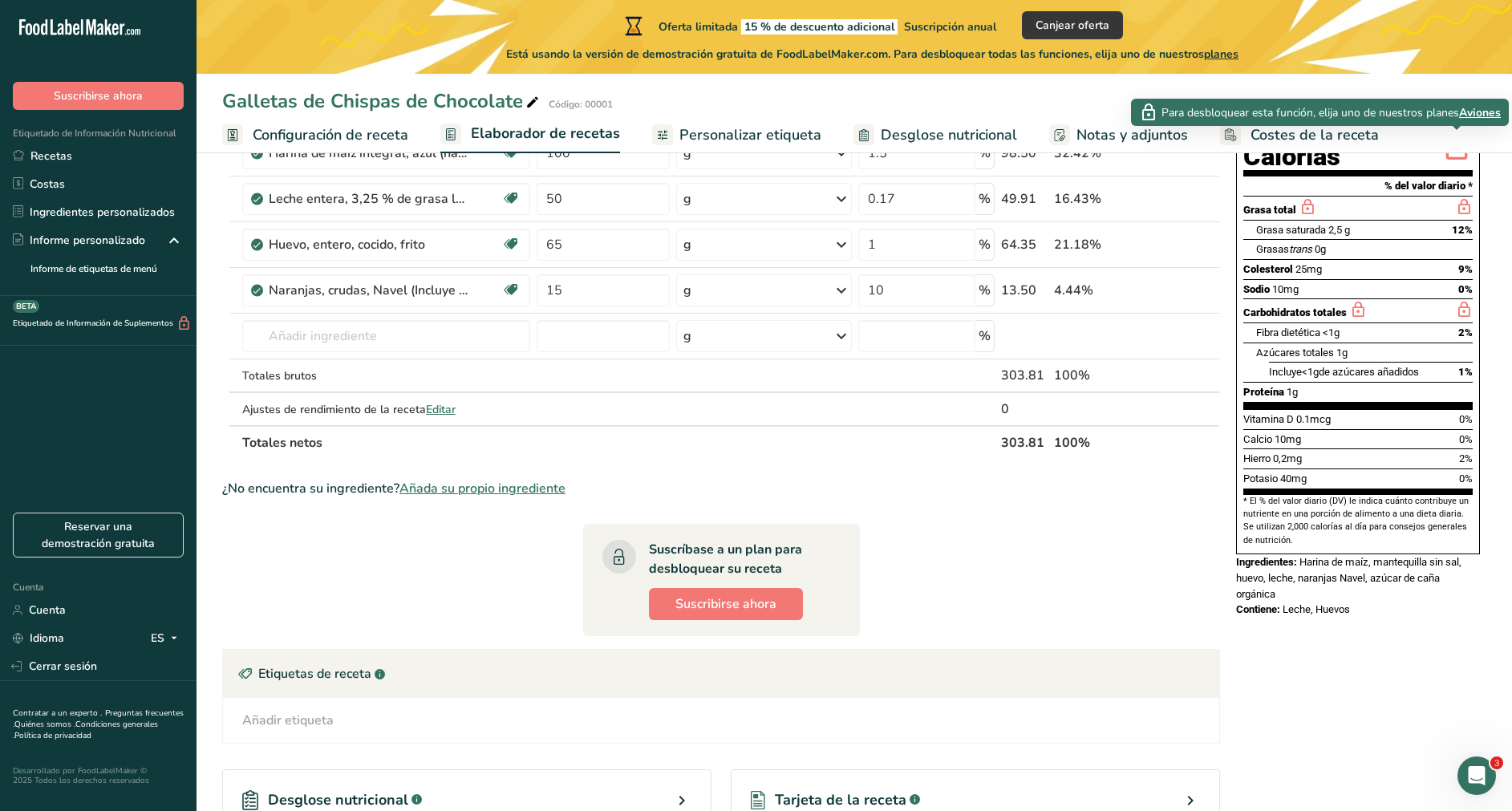 scroll, scrollTop: 361, scrollLeft: 0, axis: vertical 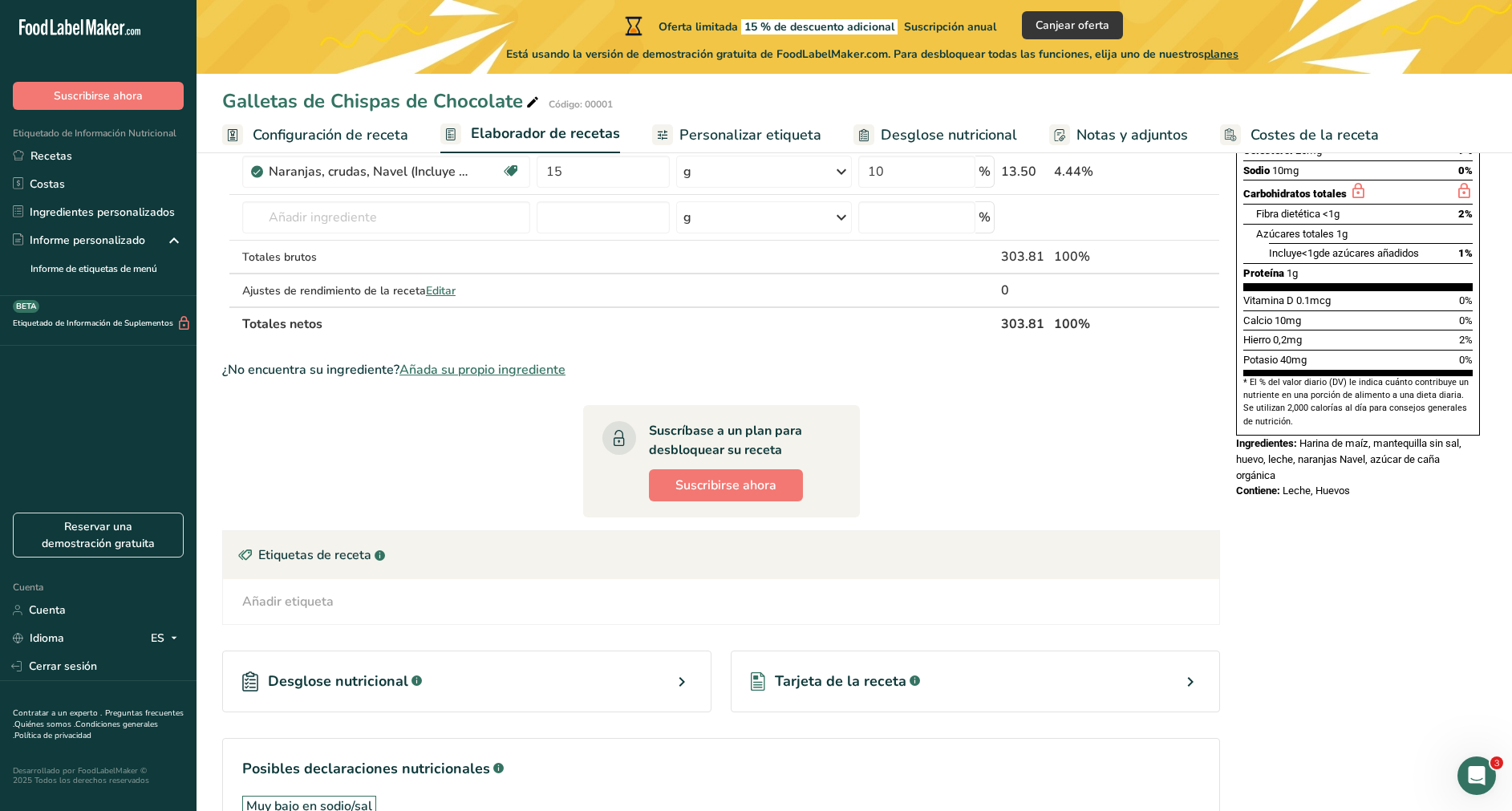 drag, startPoint x: 1238, startPoint y: 211, endPoint x: 1406, endPoint y: 490, distance: 325.67622 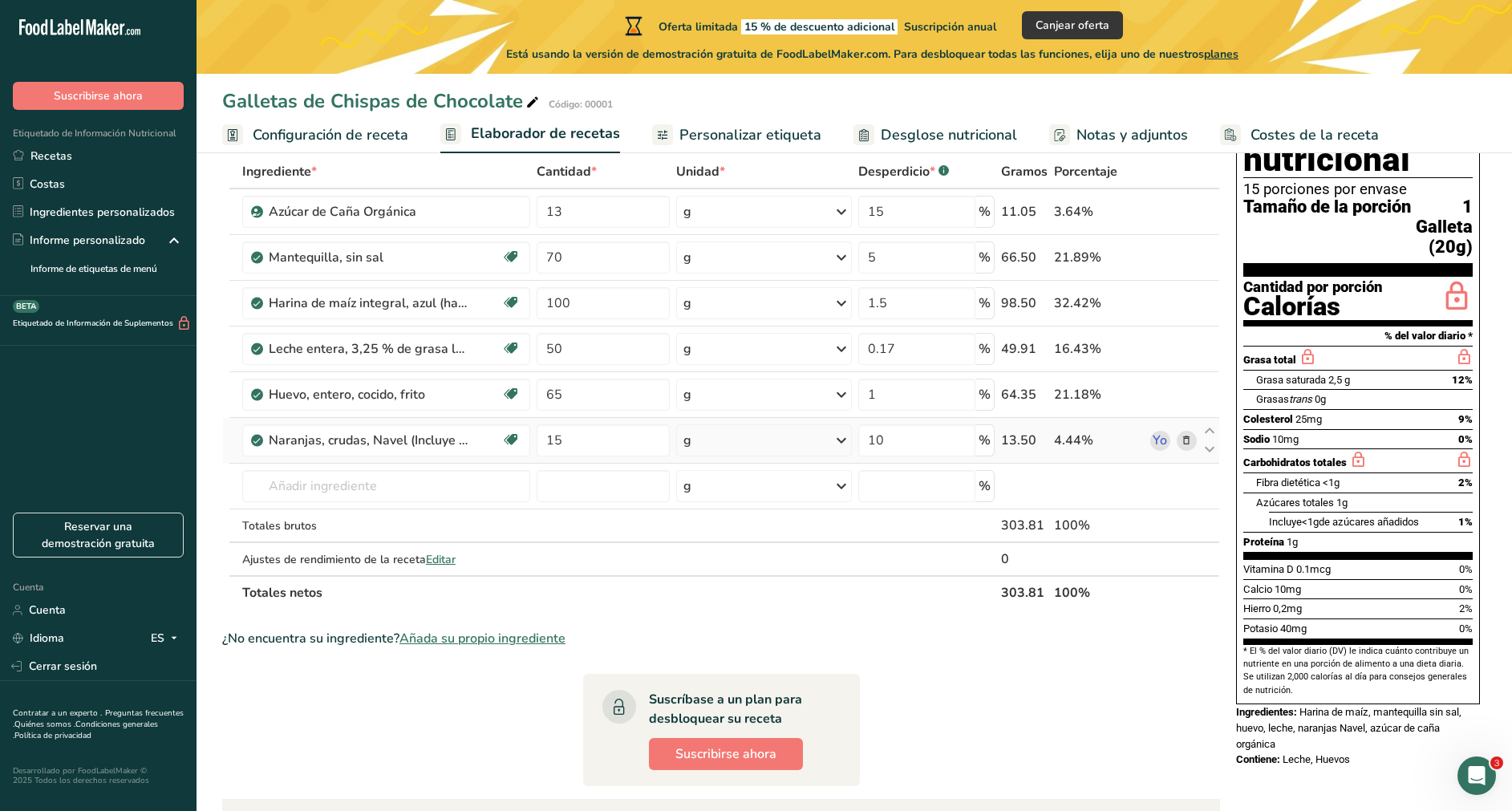 scroll, scrollTop: 0, scrollLeft: 0, axis: both 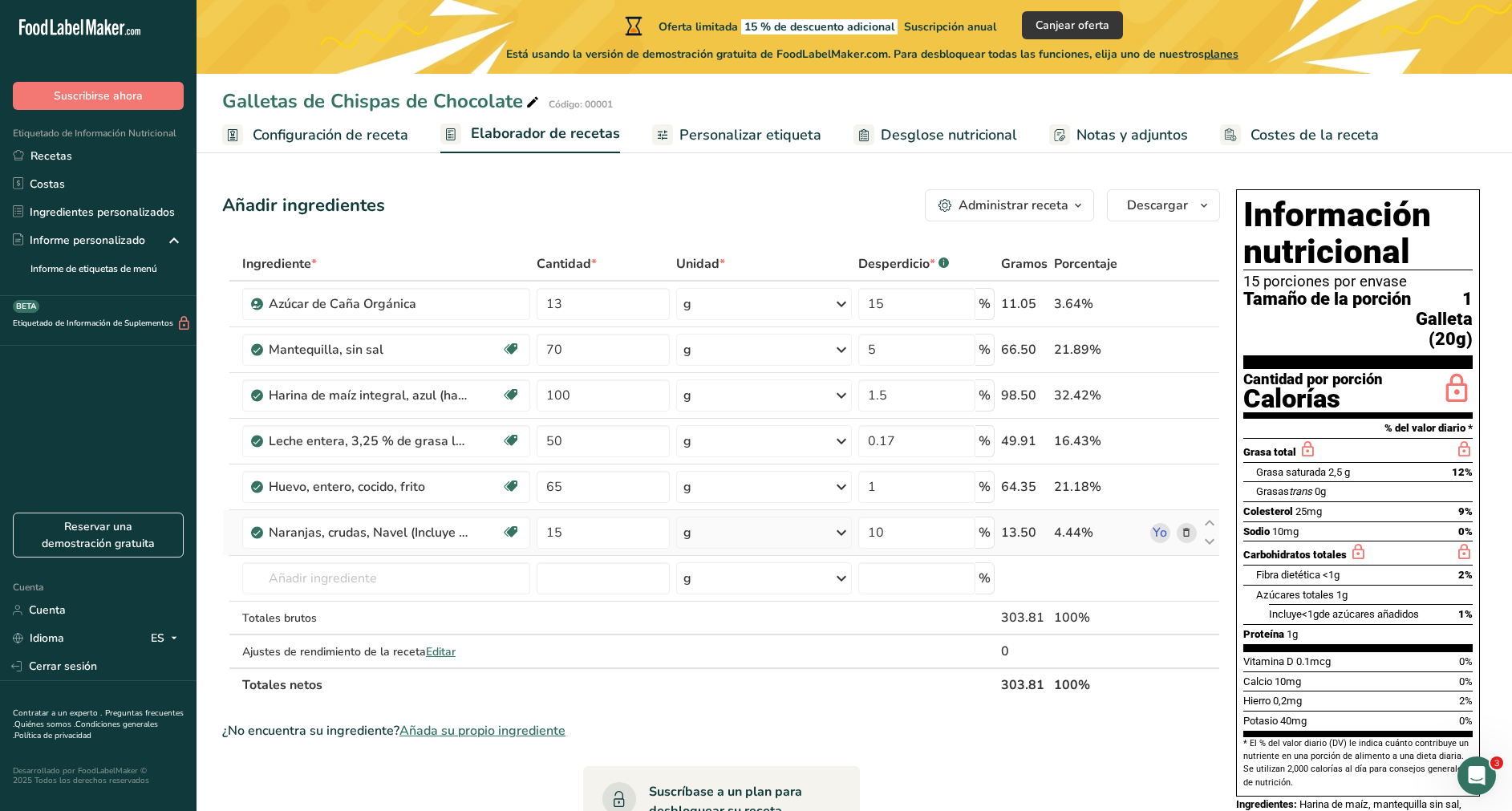 click at bounding box center (1186, 533) 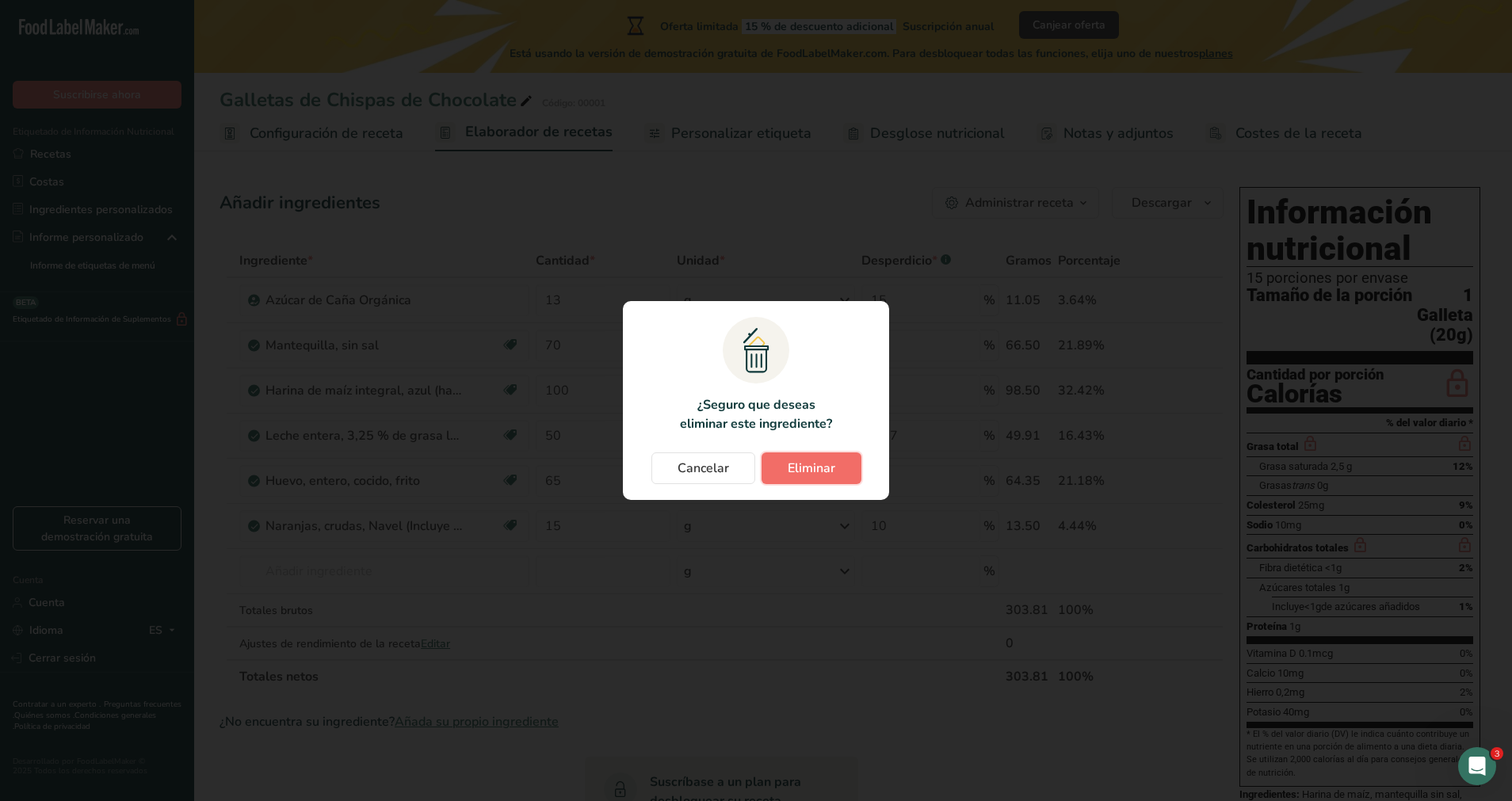 click on "Eliminar" at bounding box center (811, 468) 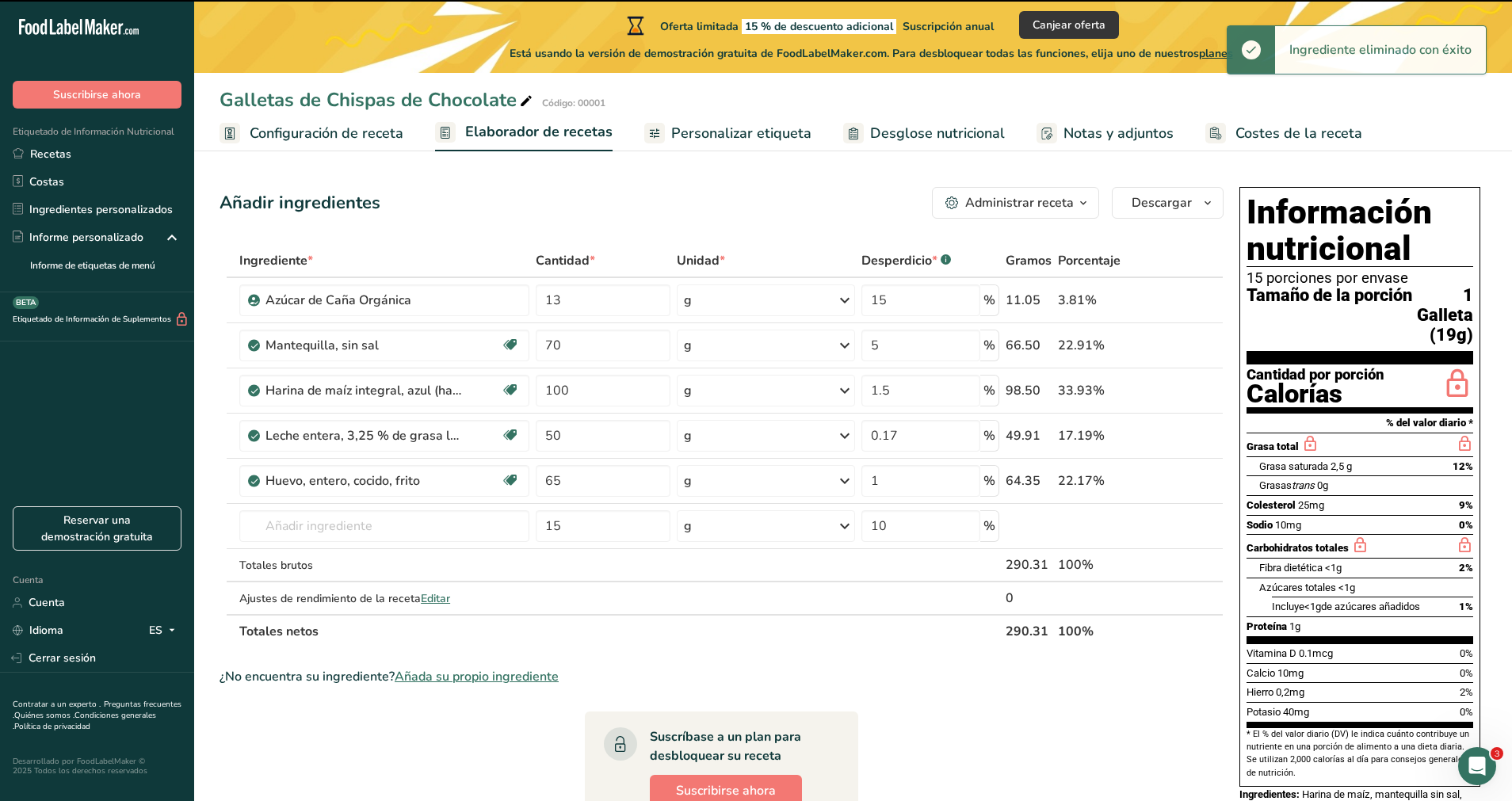 type 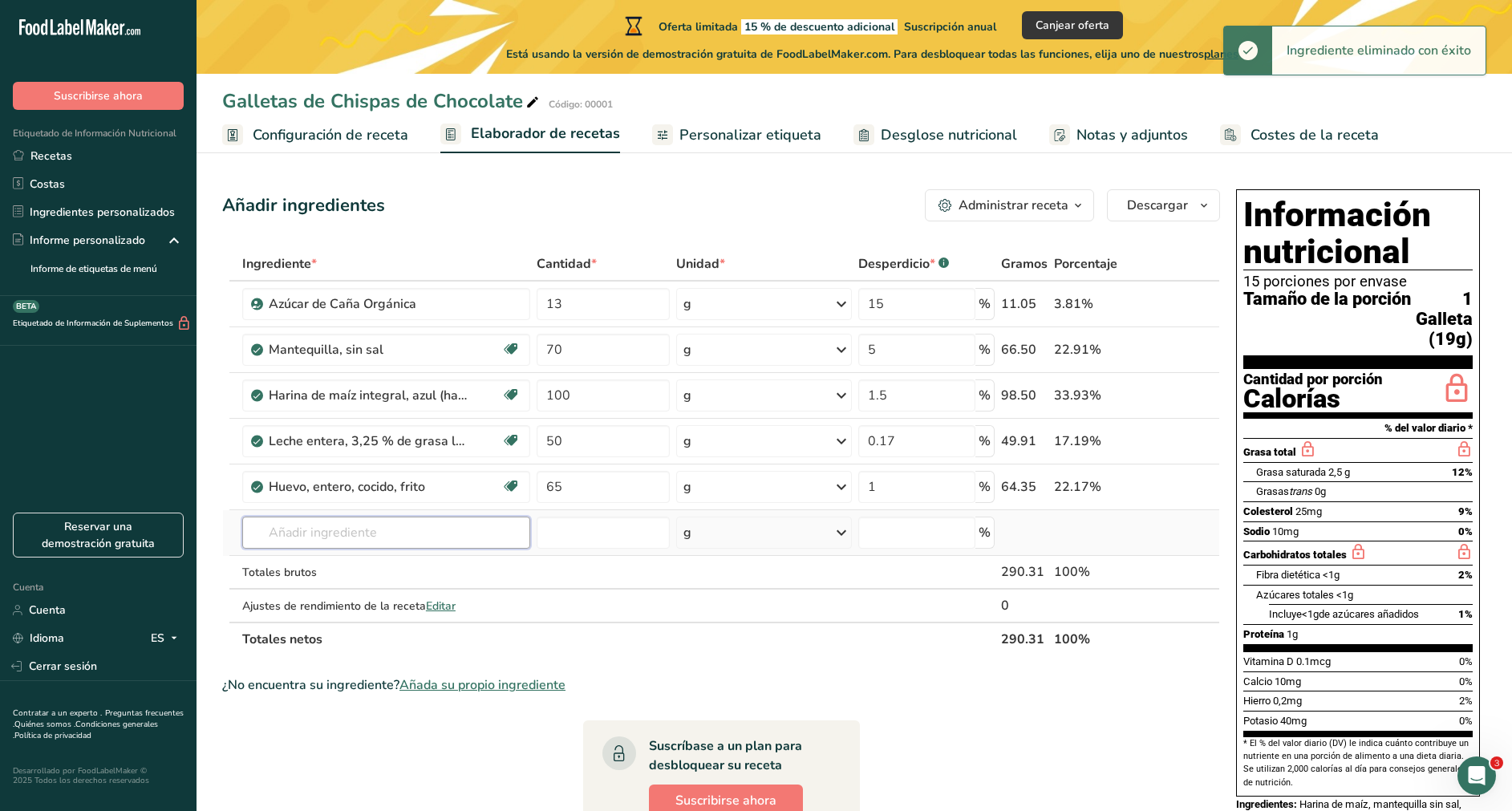 click at bounding box center [386, 533] 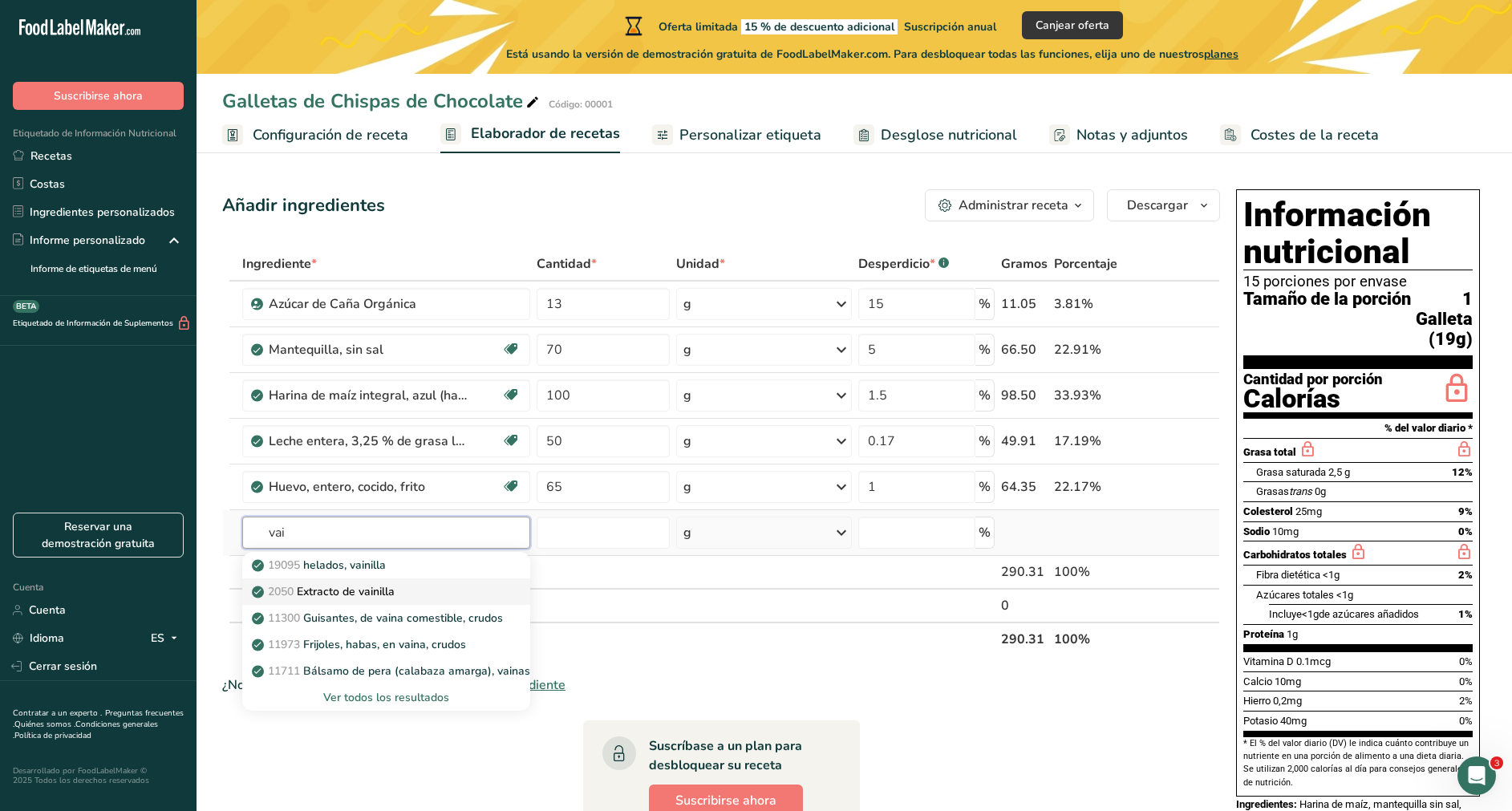 type on "vai" 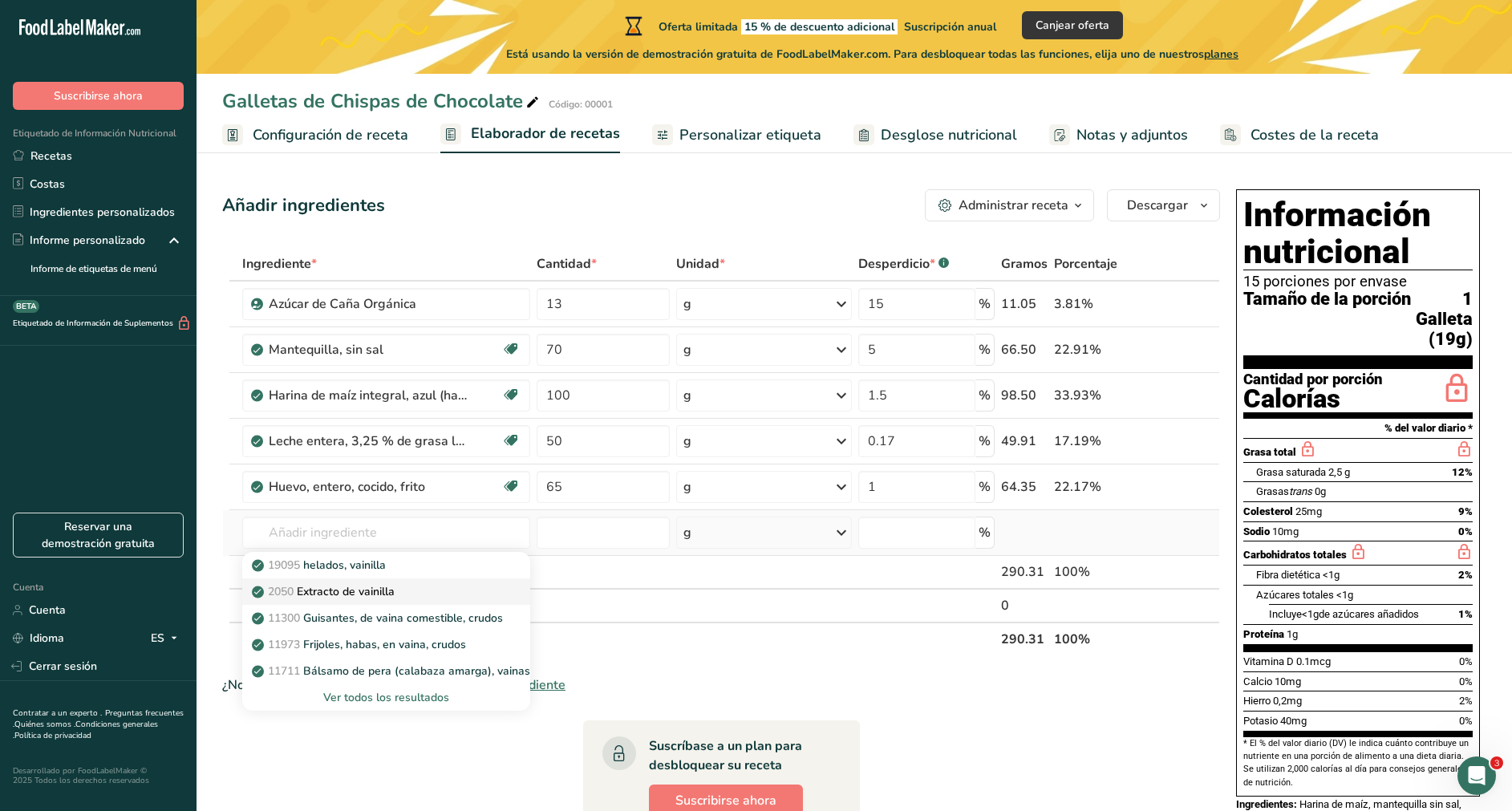 click on "2050
Extracto de vainilla" at bounding box center [373, 591] 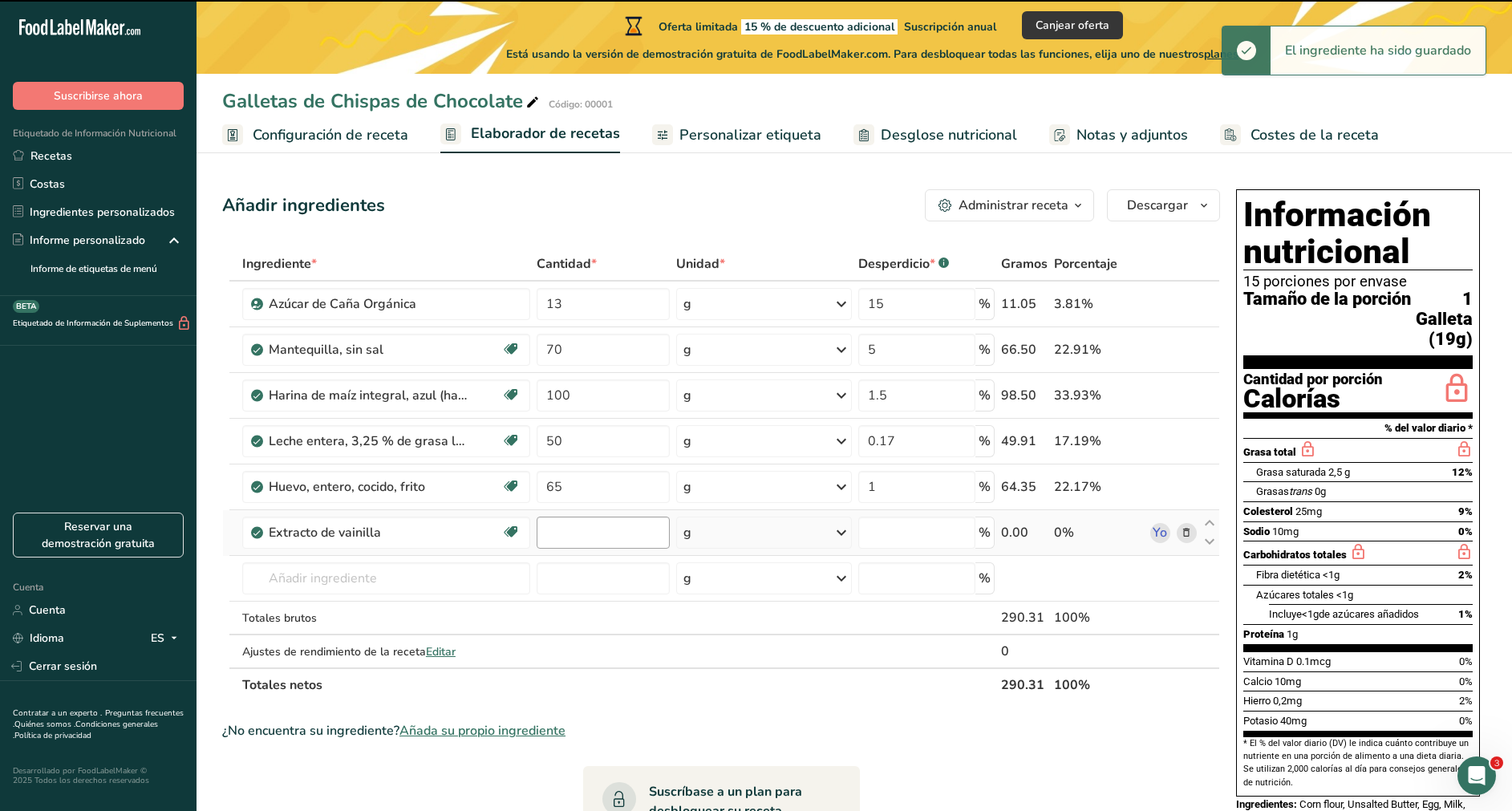 type on "0" 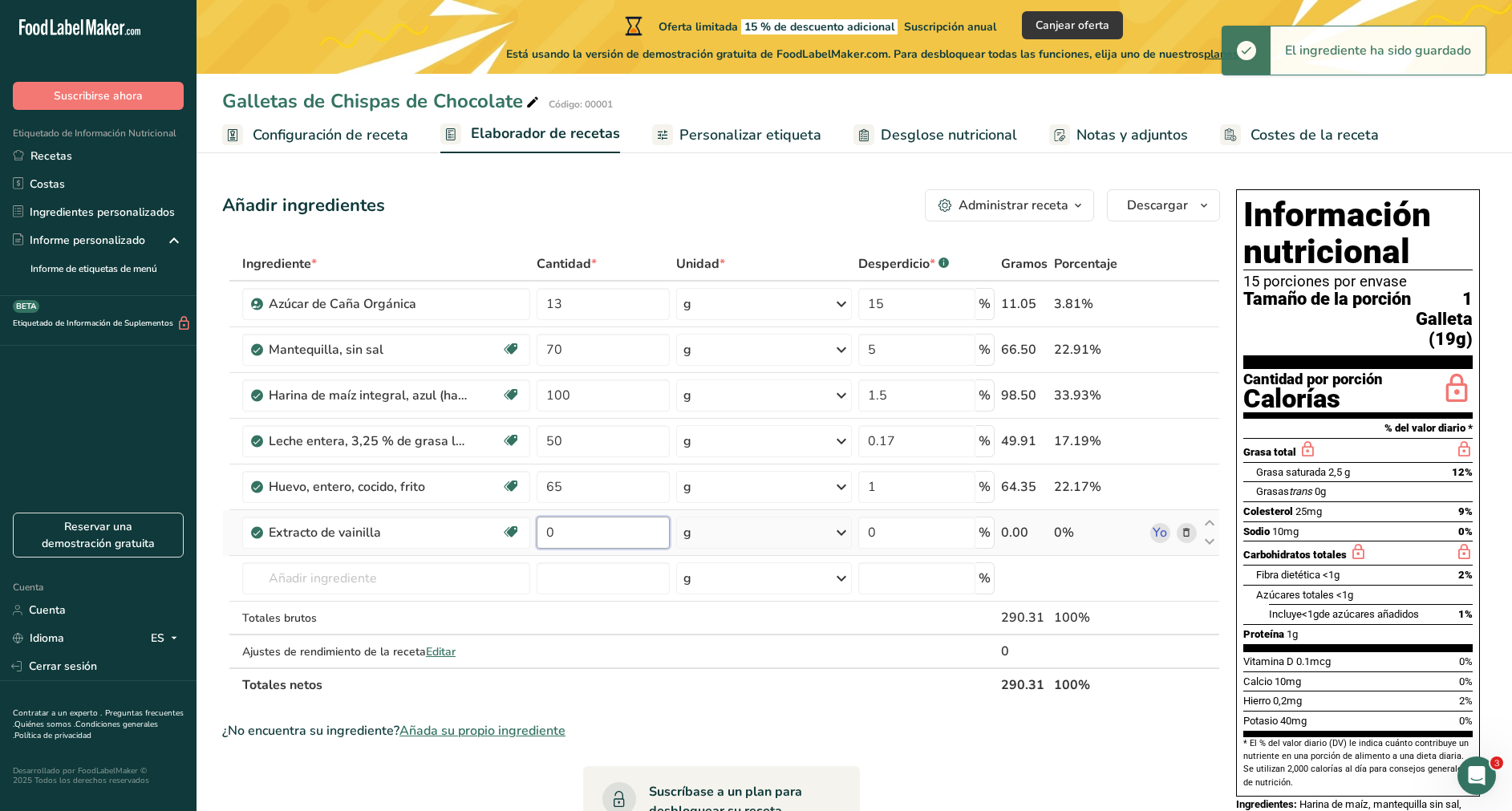 click on "0" at bounding box center [603, 533] 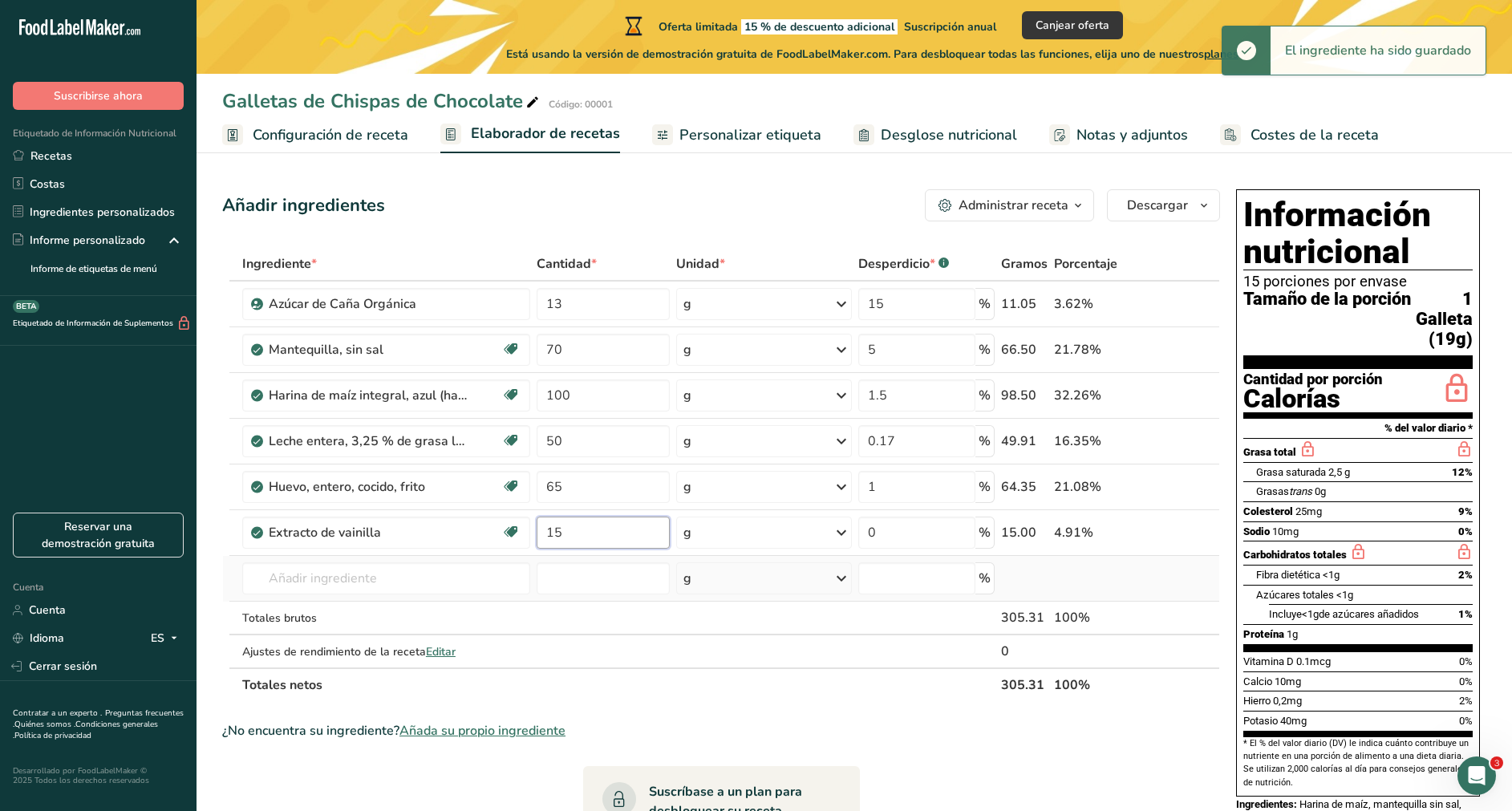 type on "15" 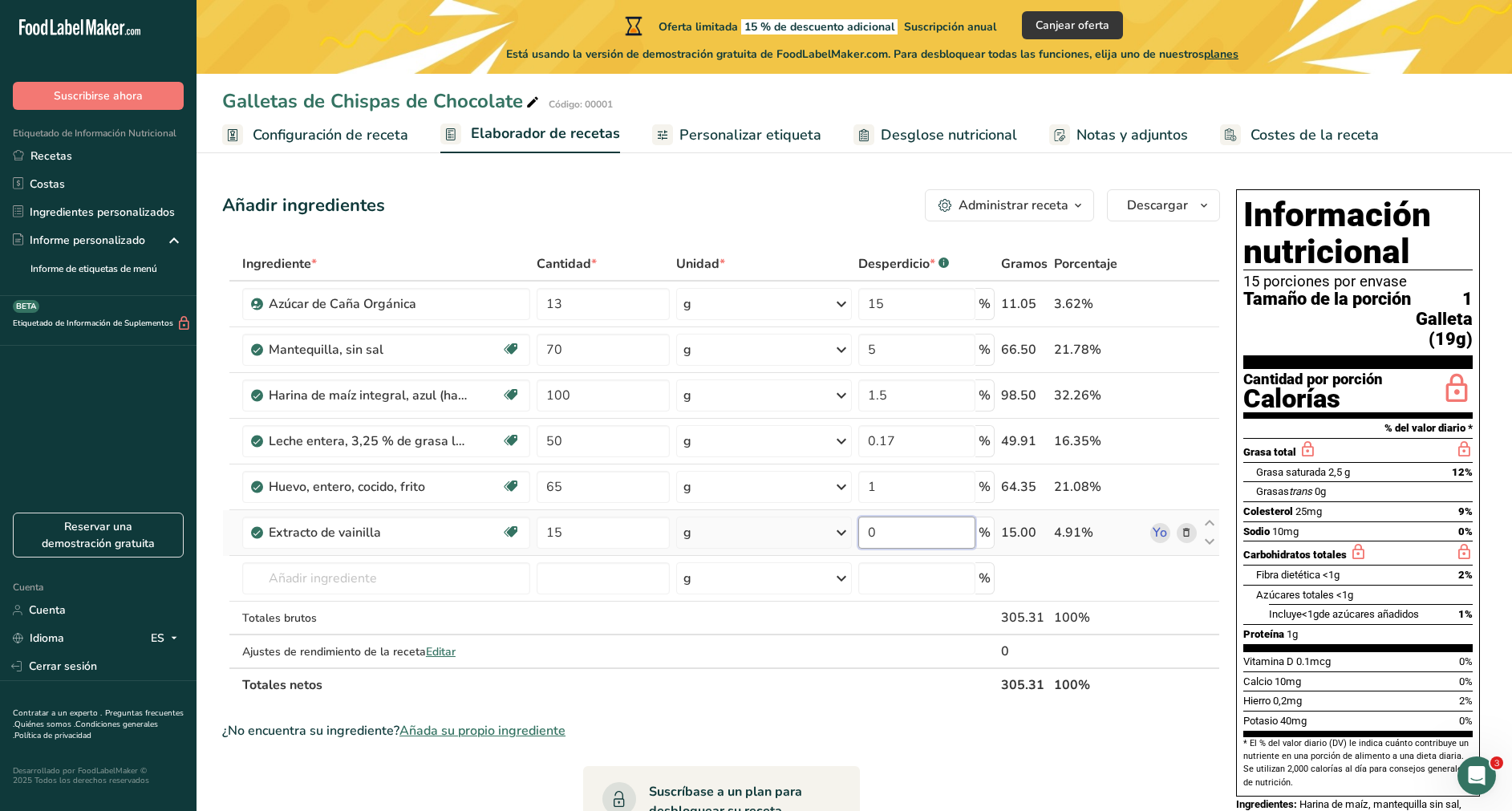 click on "Ingrediente *
Cantidad *
Unidad *
Desperdicio *   .a-a{fill:#347362;}.b-a{fill:#fff;}          Gramos
Porcentaje
Azúcar de Caña Orgánica
13
g
Unidades de peso
g
kg
mg
Ver más
Unidades de volumen
litro
Las unidades de volumen requieren una conversión de densidad. Si conoce la densidad de su ingrediente, introdúzcala a continuación. De lo contrario, haga clic en "RIA", nuestra asistente regulatoria de IA, quien podrá ayudarle.
lb/pie³
g/cm³
Confirmar
mL
lb/pie³
g/cm³
Confirmar
15" at bounding box center [721, 474] 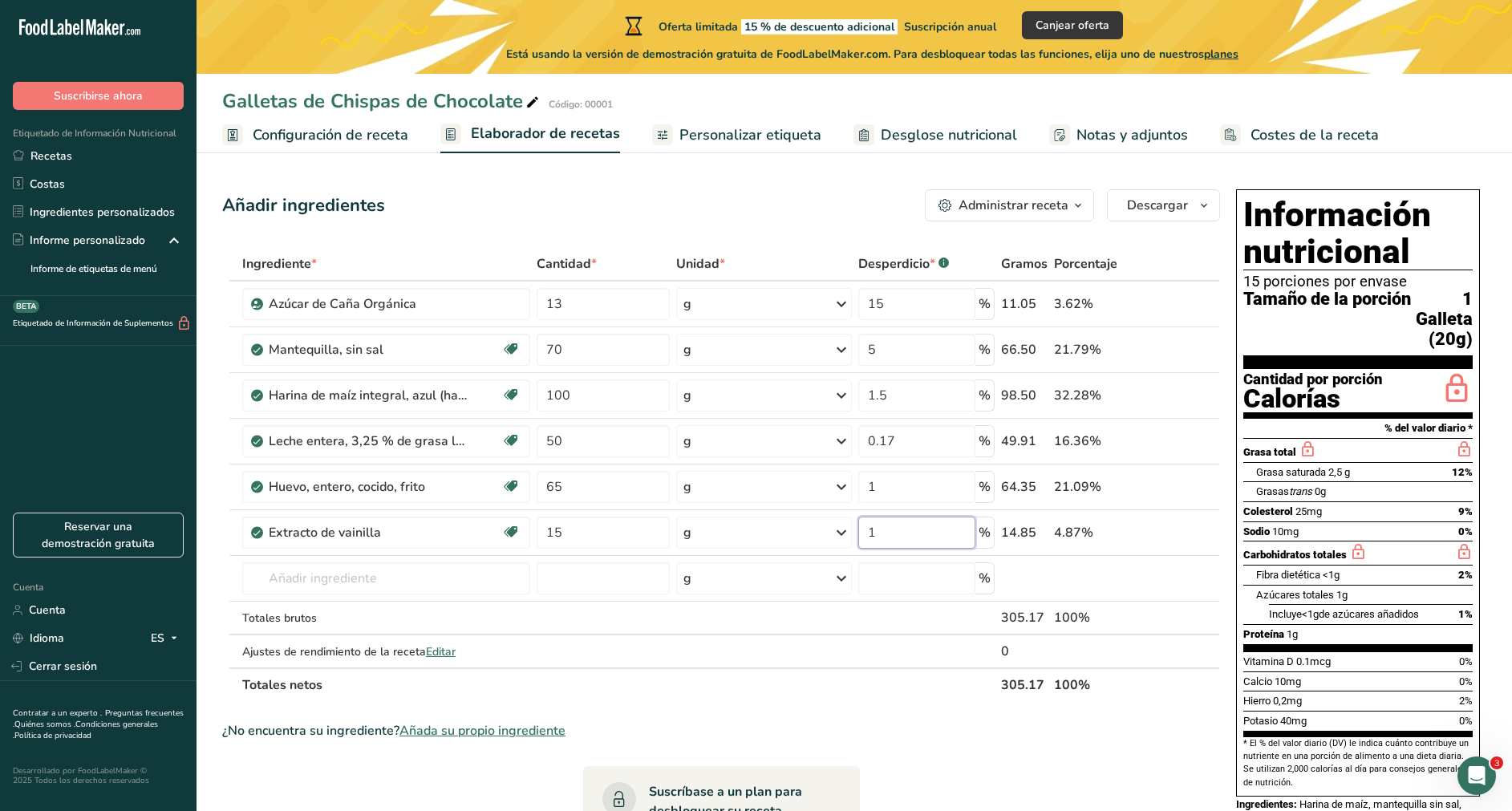 type on "1" 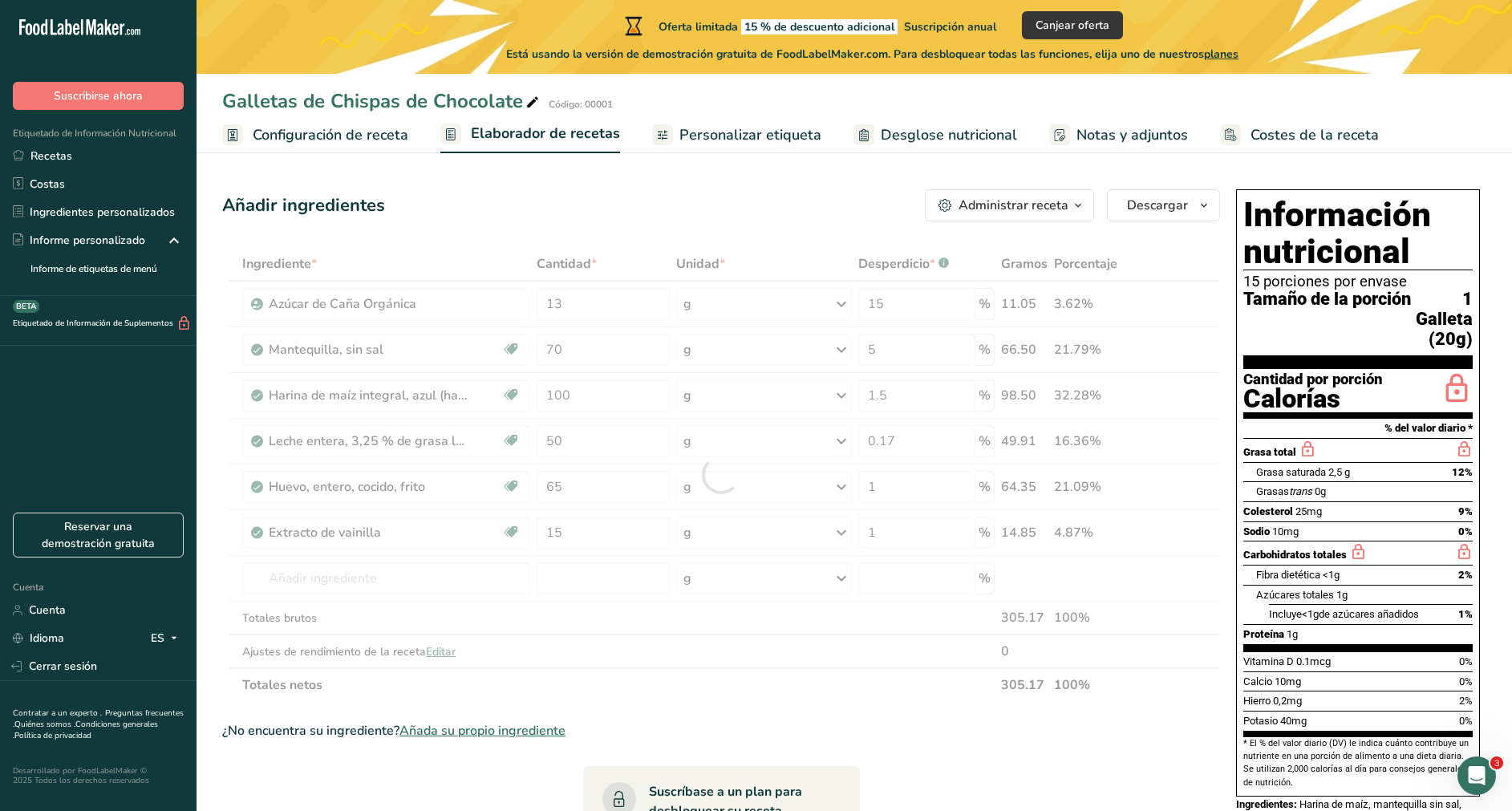 click on "Ingrediente *
Cantidad *
Unidad *
Desperdicio *   .a-a{fill:#347362;}.b-a{fill:#fff;}          Gramos
Porcentaje
Azúcar de Caña Orgánica
13
g
Unidades de peso
g
kg
mg
Ver más
Unidades de volumen
litro
Las unidades de volumen requieren una conversión de densidad. Si conoce la densidad de su ingrediente, introdúzcala a continuación. De lo contrario, haga clic en "RIA", nuestra asistente regulatoria de IA, quien podrá ayudarle.
lb/pie³
g/cm³
Confirmar
mL
lb/pie³
g/cm³
Confirmar" at bounding box center (721, 738) 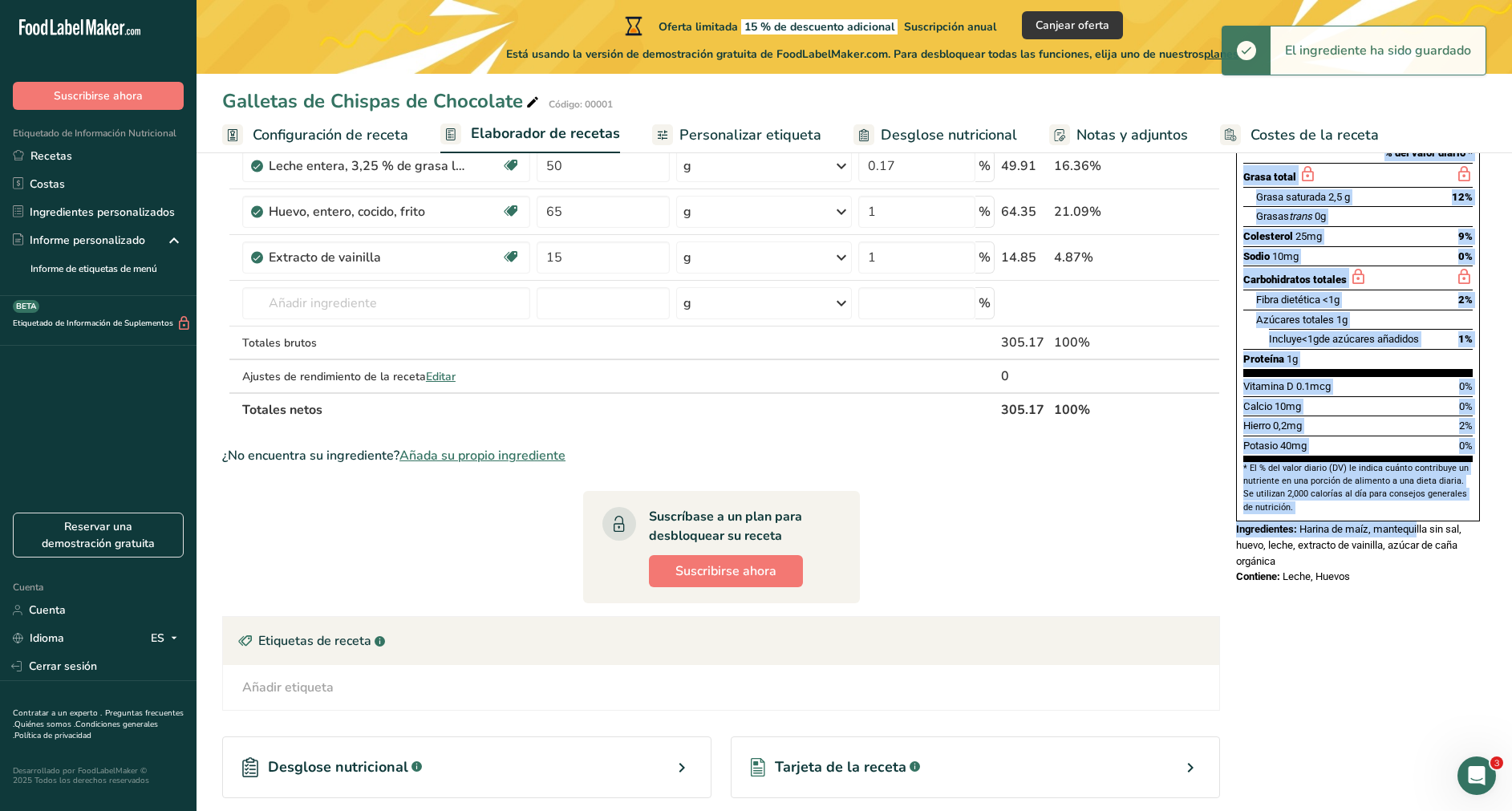 scroll, scrollTop: 470, scrollLeft: 0, axis: vertical 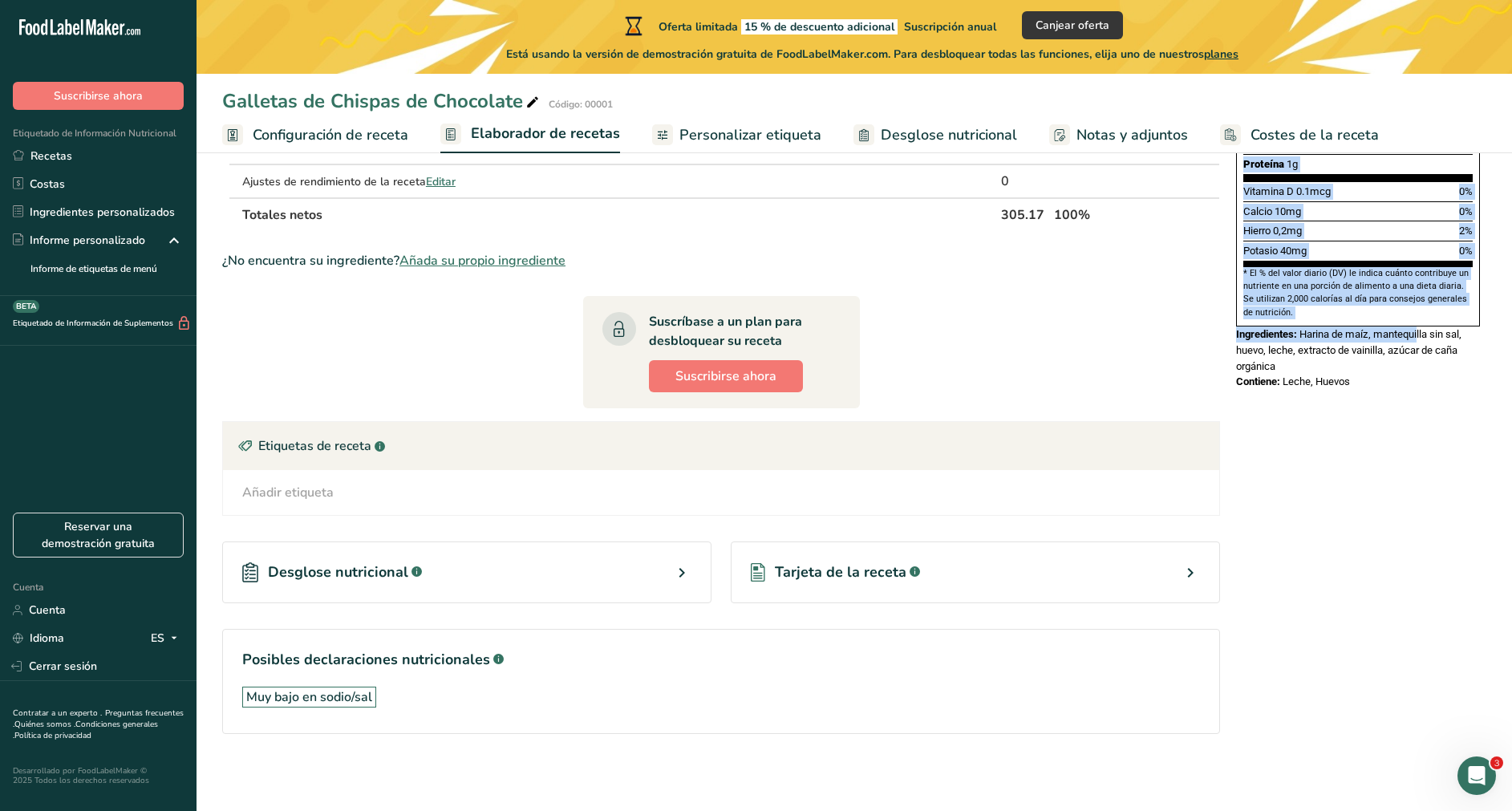 drag, startPoint x: 1245, startPoint y: 205, endPoint x: 1407, endPoint y: 379, distance: 237.73935 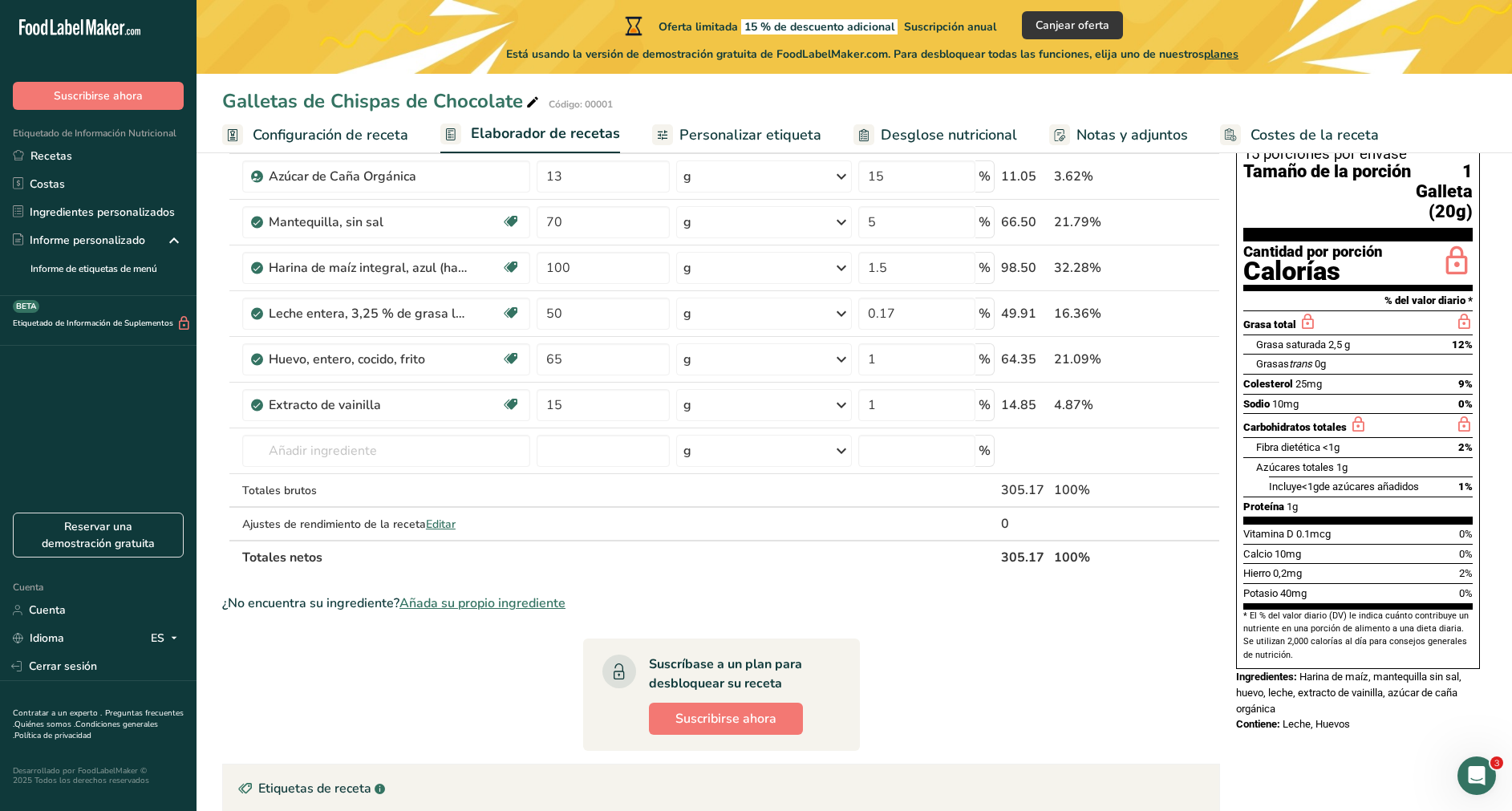scroll, scrollTop: 0, scrollLeft: 0, axis: both 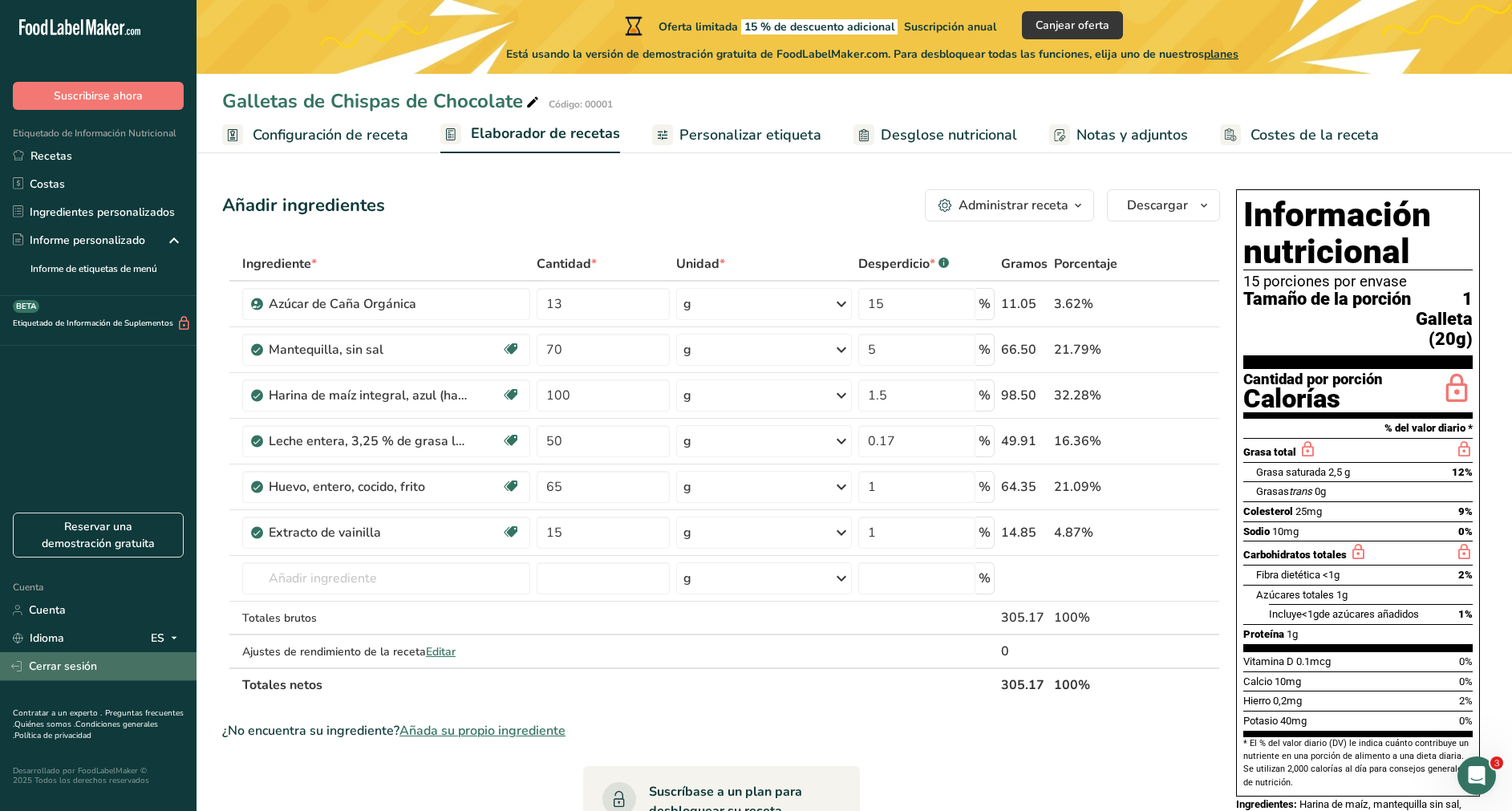 click on "Cerrar sesión" at bounding box center [98, 666] 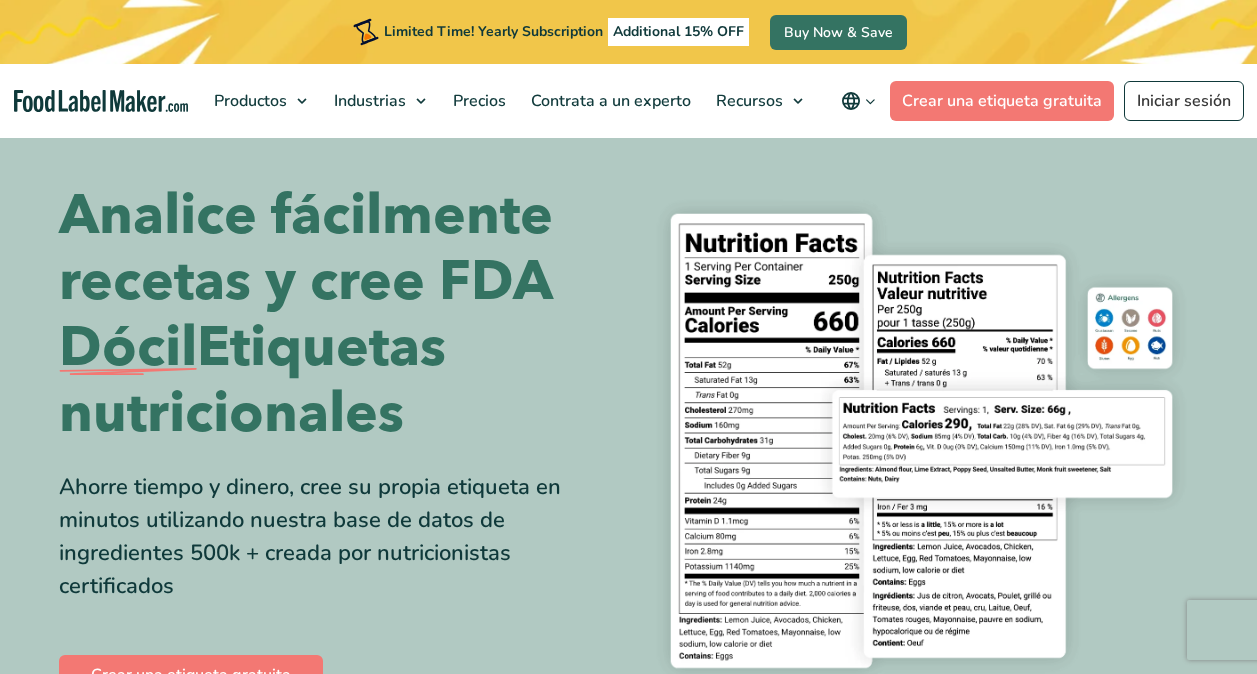 scroll, scrollTop: 0, scrollLeft: 0, axis: both 